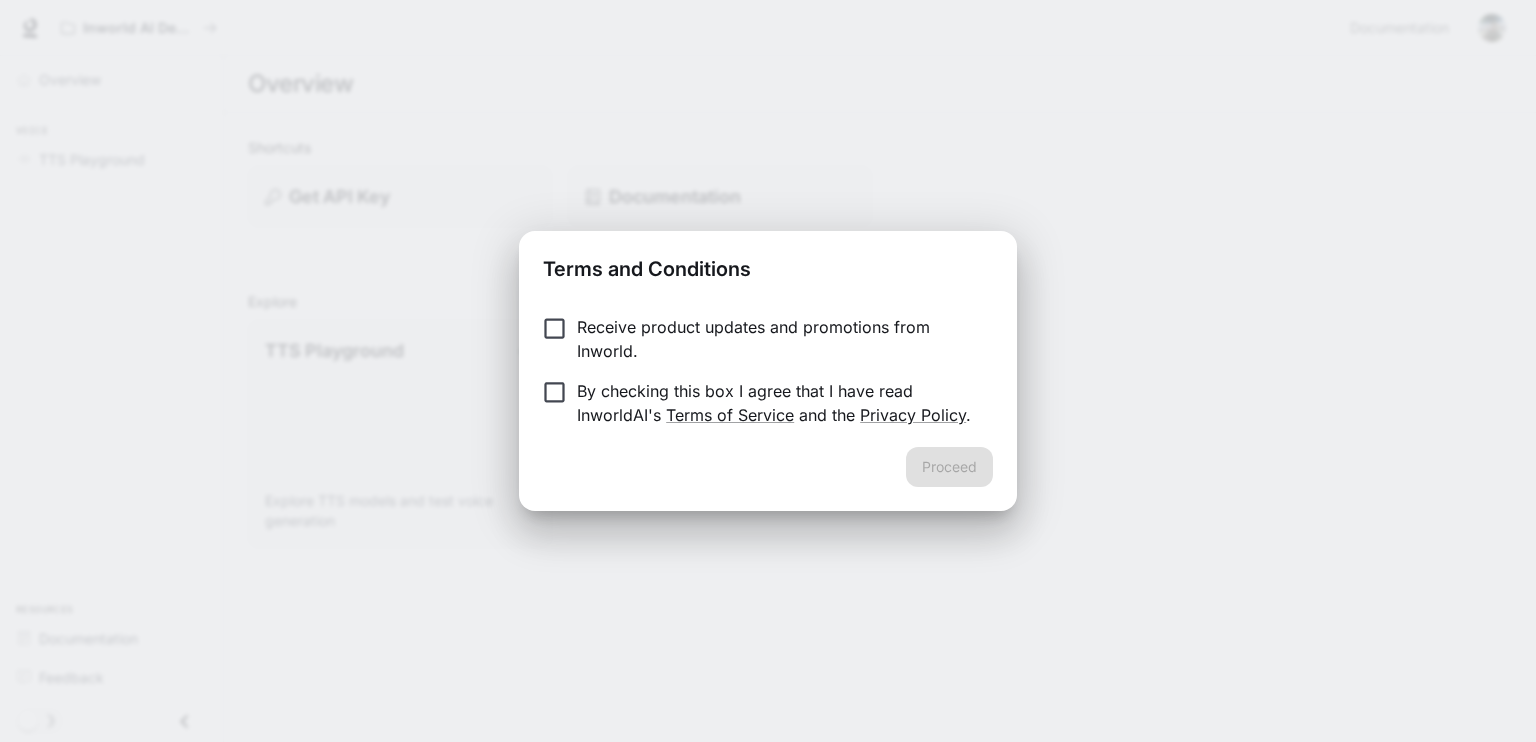 scroll, scrollTop: 0, scrollLeft: 0, axis: both 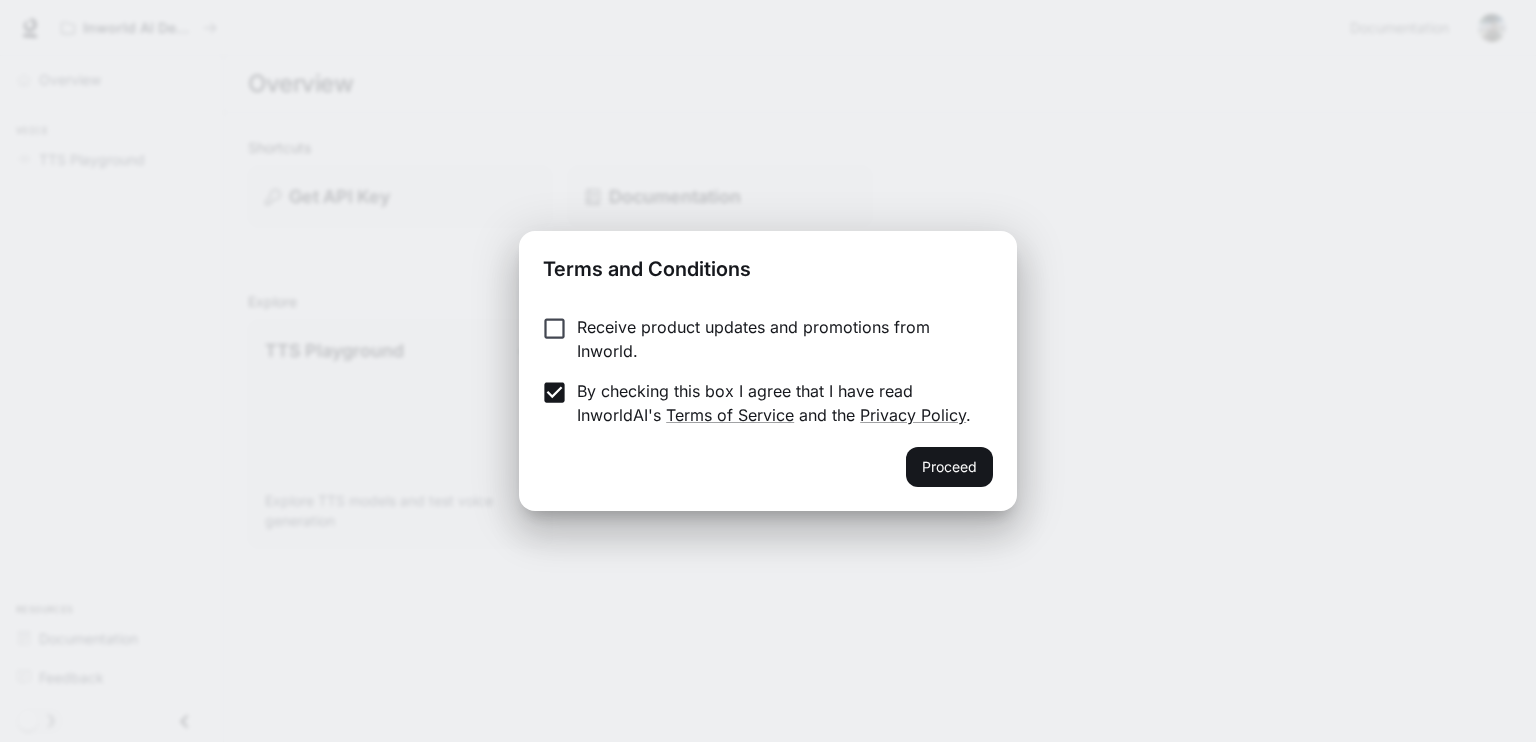 click on "Proceed" at bounding box center [949, 467] 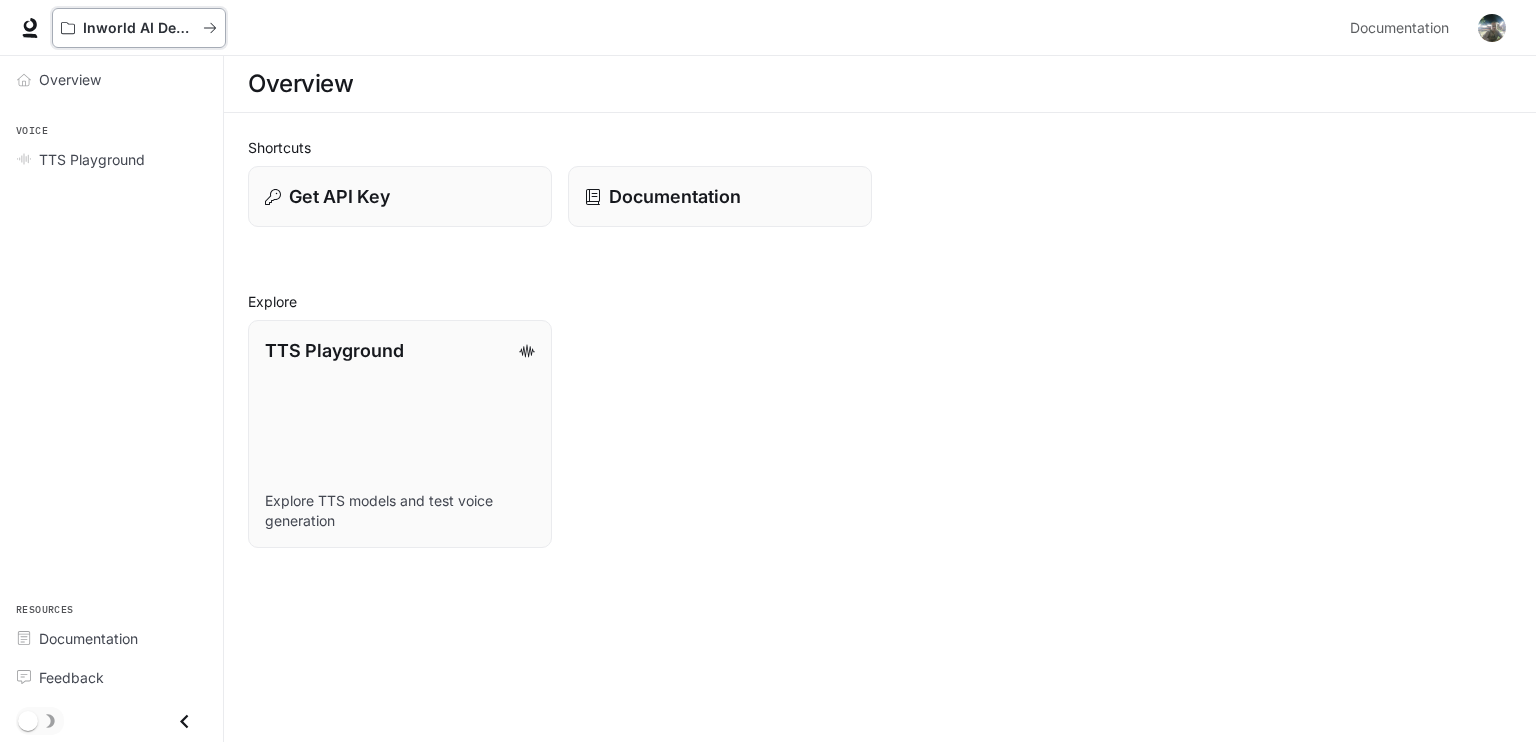 drag, startPoint x: 799, startPoint y: 0, endPoint x: 208, endPoint y: 26, distance: 591.57166 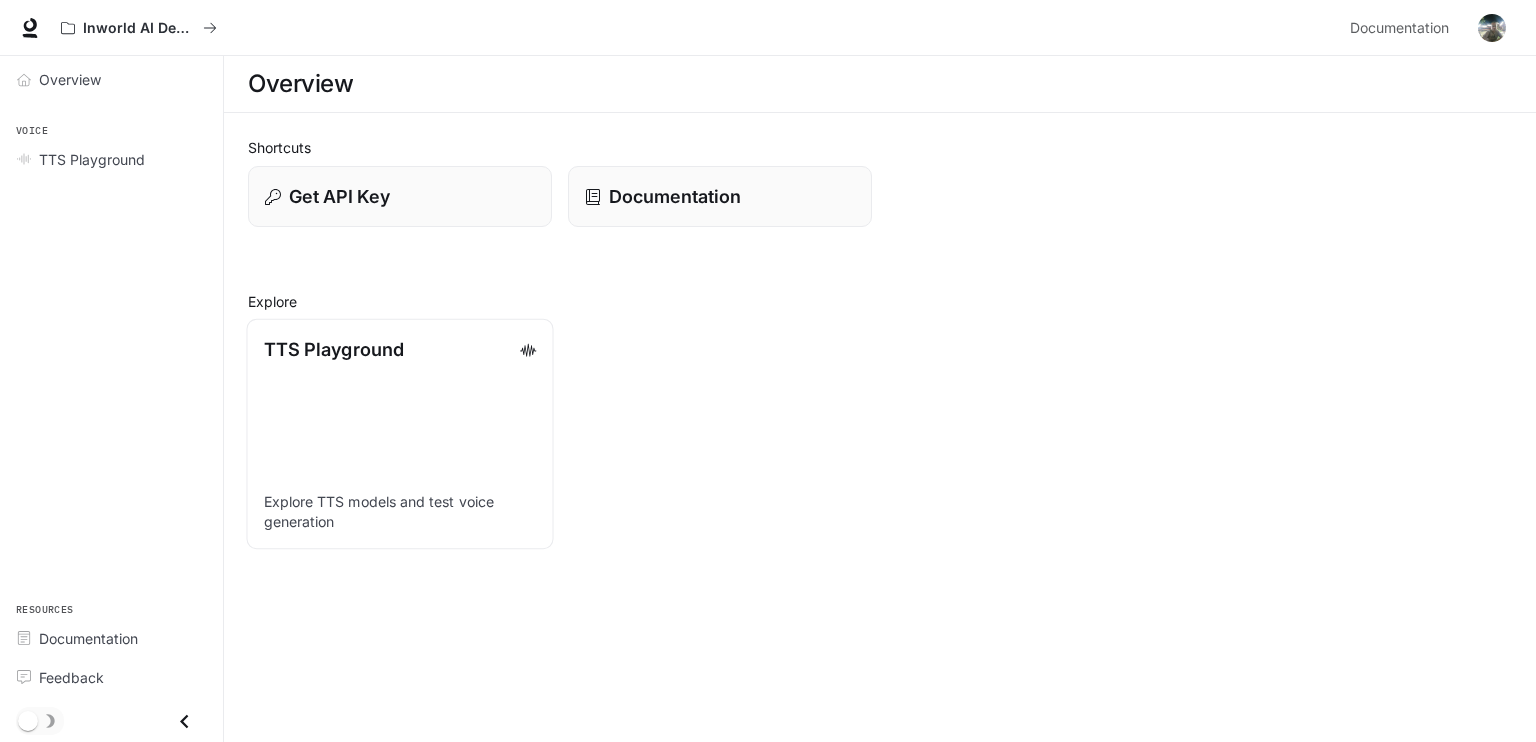 click on "TTS Playground" at bounding box center [334, 349] 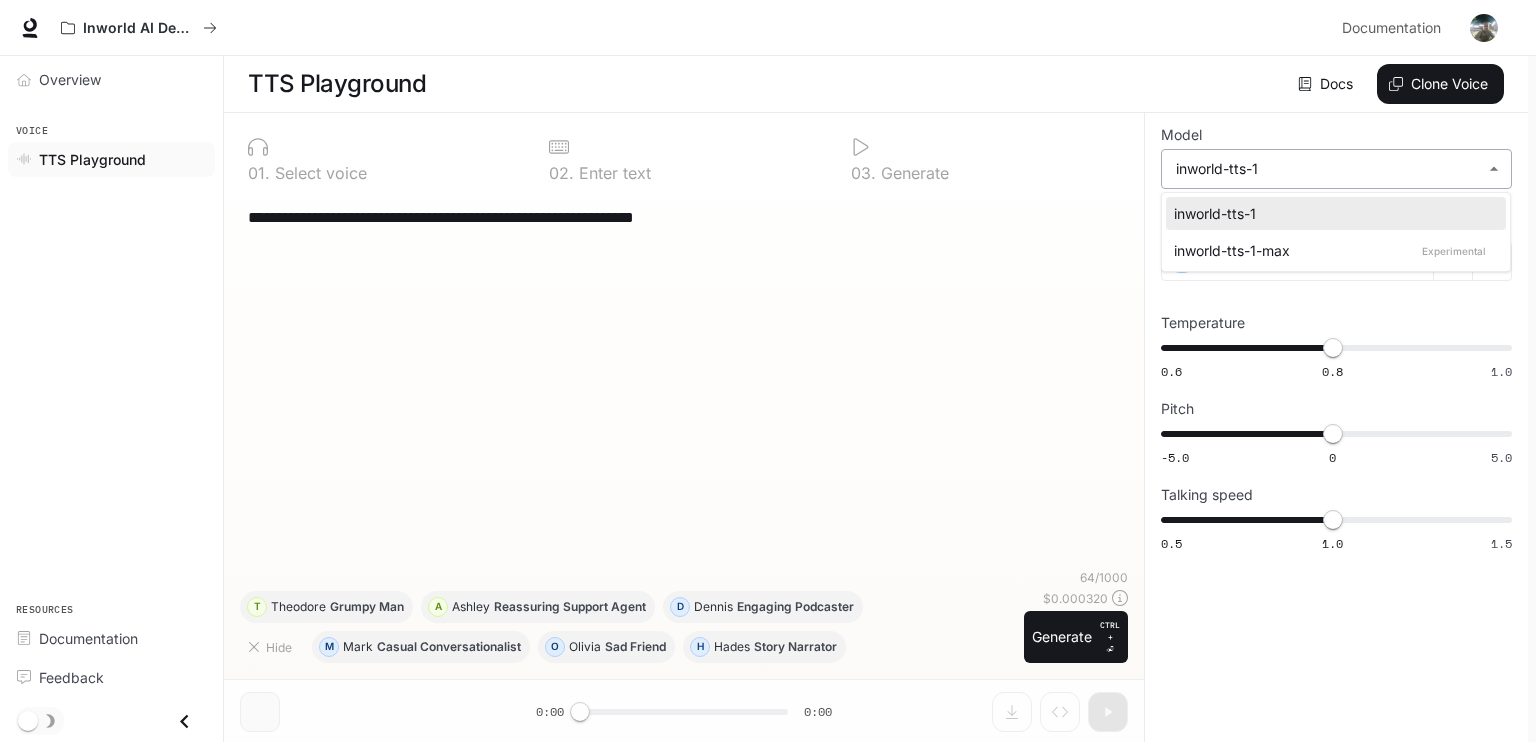 click on "**********" at bounding box center [768, 371] 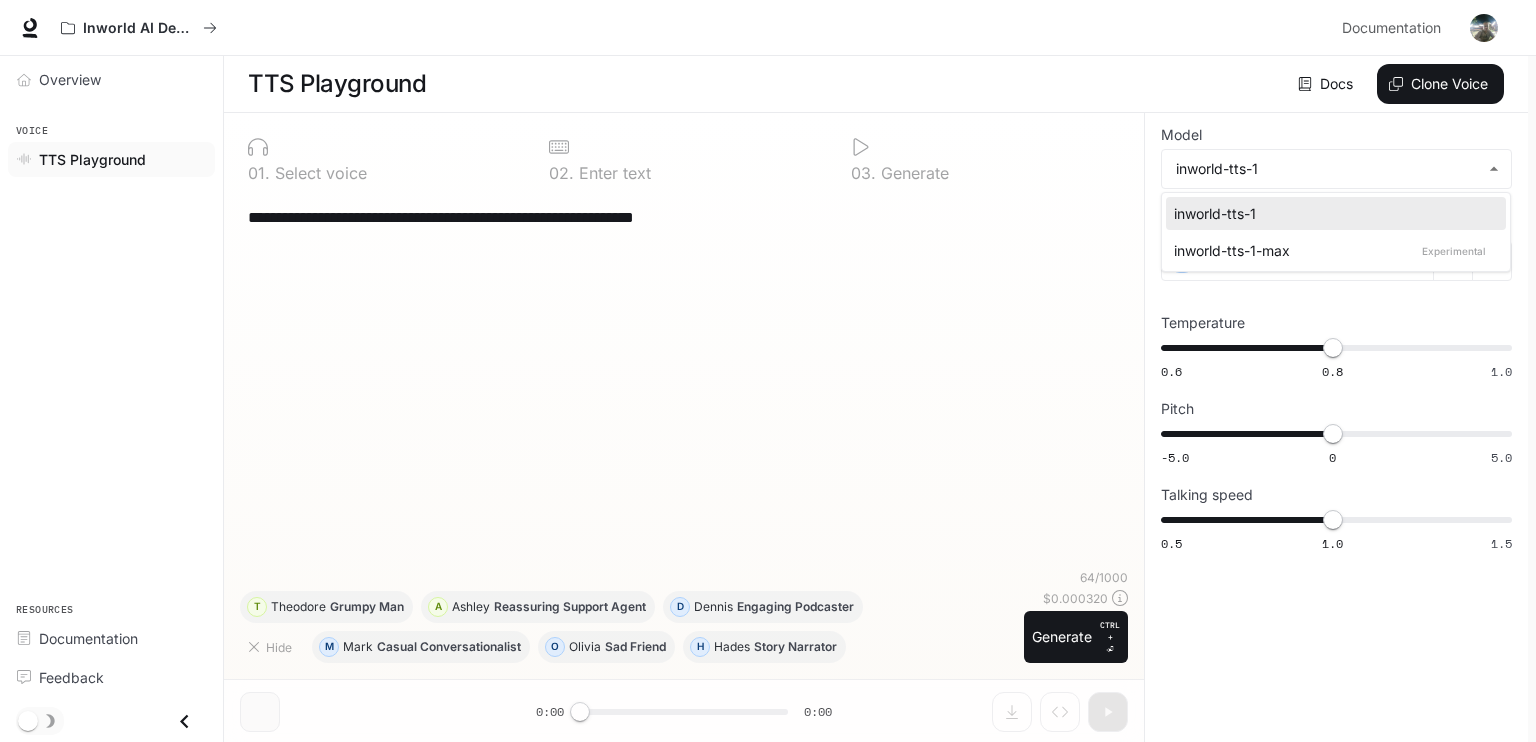 click on "inworld-tts-1" at bounding box center (1332, 213) 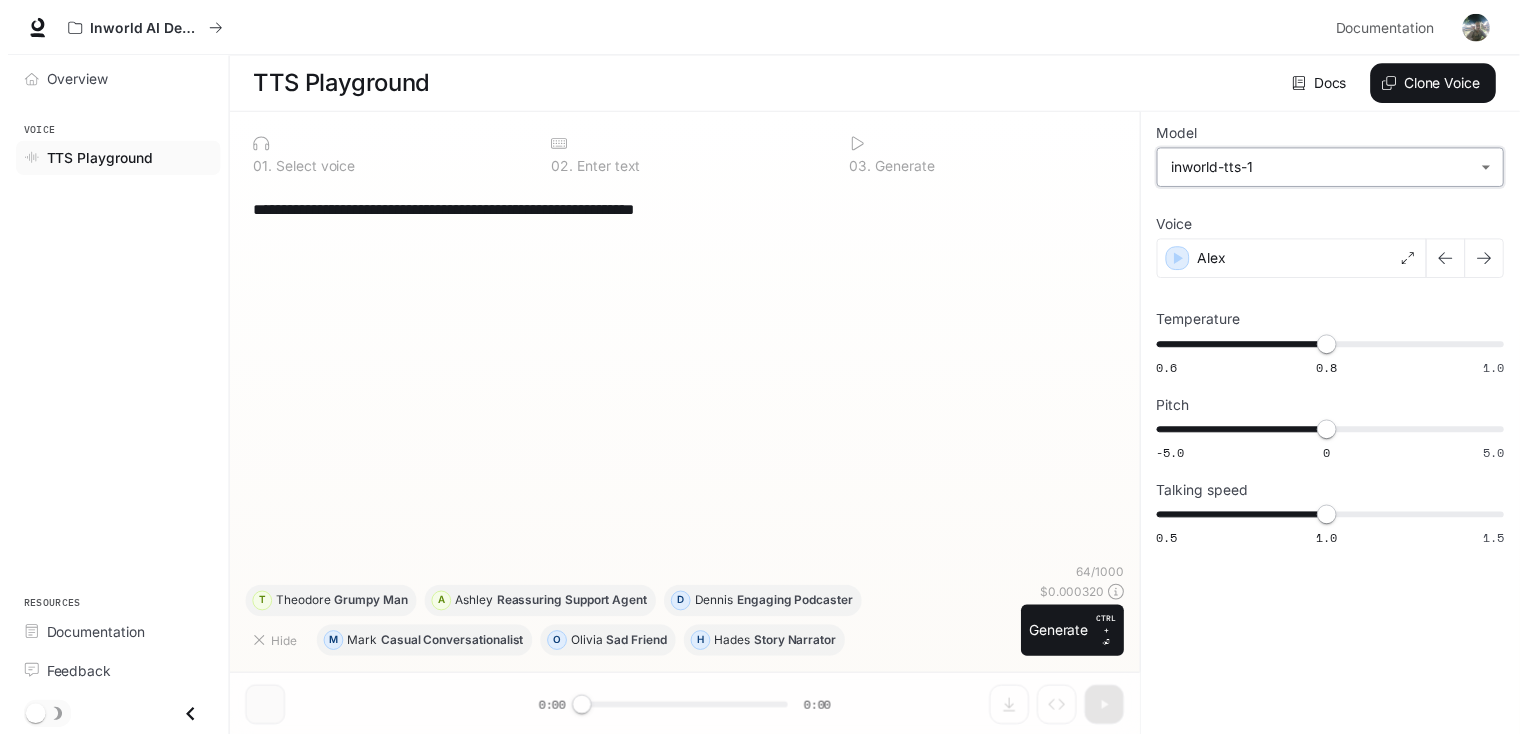 scroll, scrollTop: 0, scrollLeft: 0, axis: both 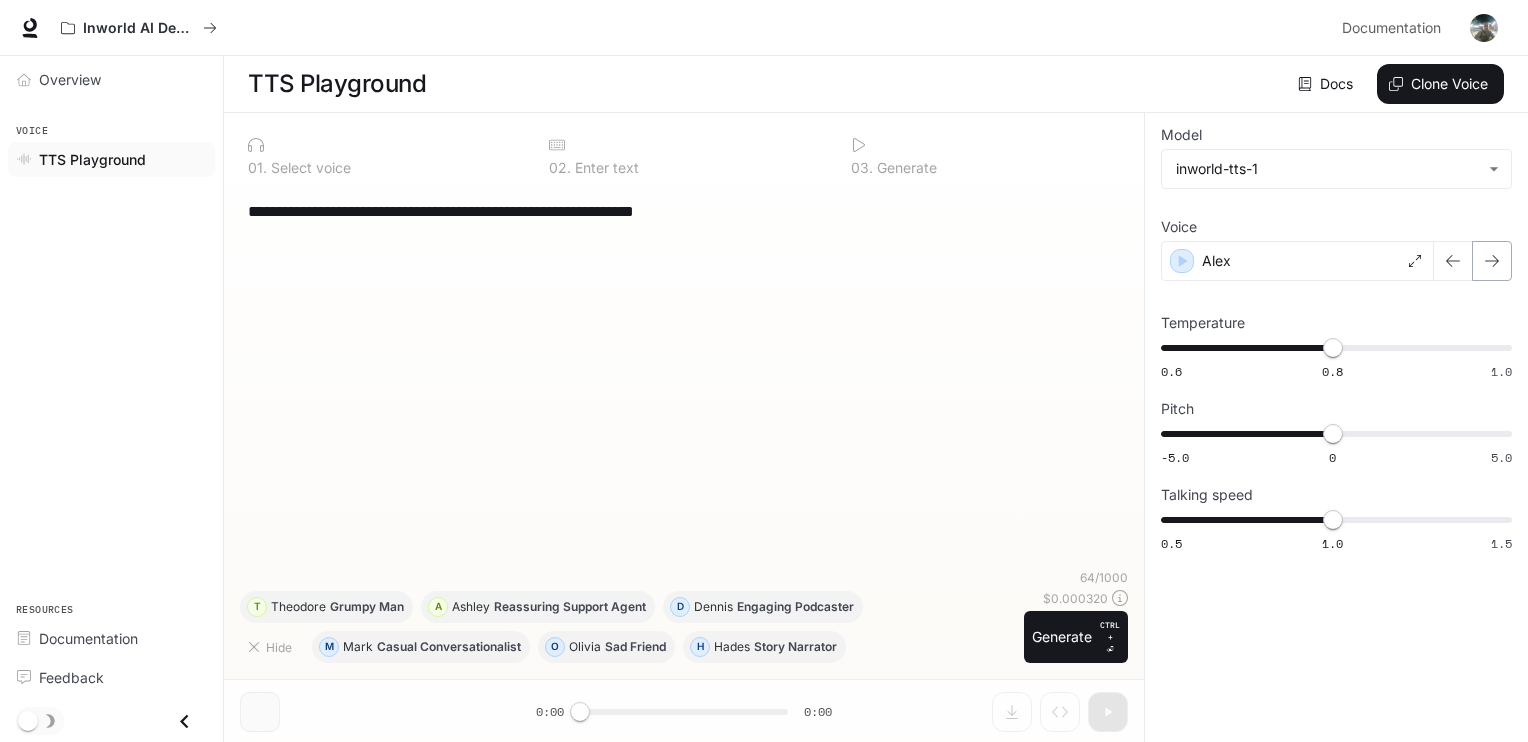click 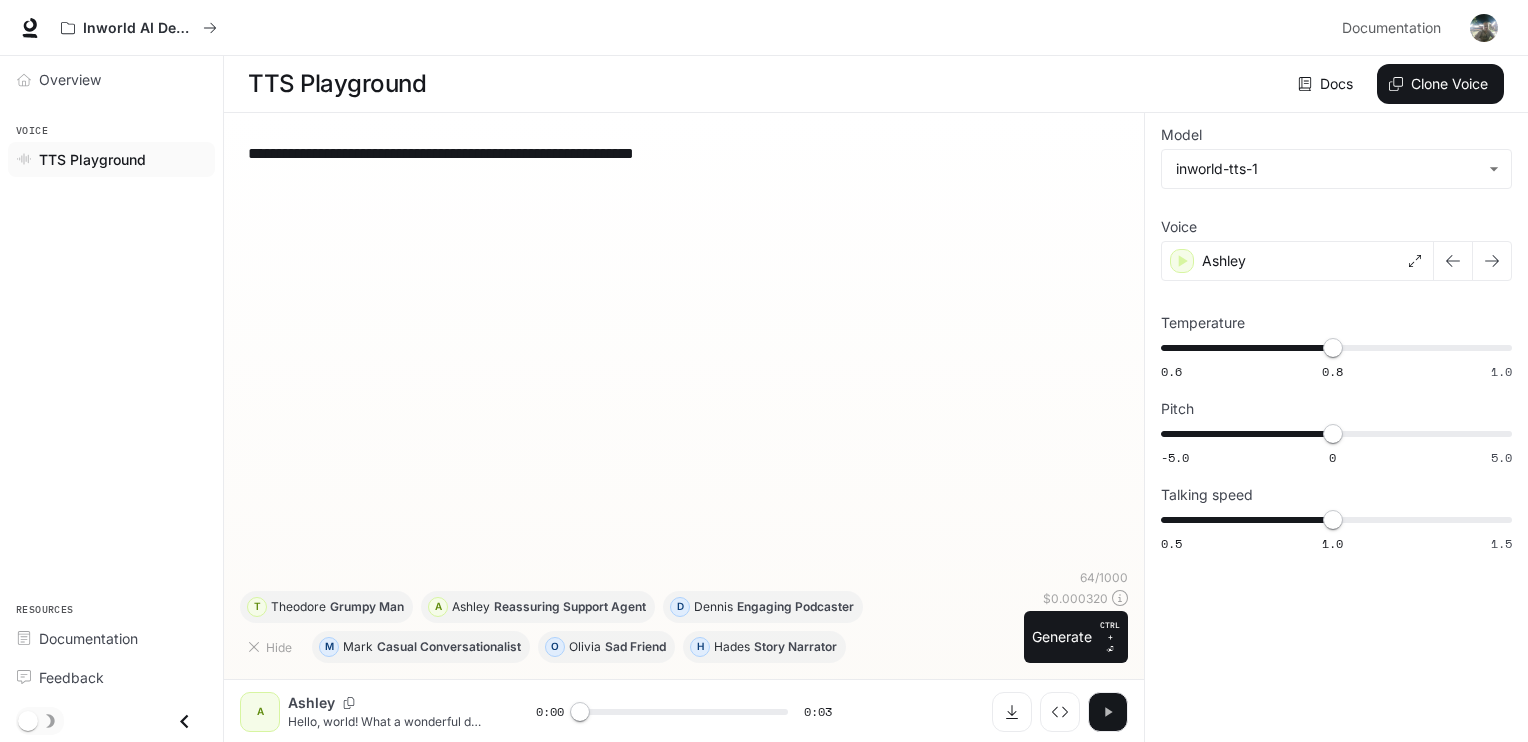 click 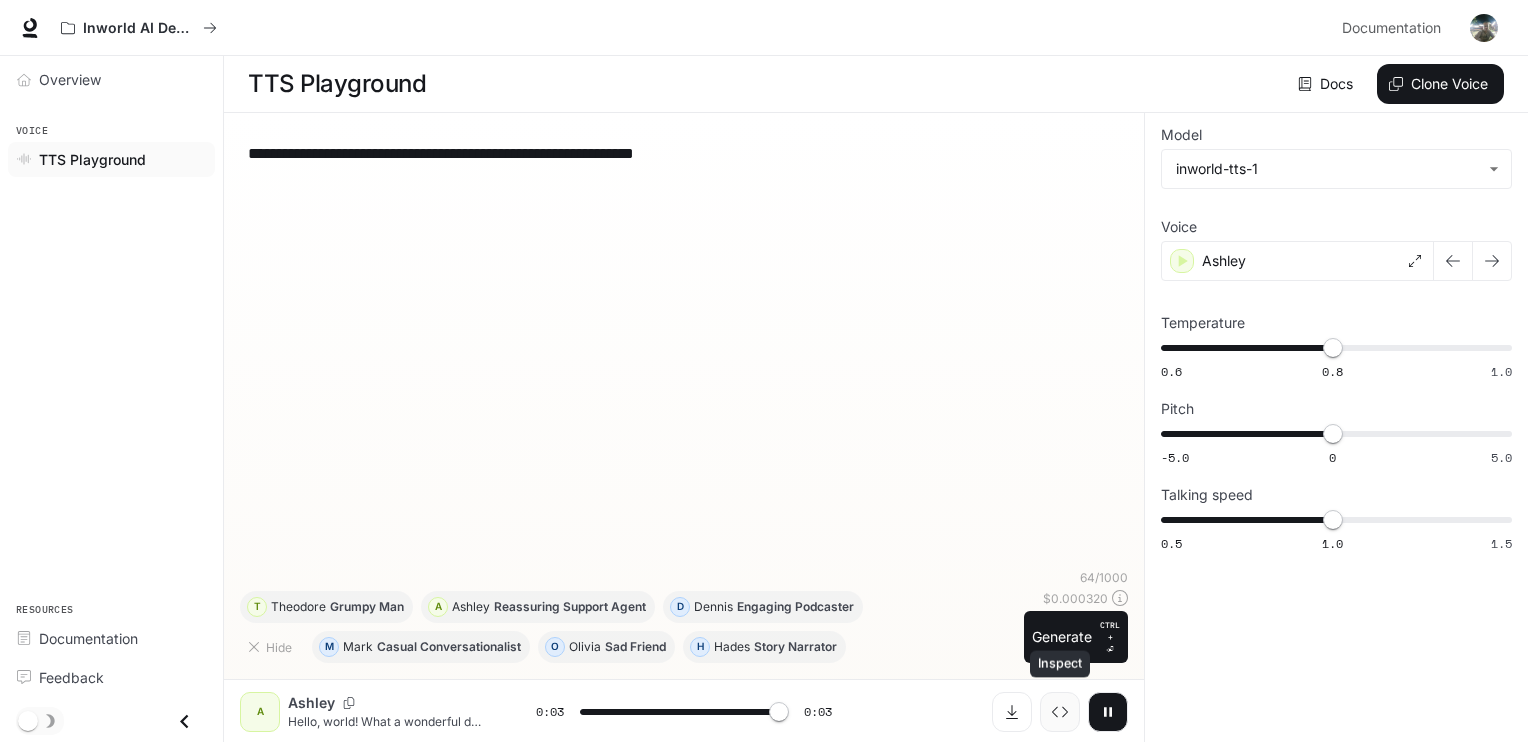 type on "*" 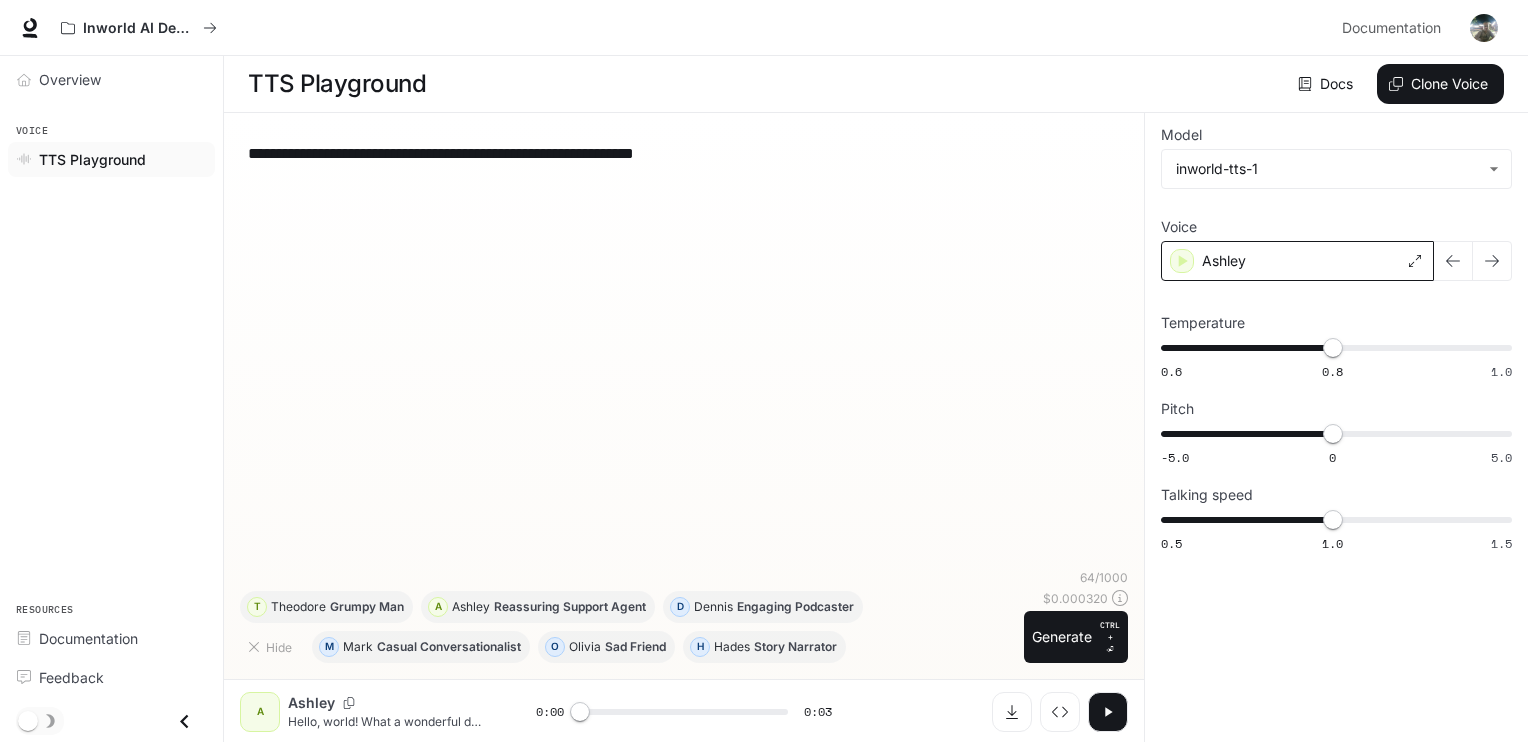 click on "Ashley" at bounding box center (1297, 261) 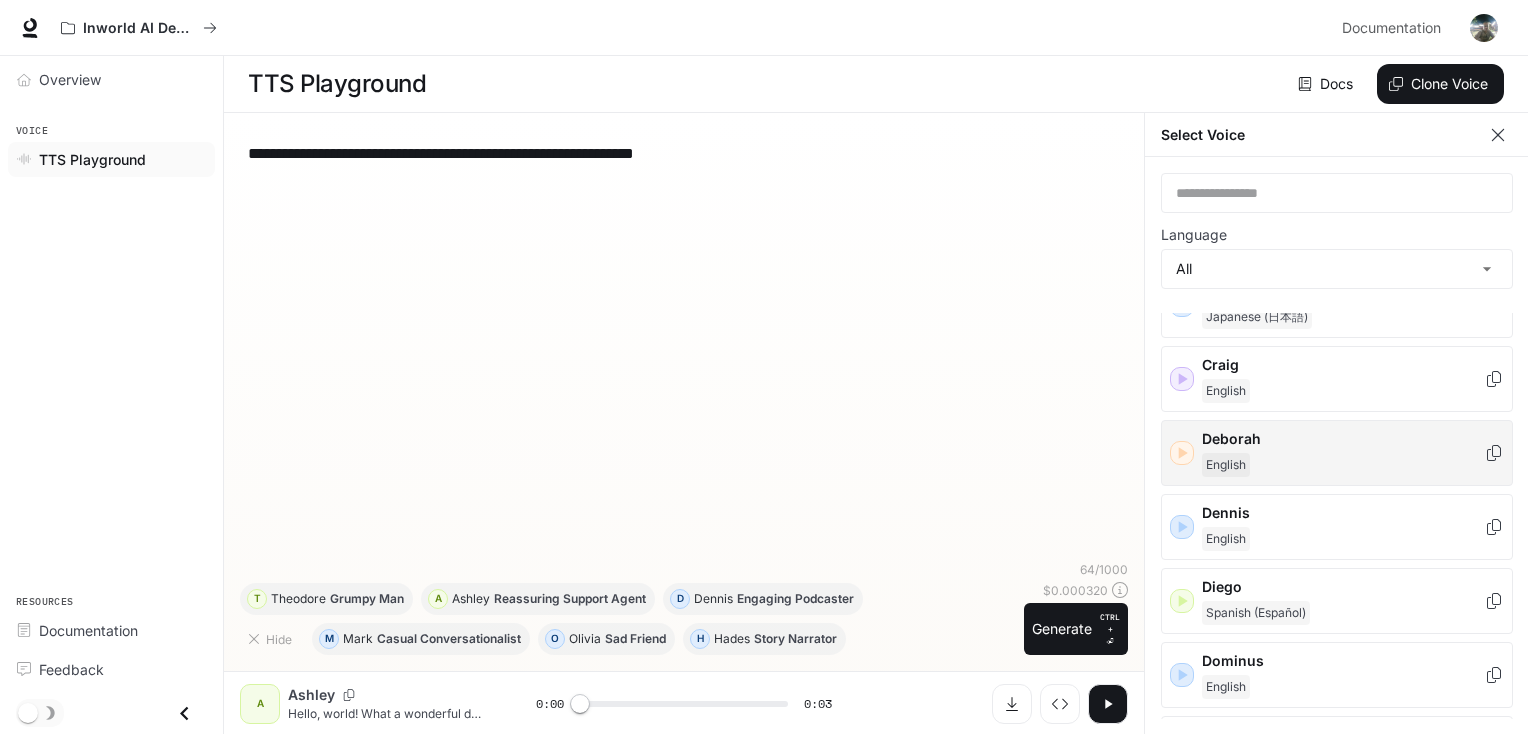 scroll, scrollTop: 300, scrollLeft: 0, axis: vertical 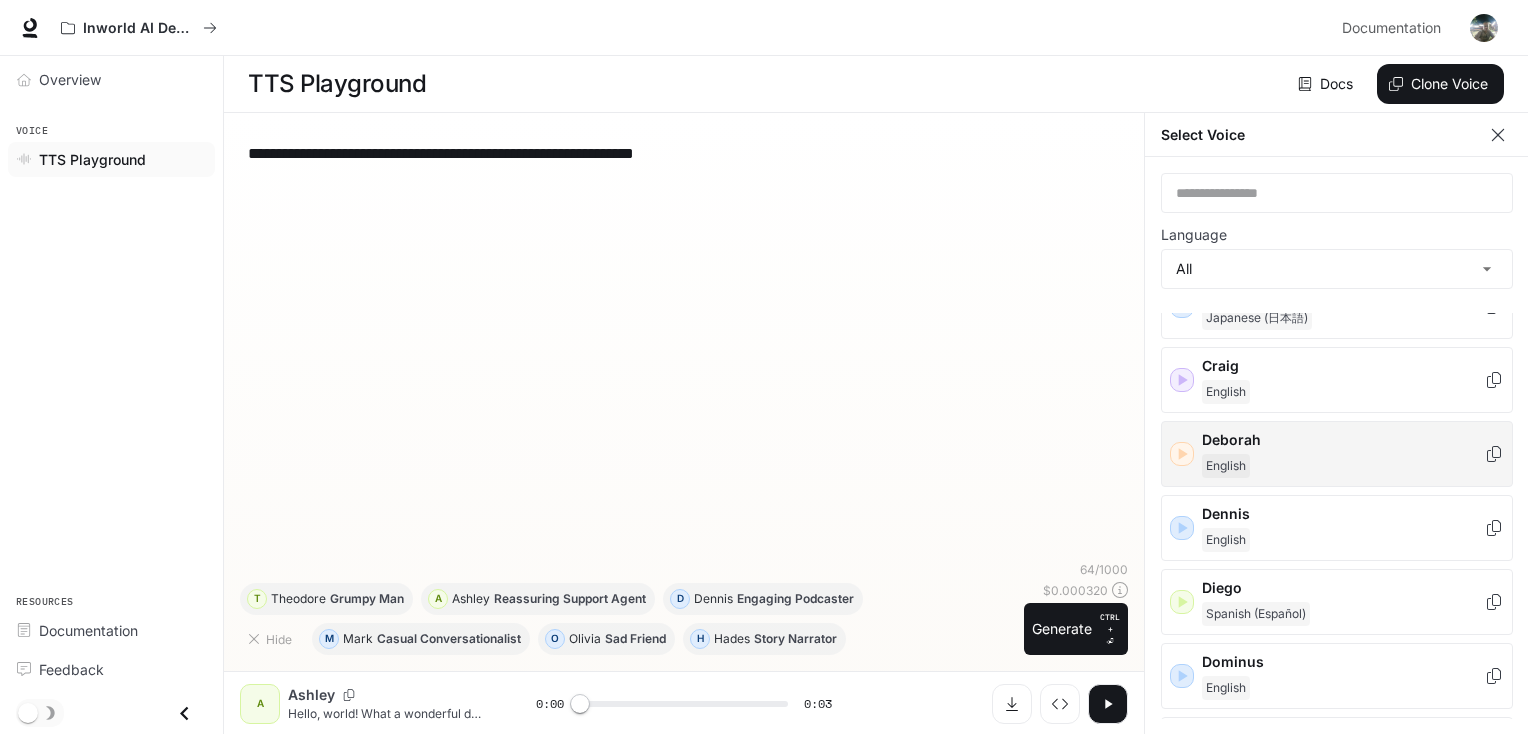 click on "English" at bounding box center (1343, 466) 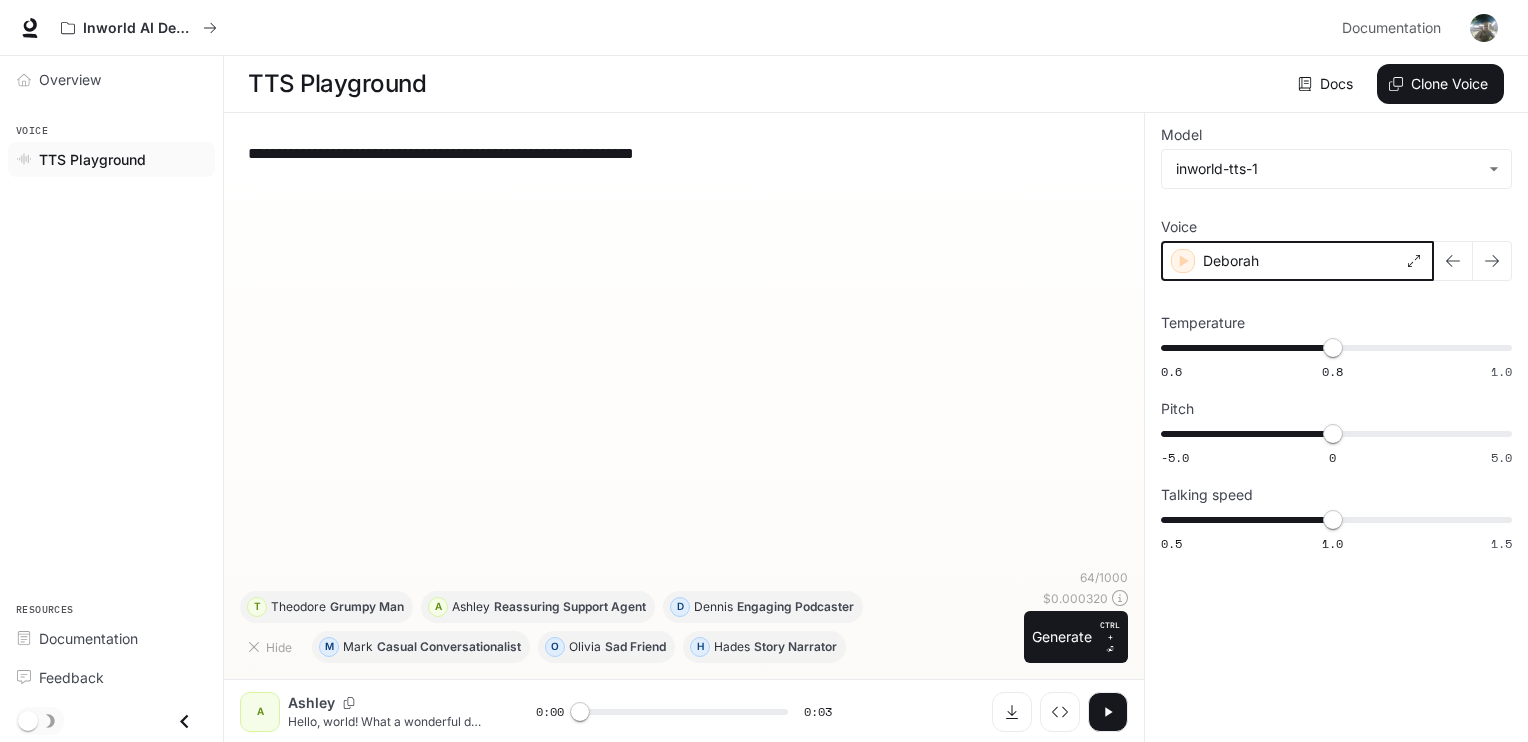 click 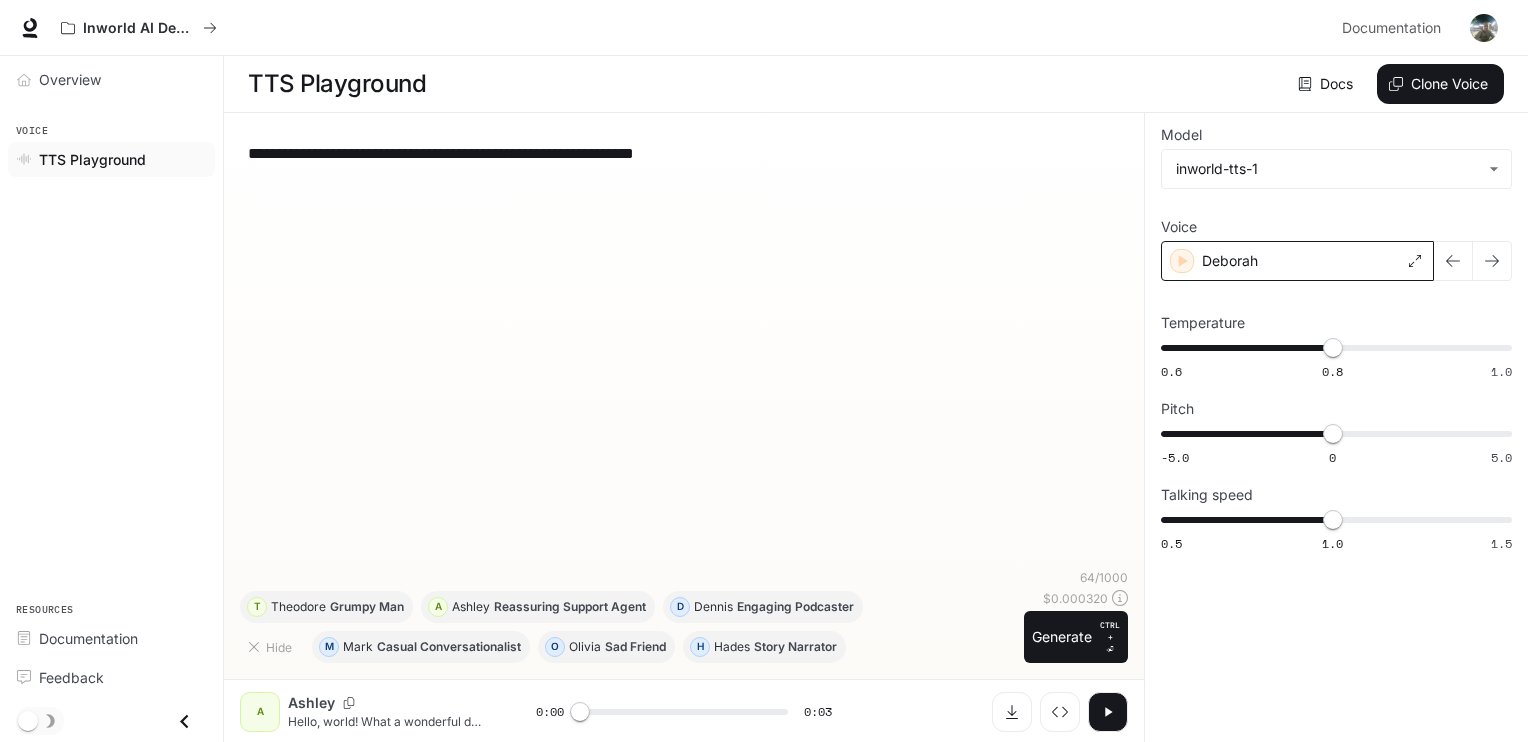 click 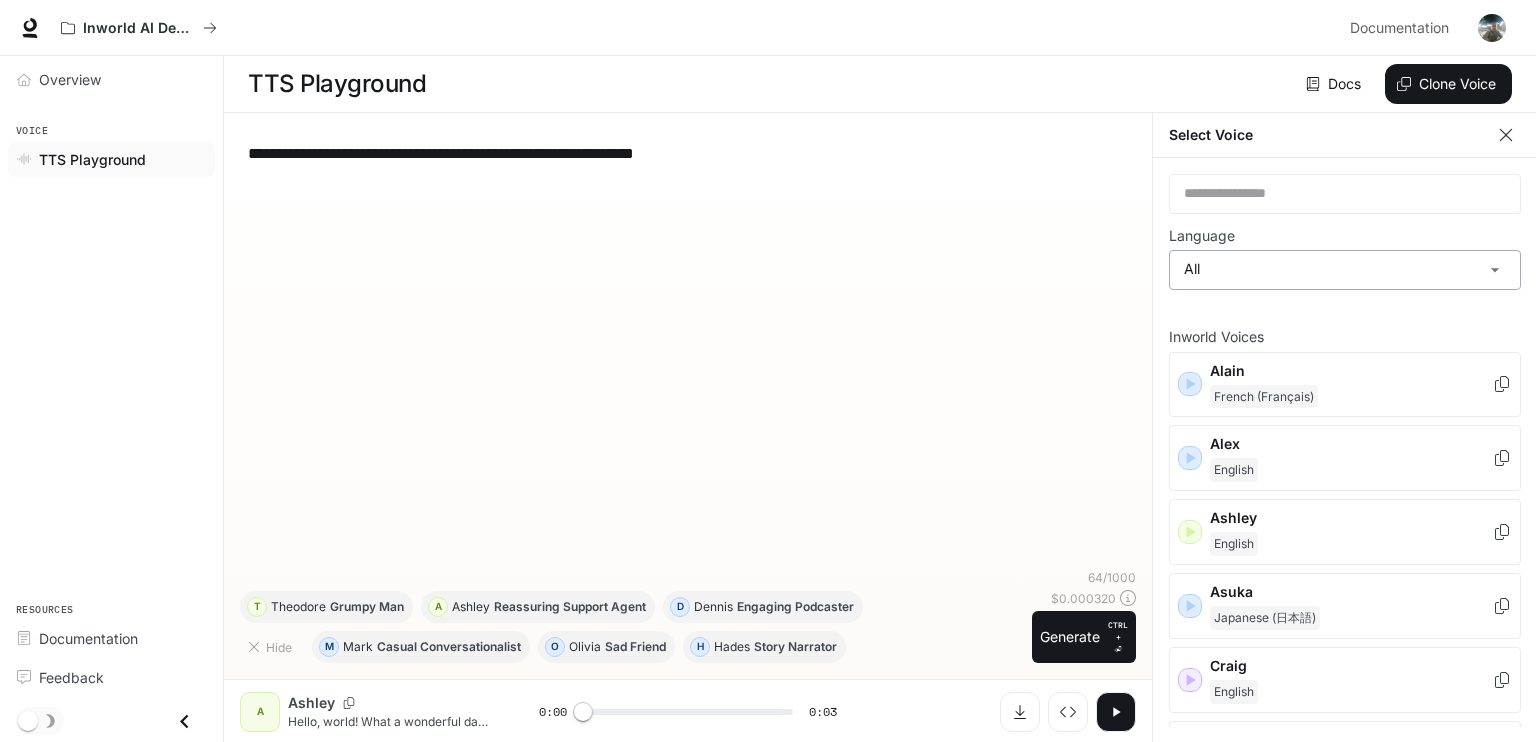 click on "**********" at bounding box center (768, 371) 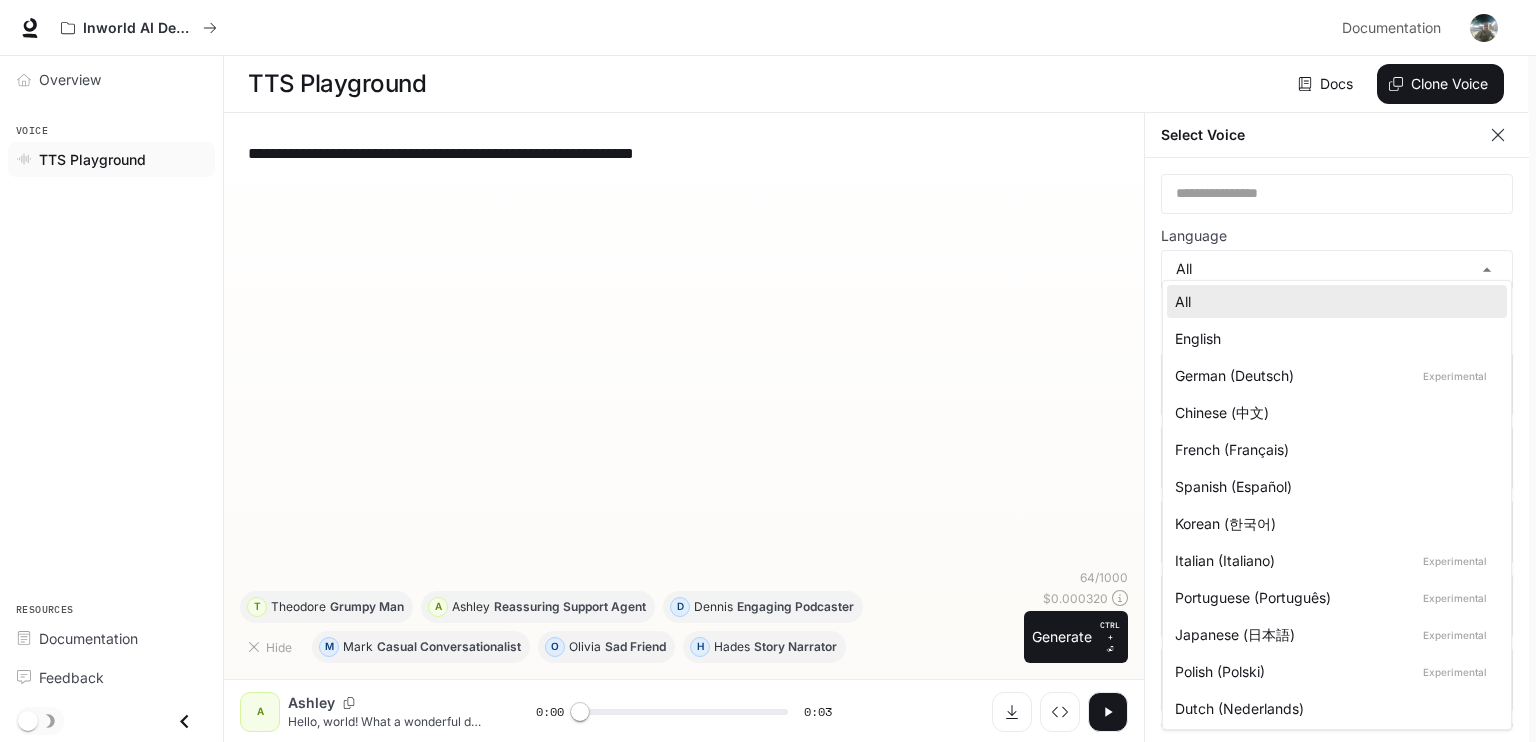 click on "Portuguese (Português) Experimental" at bounding box center (1333, 597) 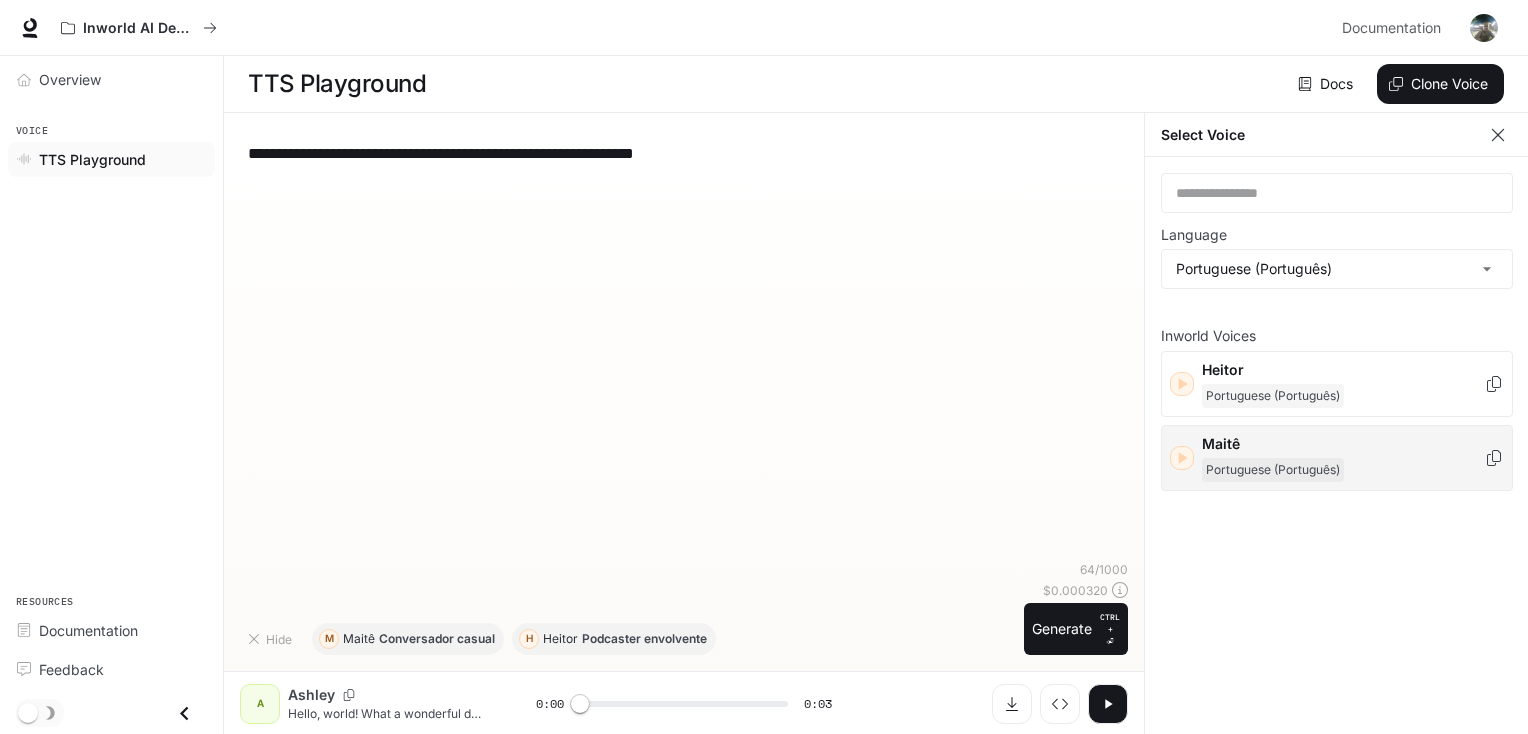 click 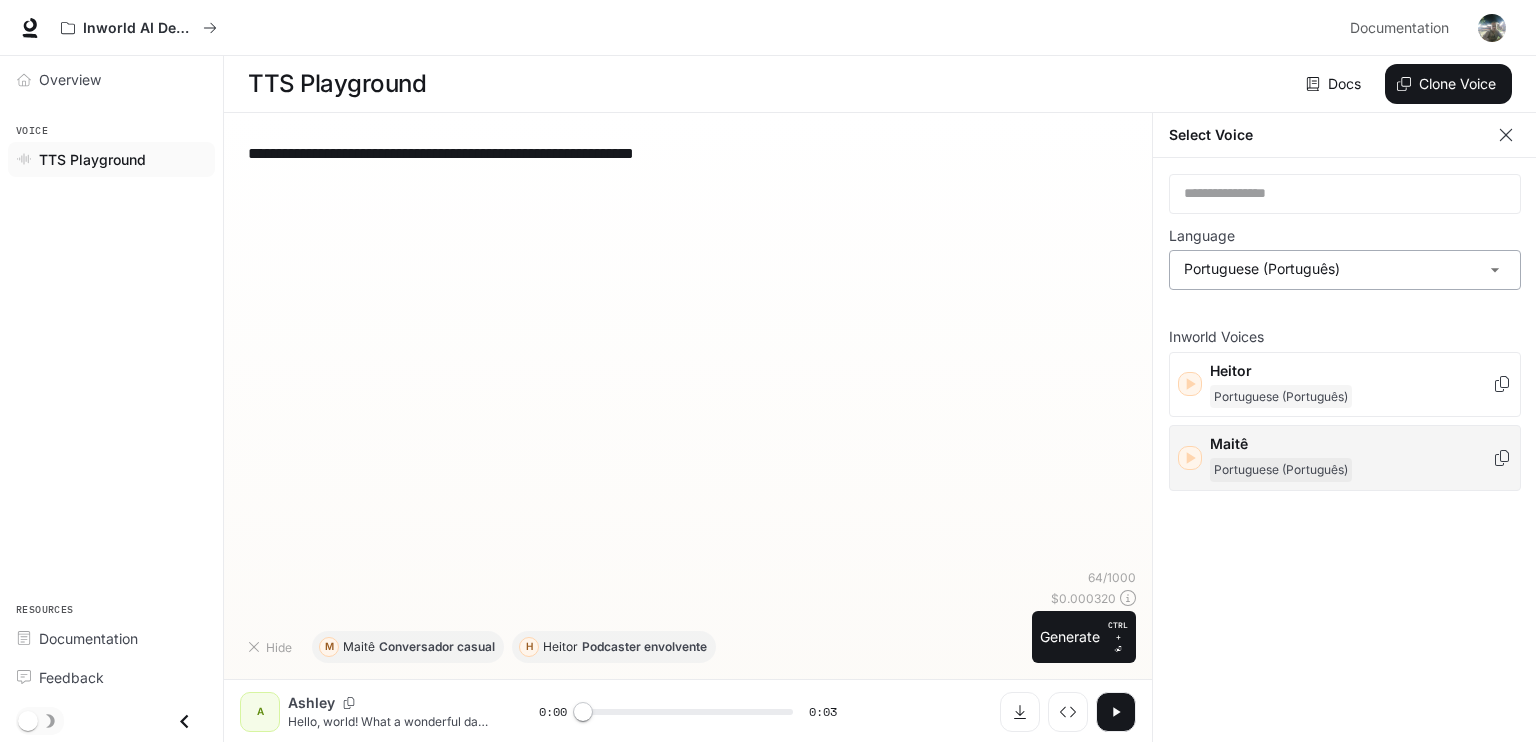 click on "**********" at bounding box center [768, 371] 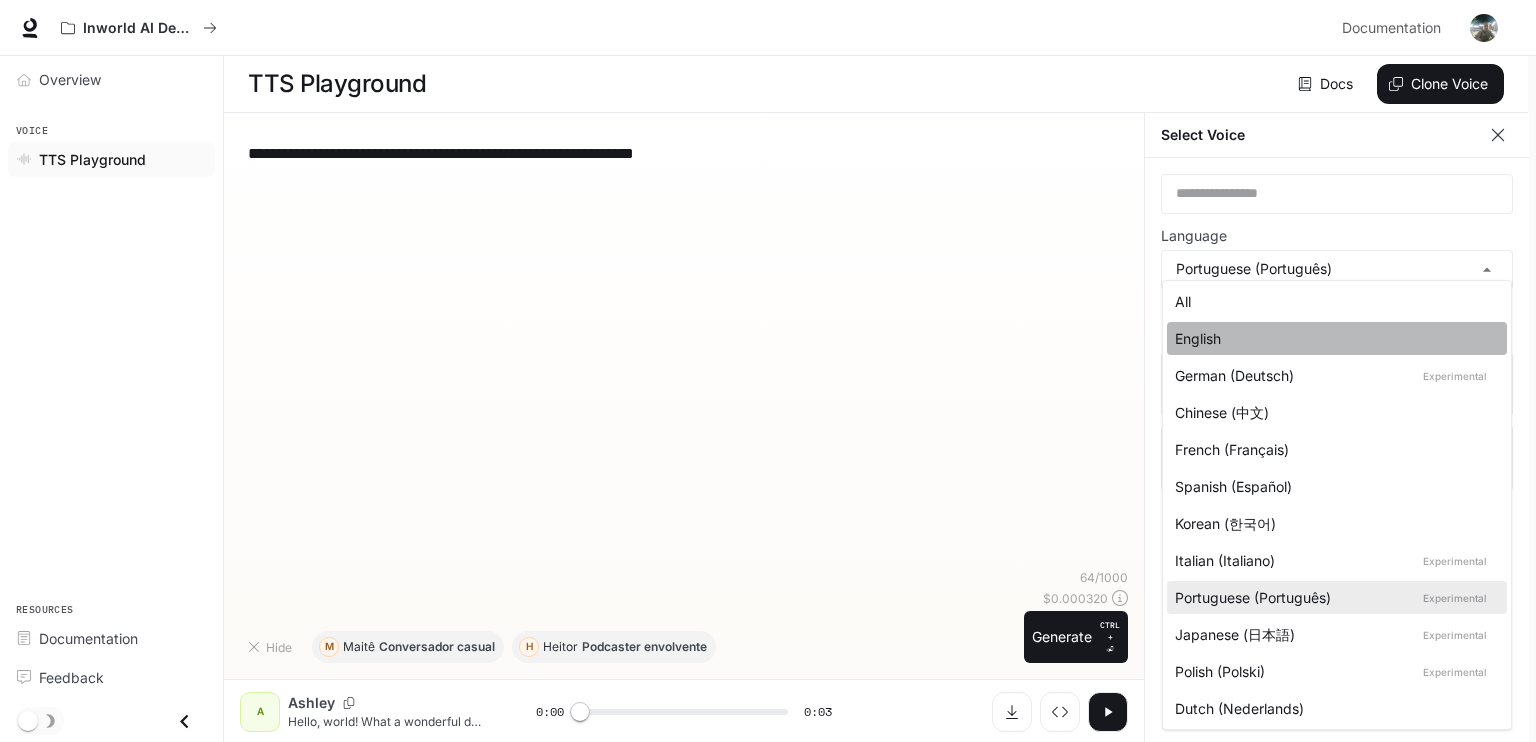 click on "English" at bounding box center (1333, 338) 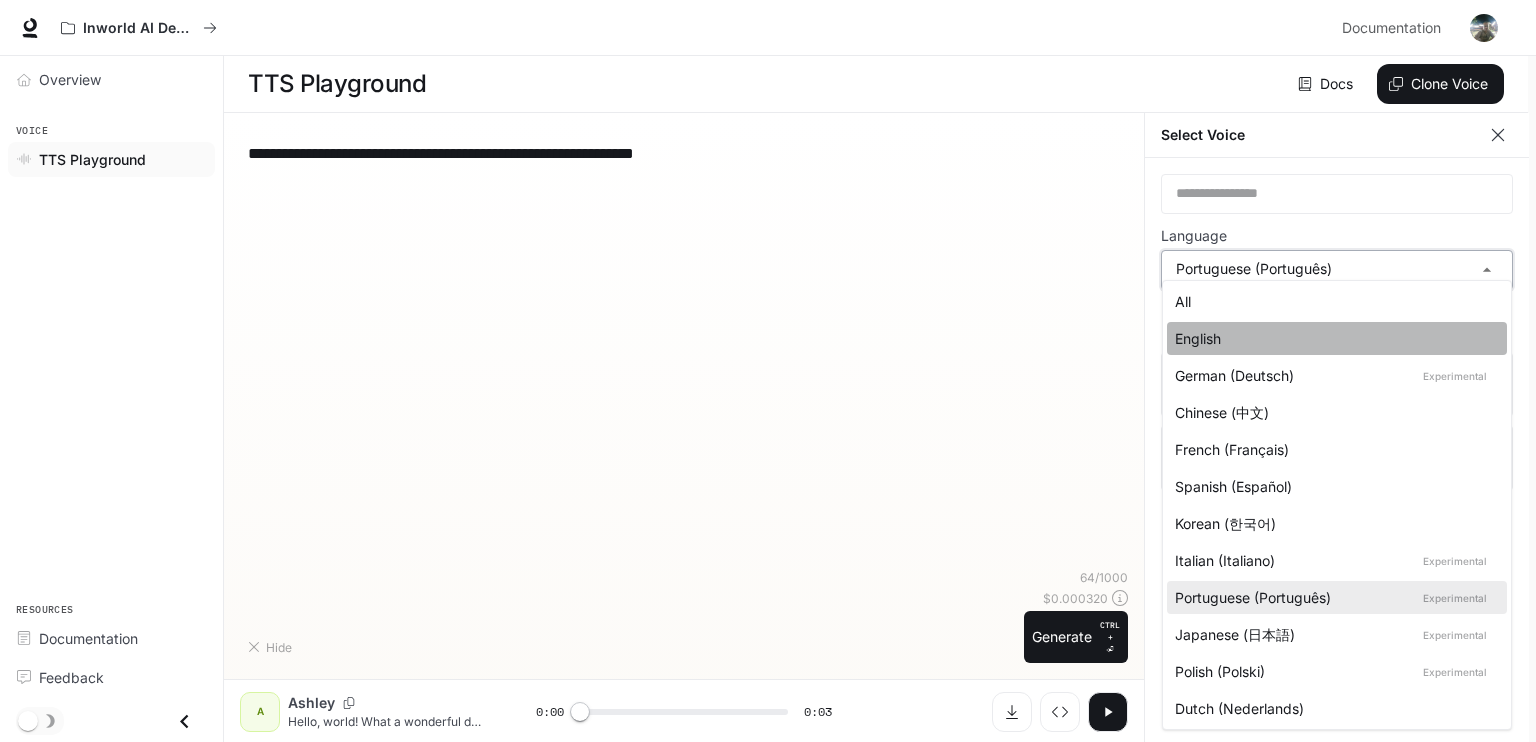 type on "*****" 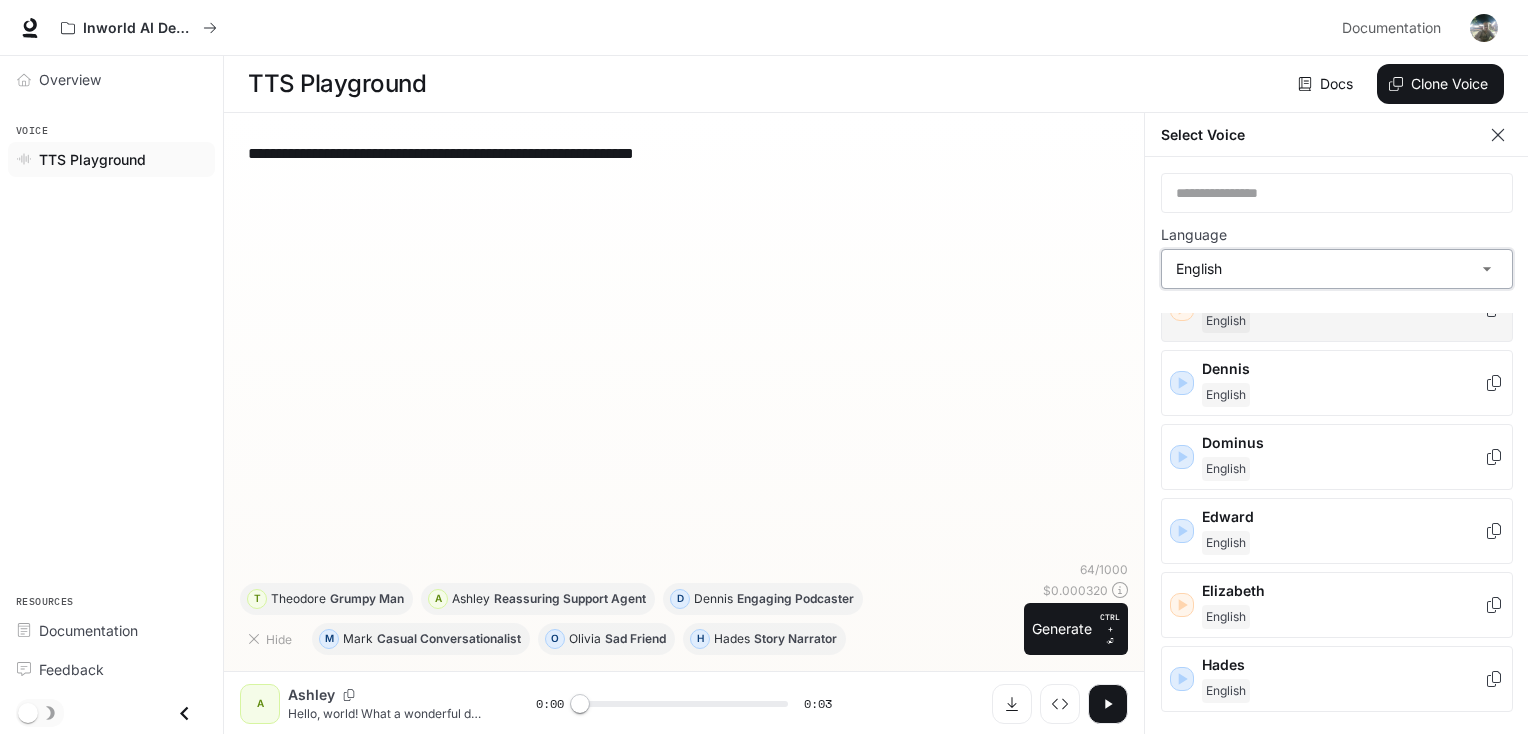 scroll, scrollTop: 300, scrollLeft: 0, axis: vertical 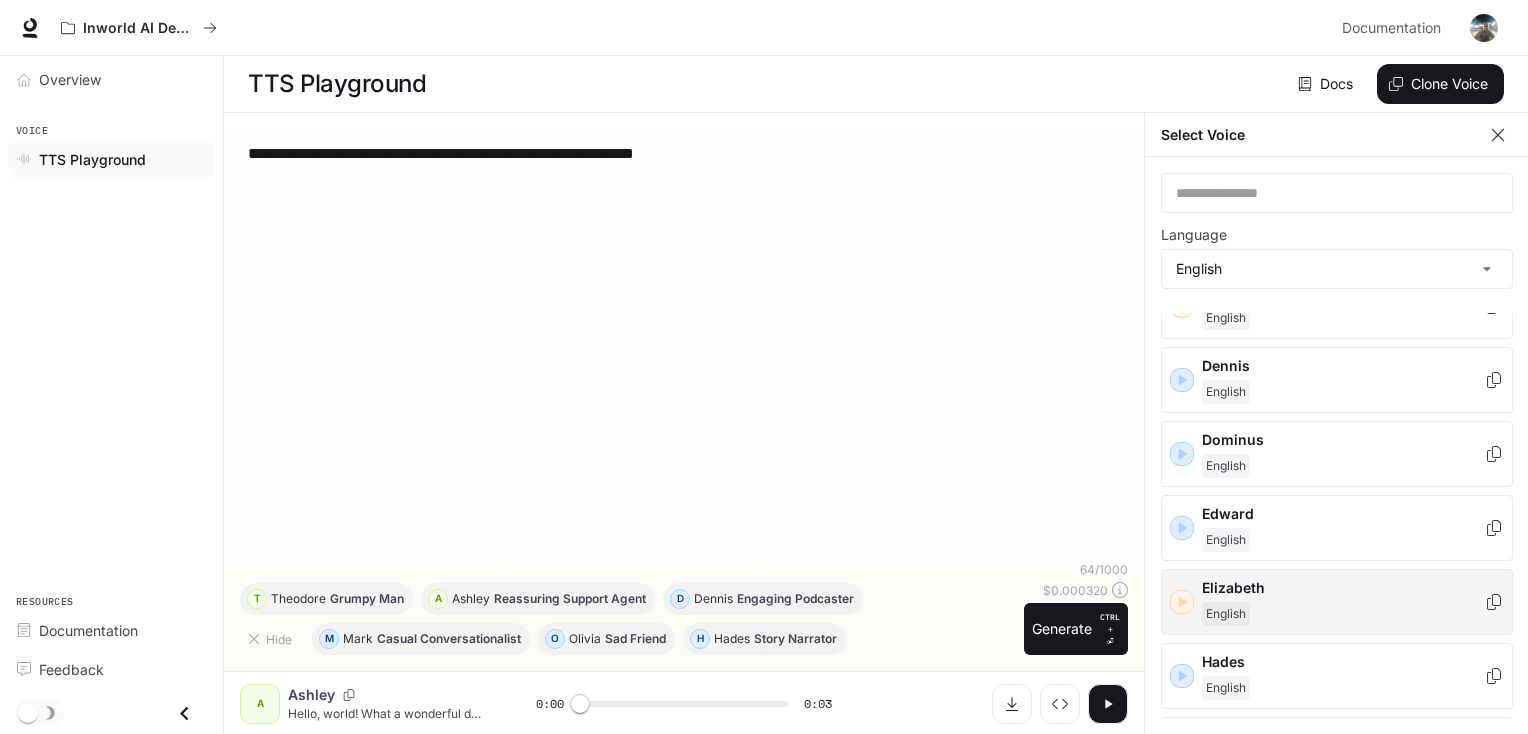click at bounding box center [1182, 602] 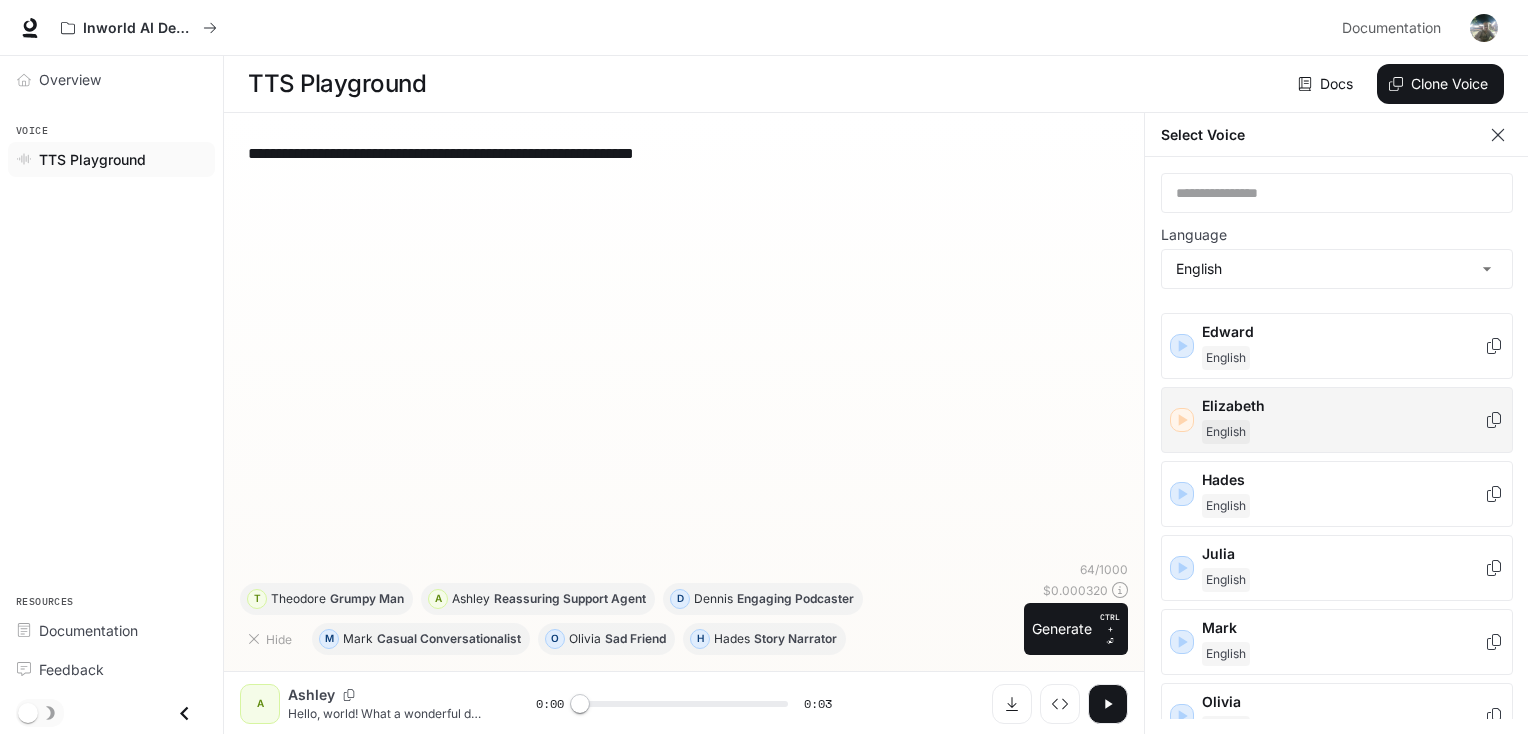 scroll, scrollTop: 500, scrollLeft: 0, axis: vertical 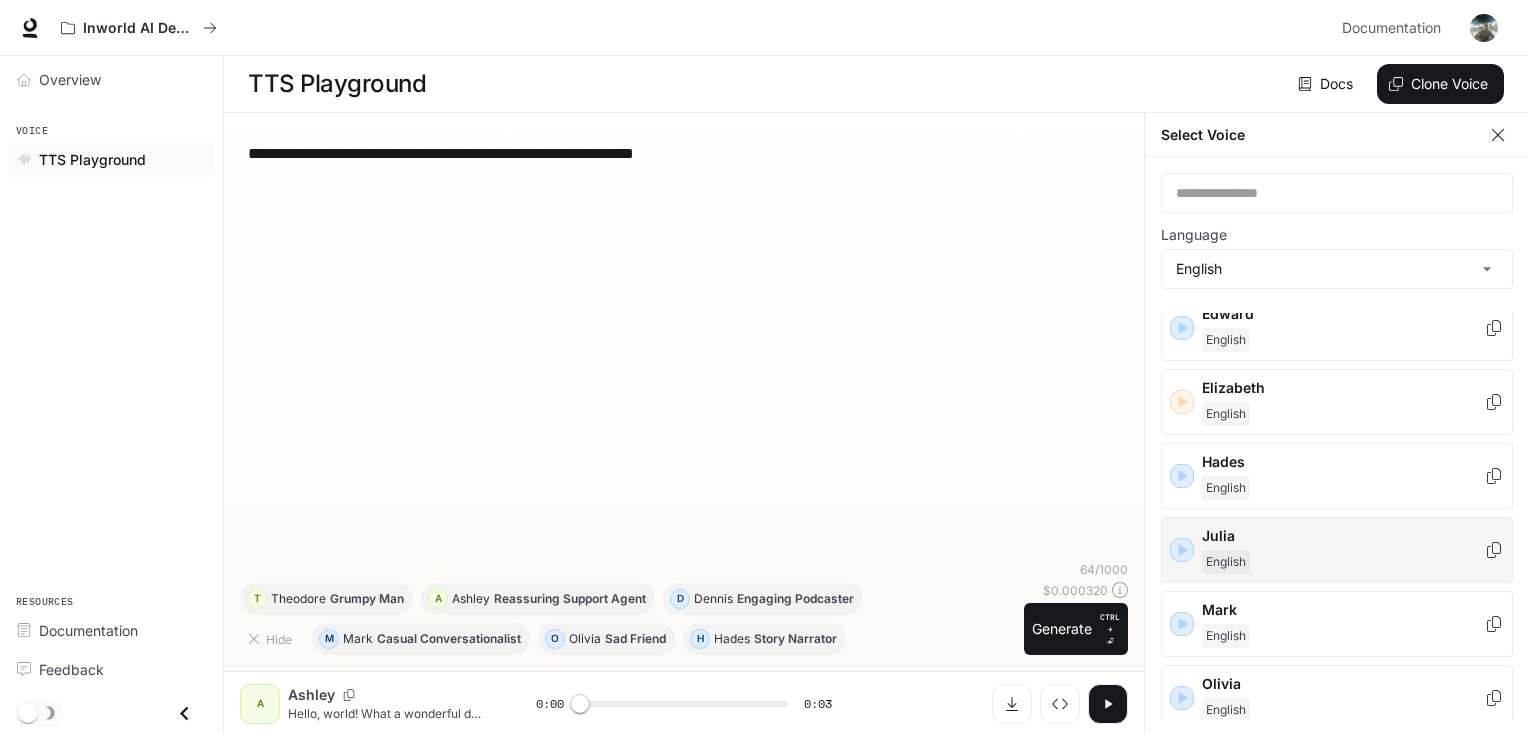 click 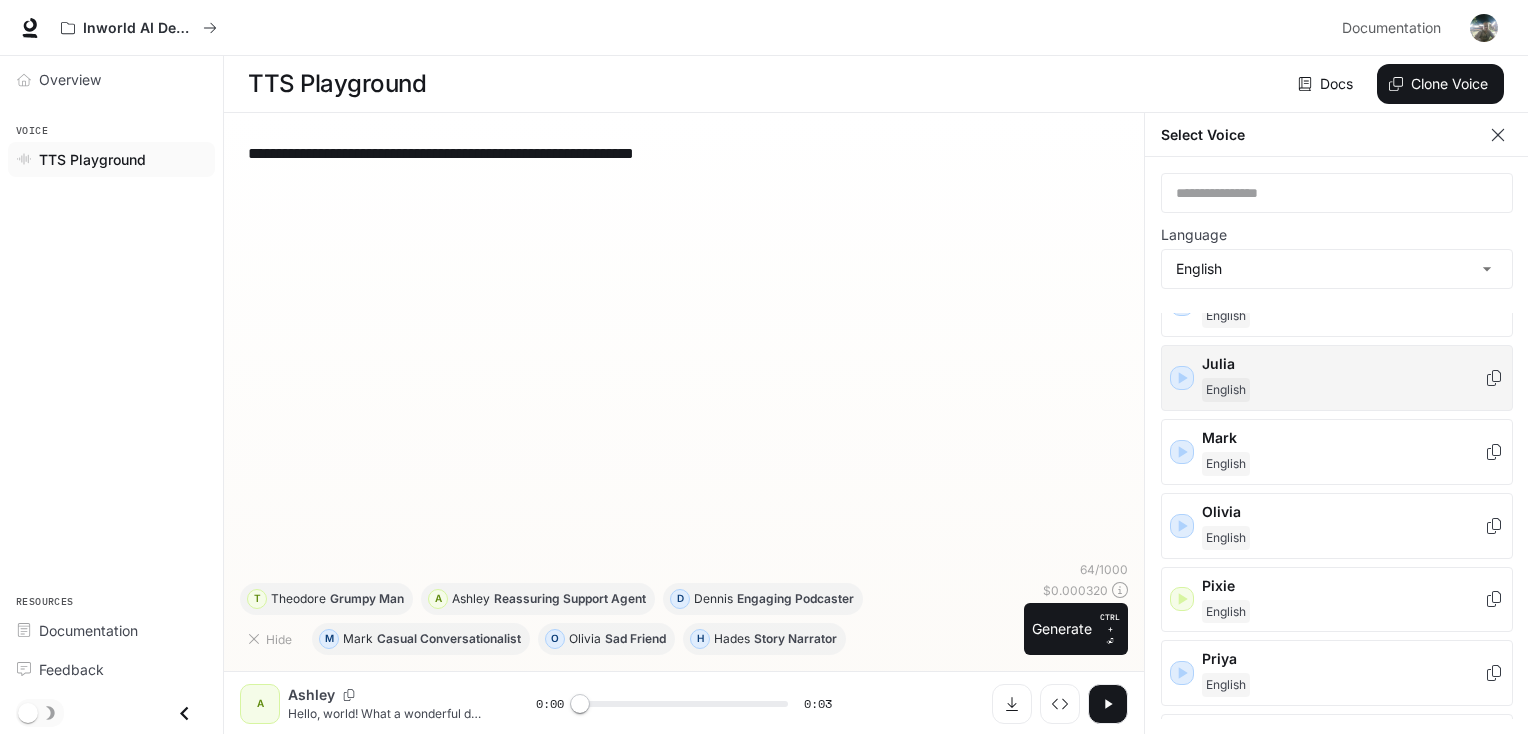 scroll, scrollTop: 700, scrollLeft: 0, axis: vertical 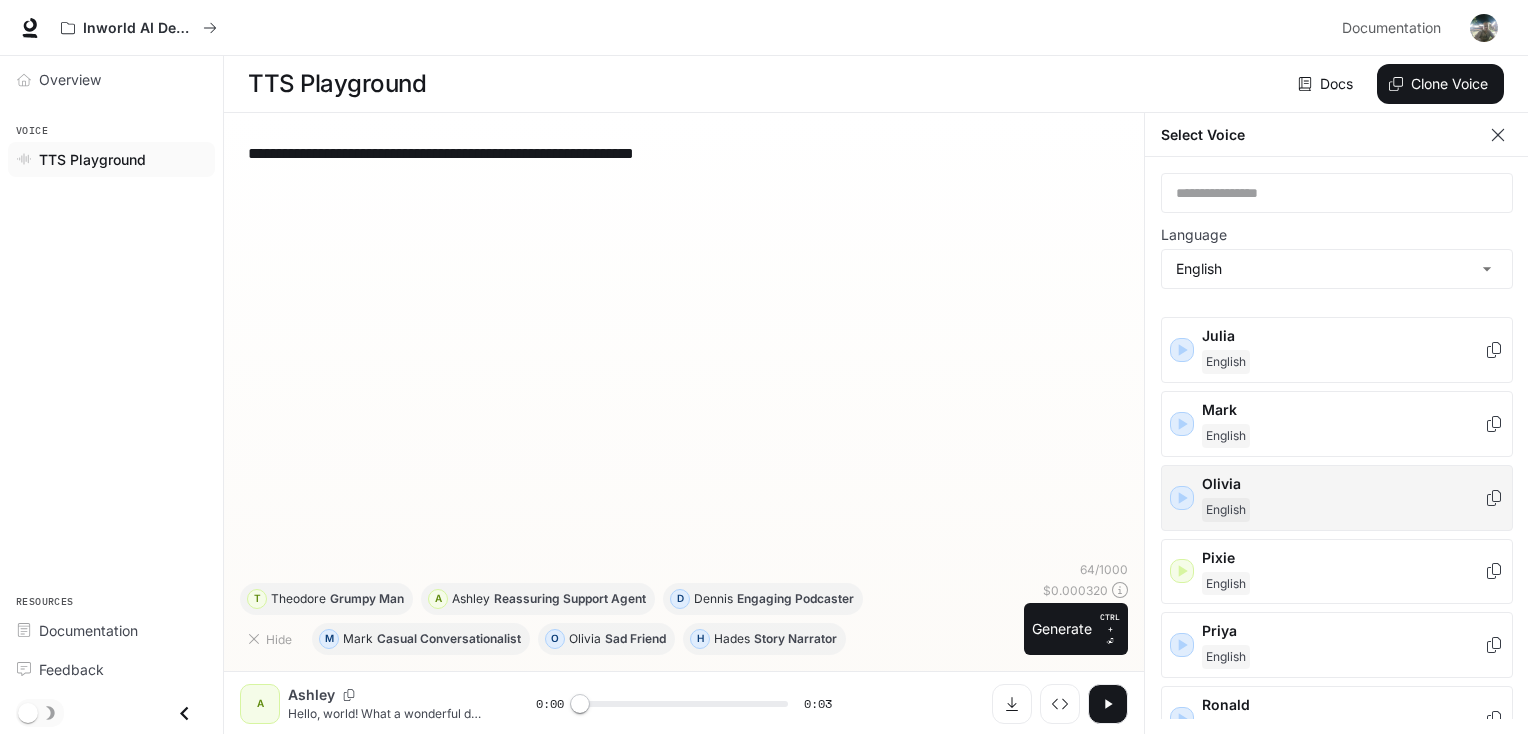 click 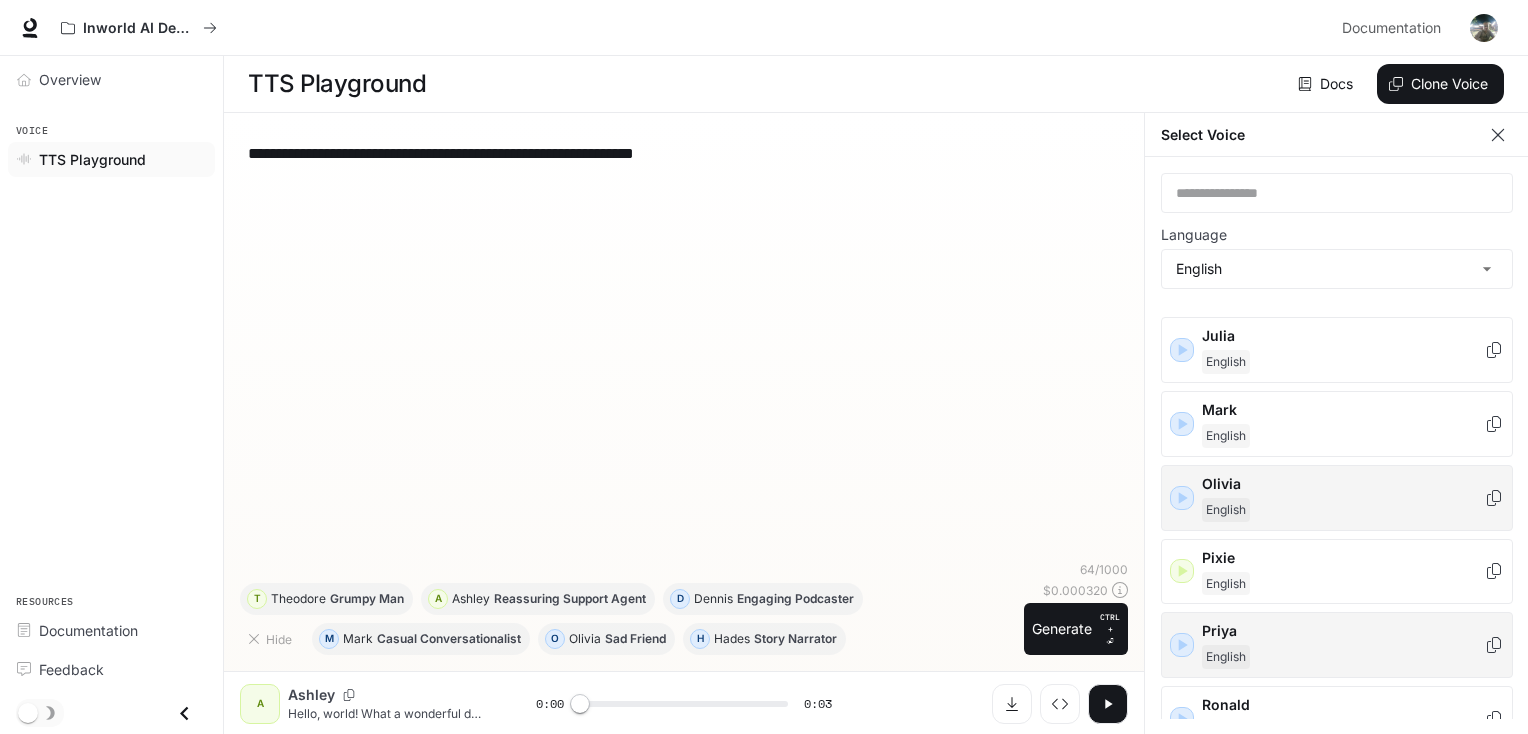 click 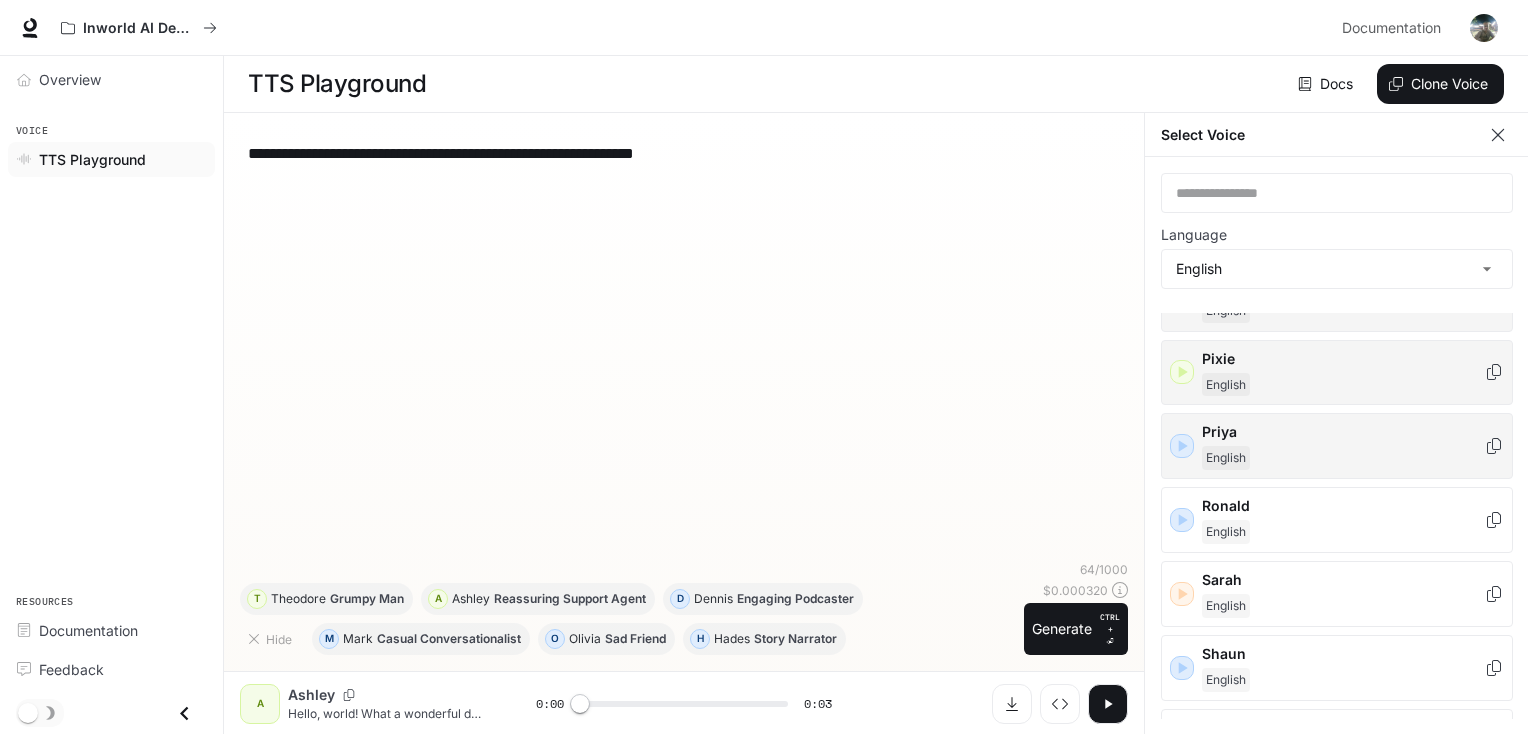 scroll, scrollTop: 900, scrollLeft: 0, axis: vertical 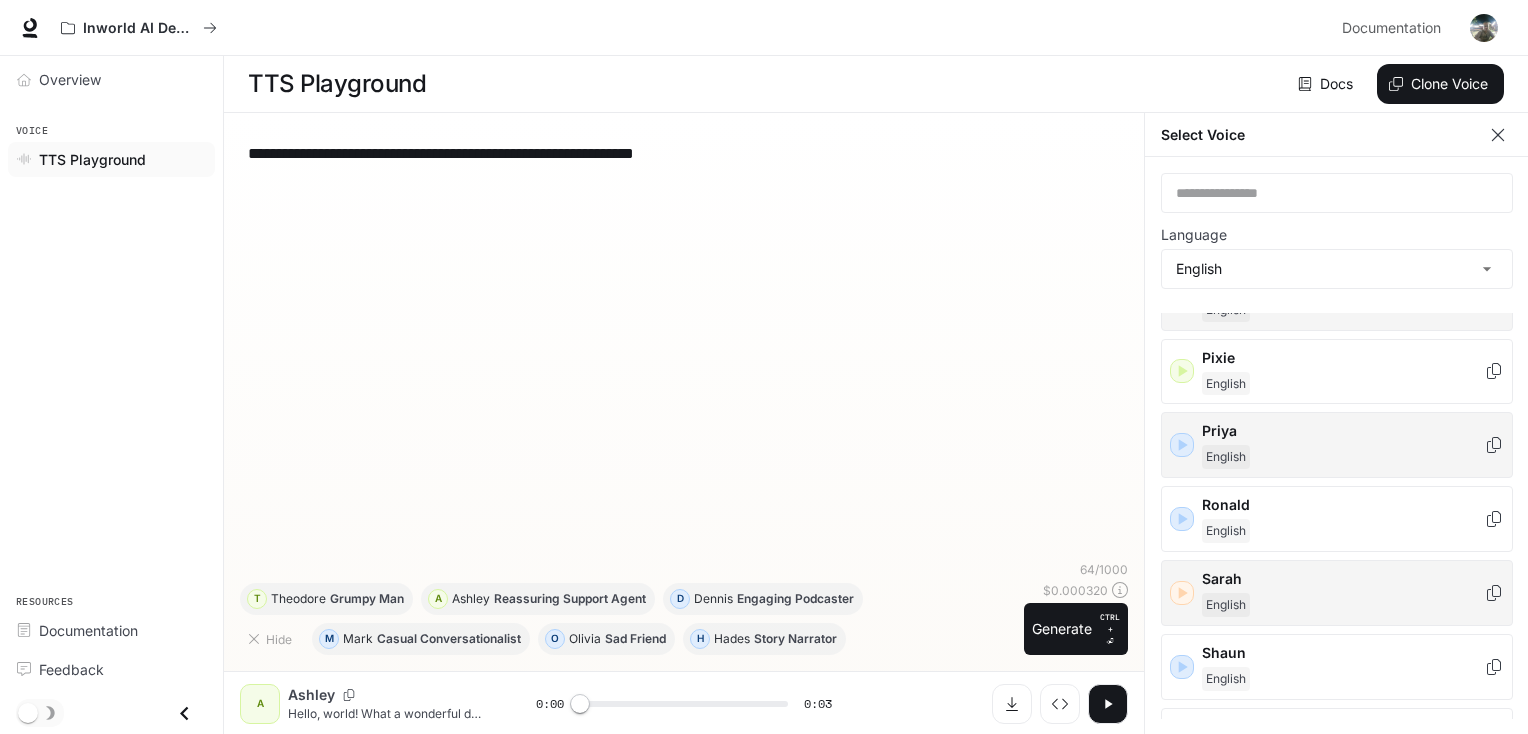 click 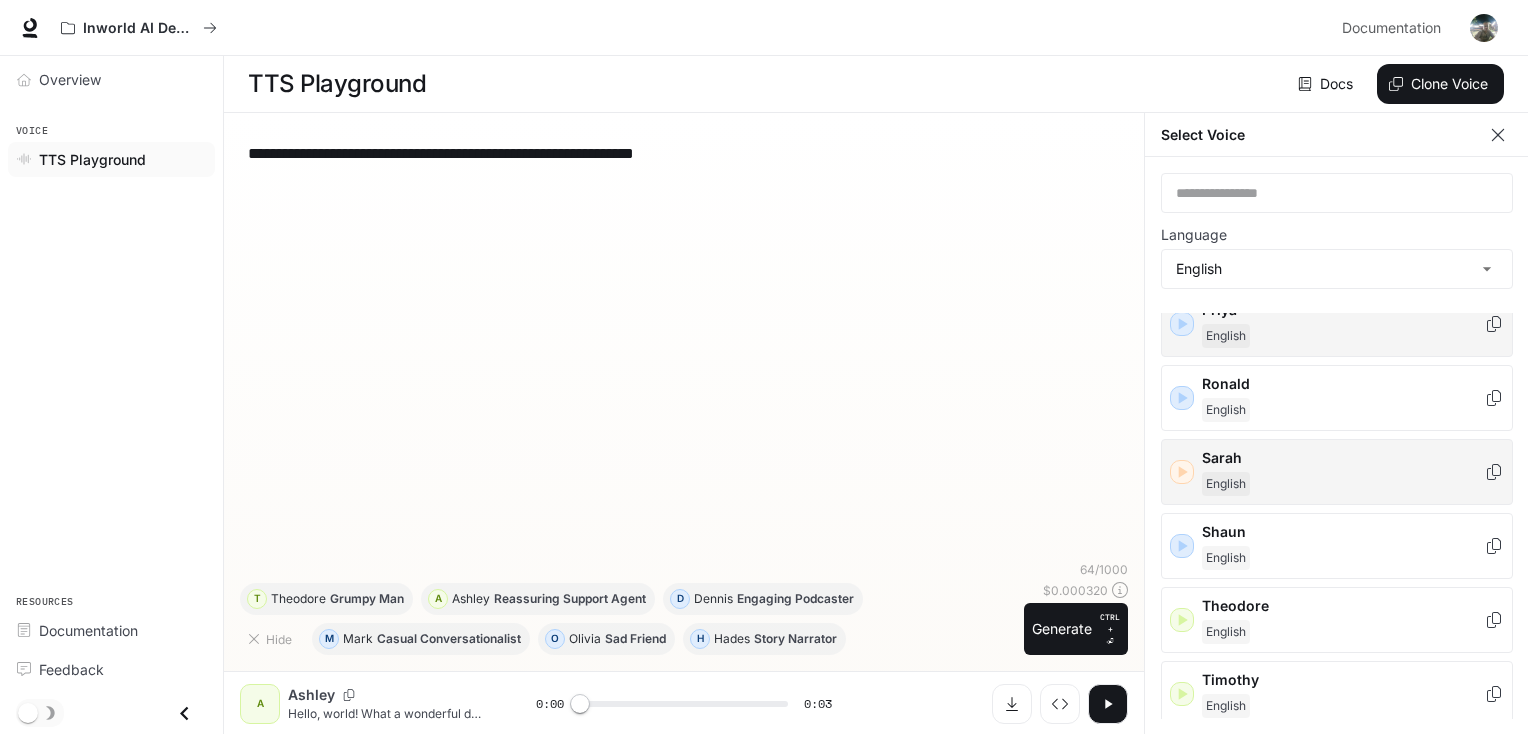 scroll, scrollTop: 1086, scrollLeft: 0, axis: vertical 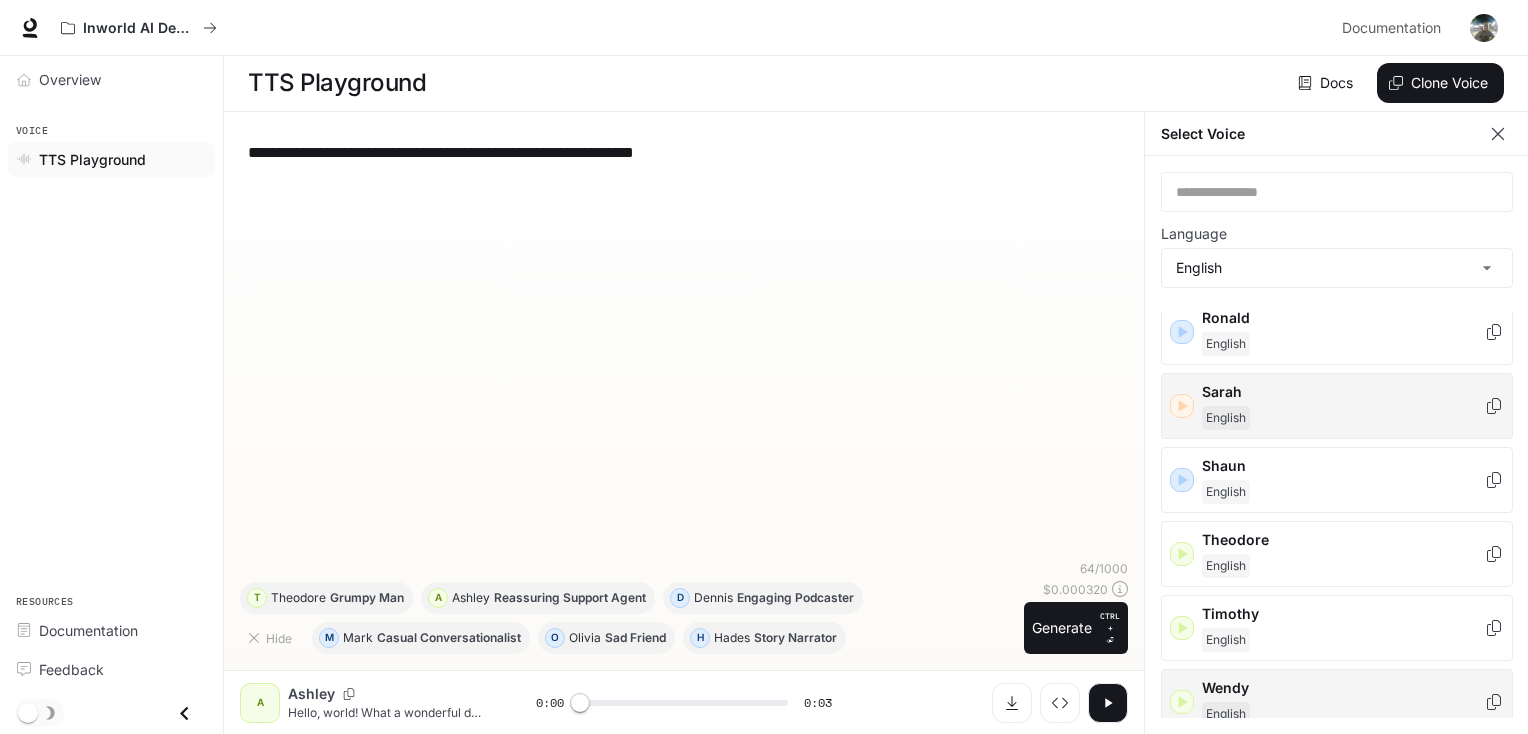 click 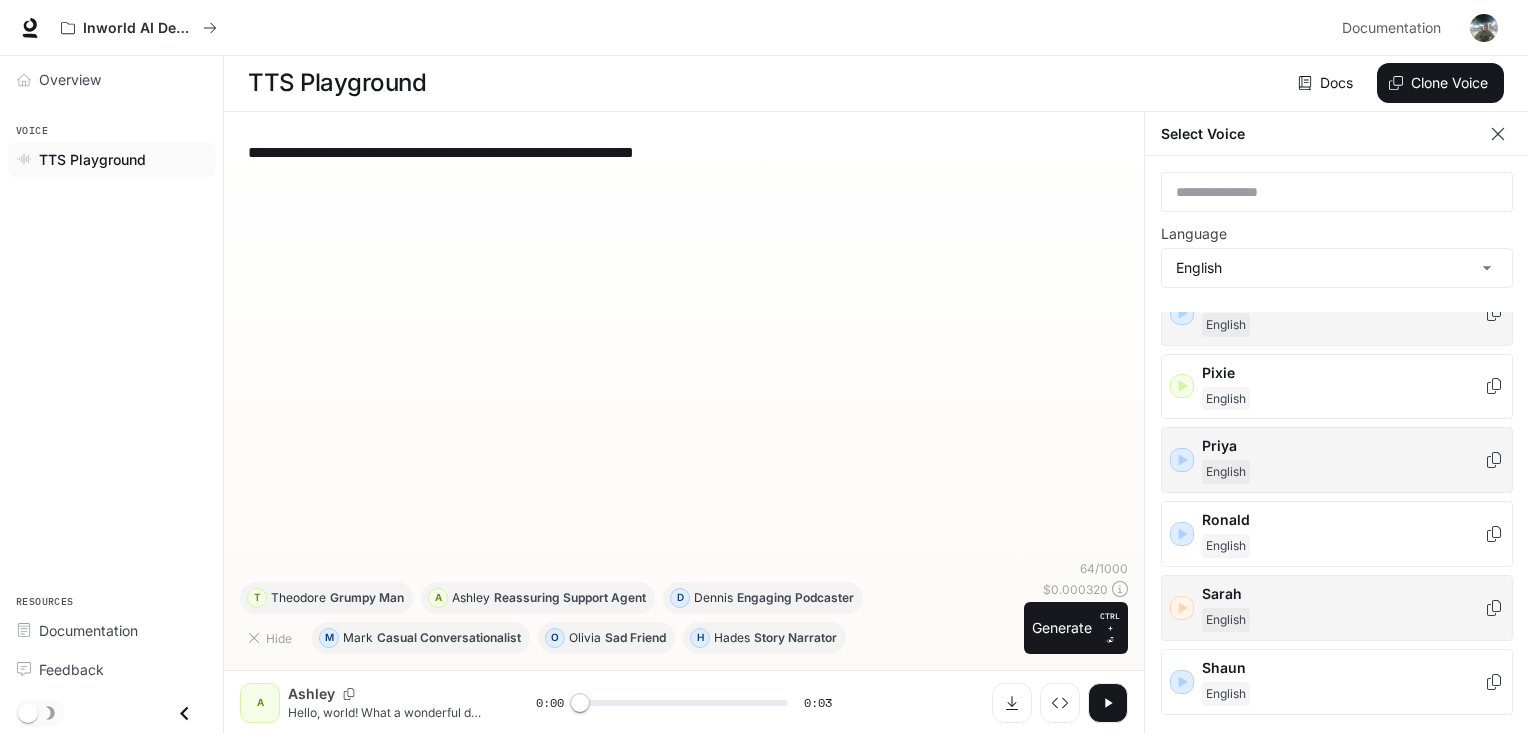 scroll, scrollTop: 786, scrollLeft: 0, axis: vertical 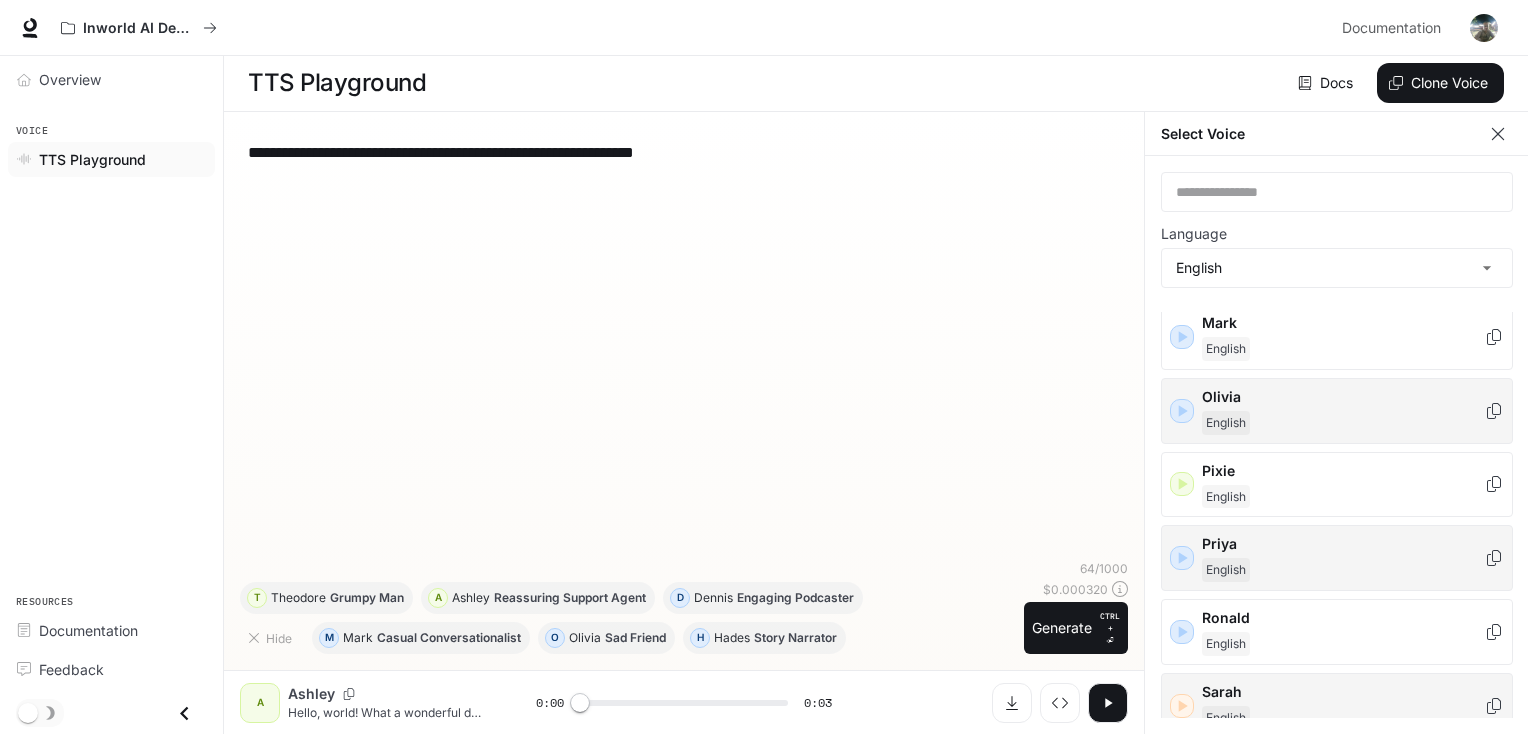 click 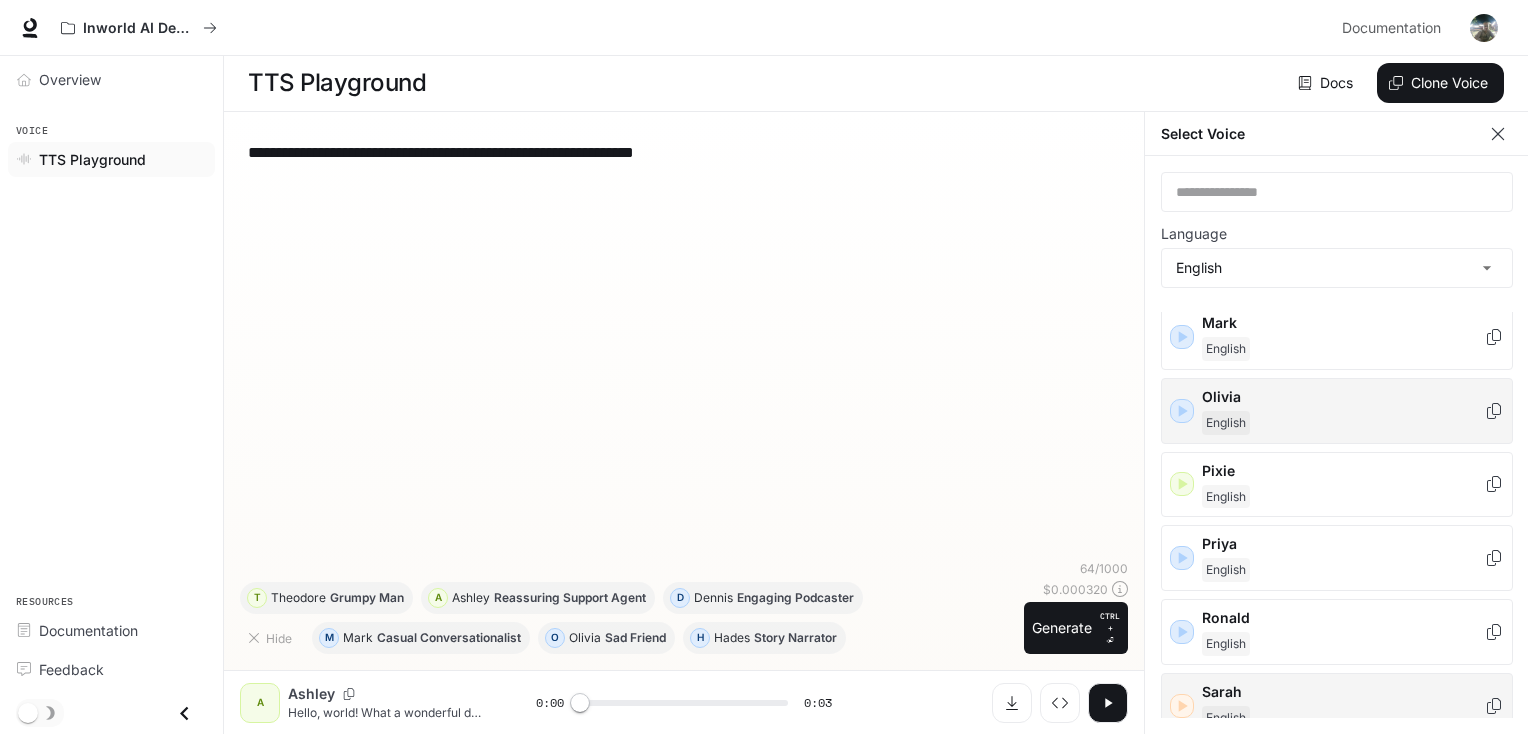 click 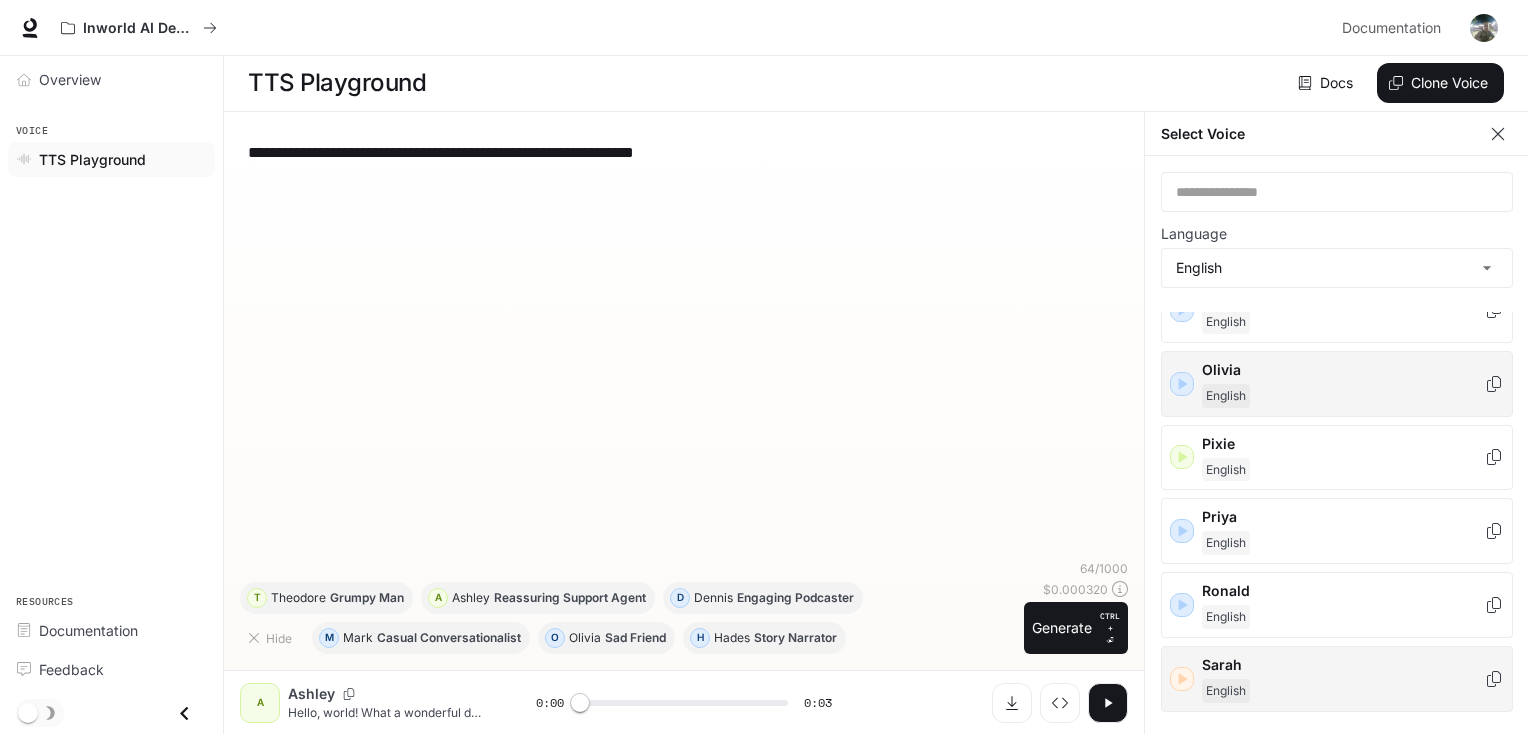 scroll, scrollTop: 1086, scrollLeft: 0, axis: vertical 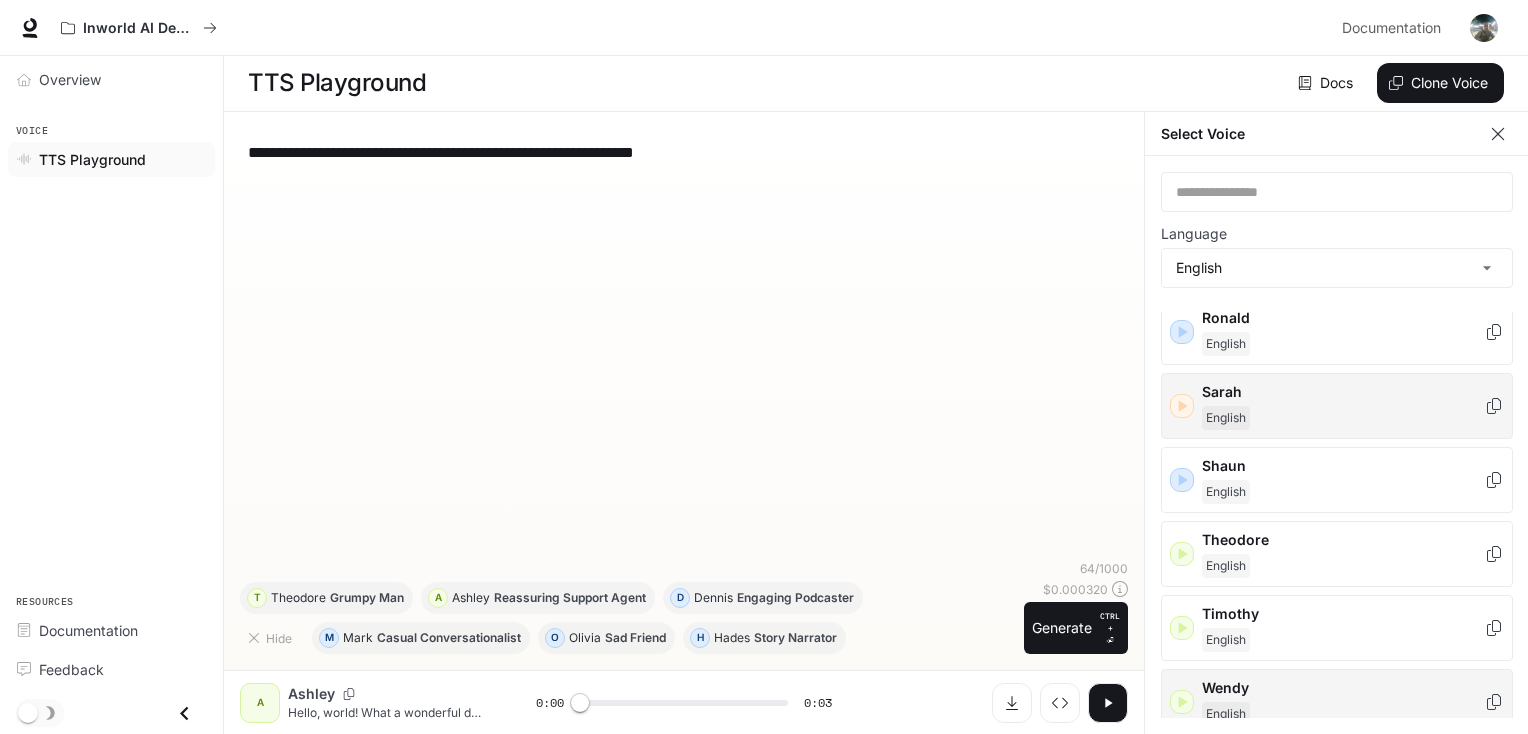 click 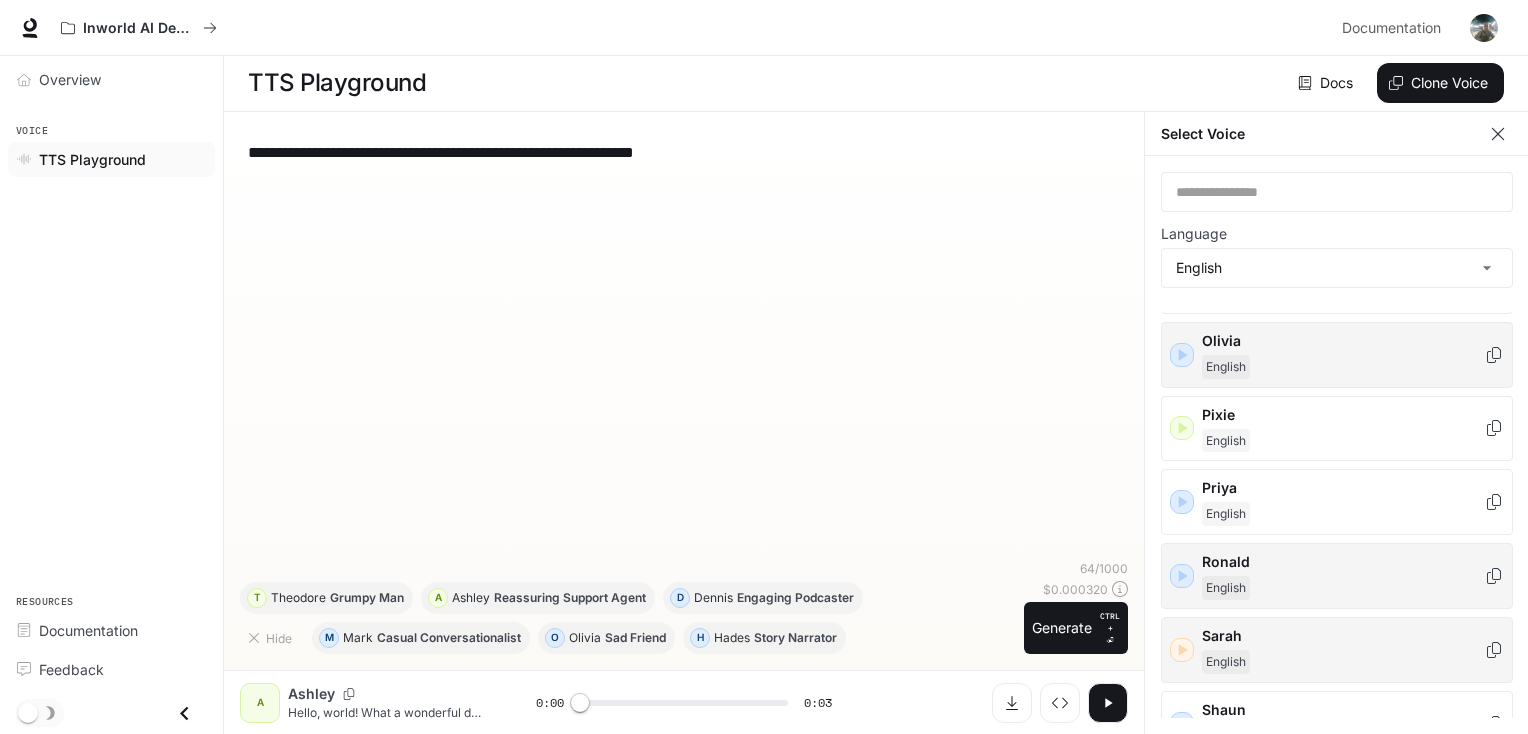 scroll, scrollTop: 786, scrollLeft: 0, axis: vertical 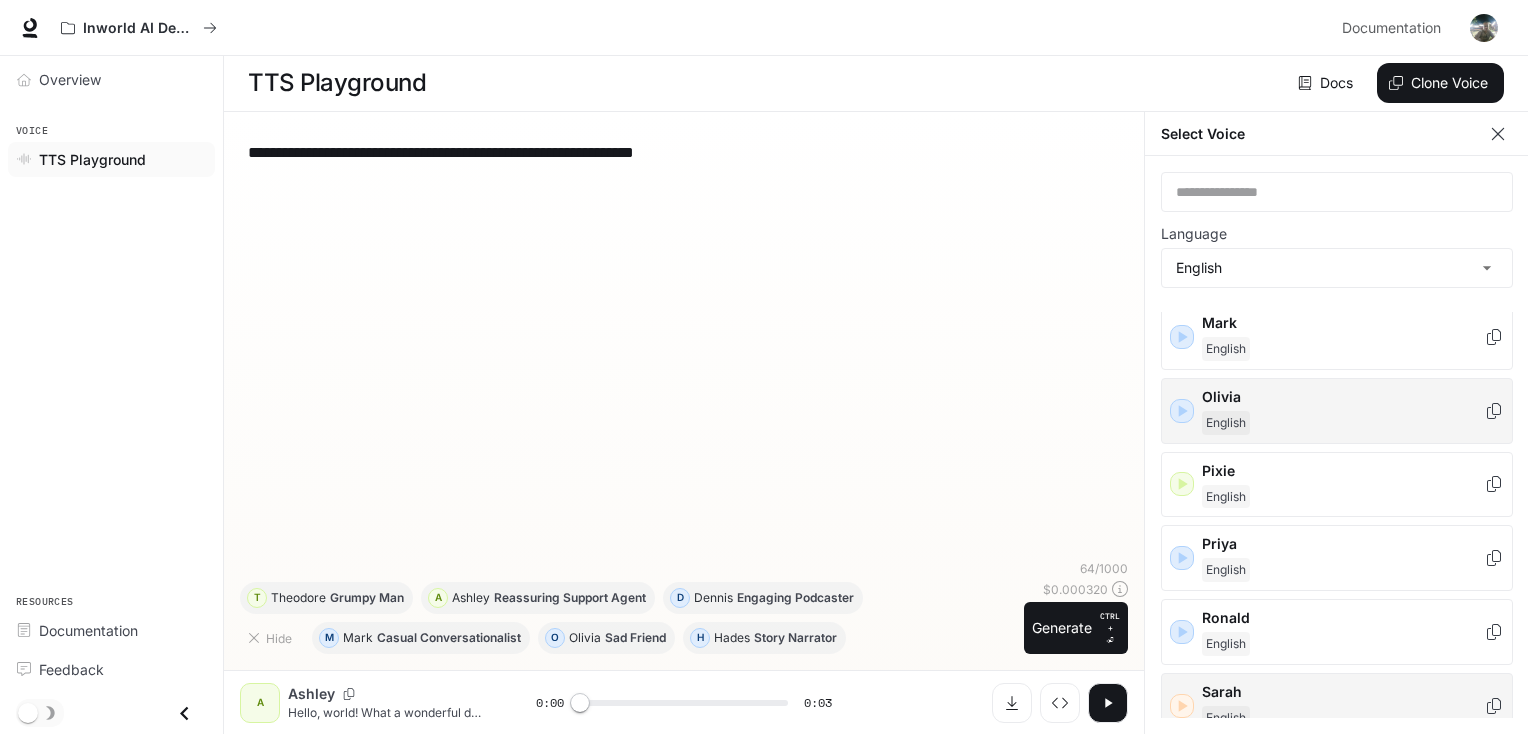 click 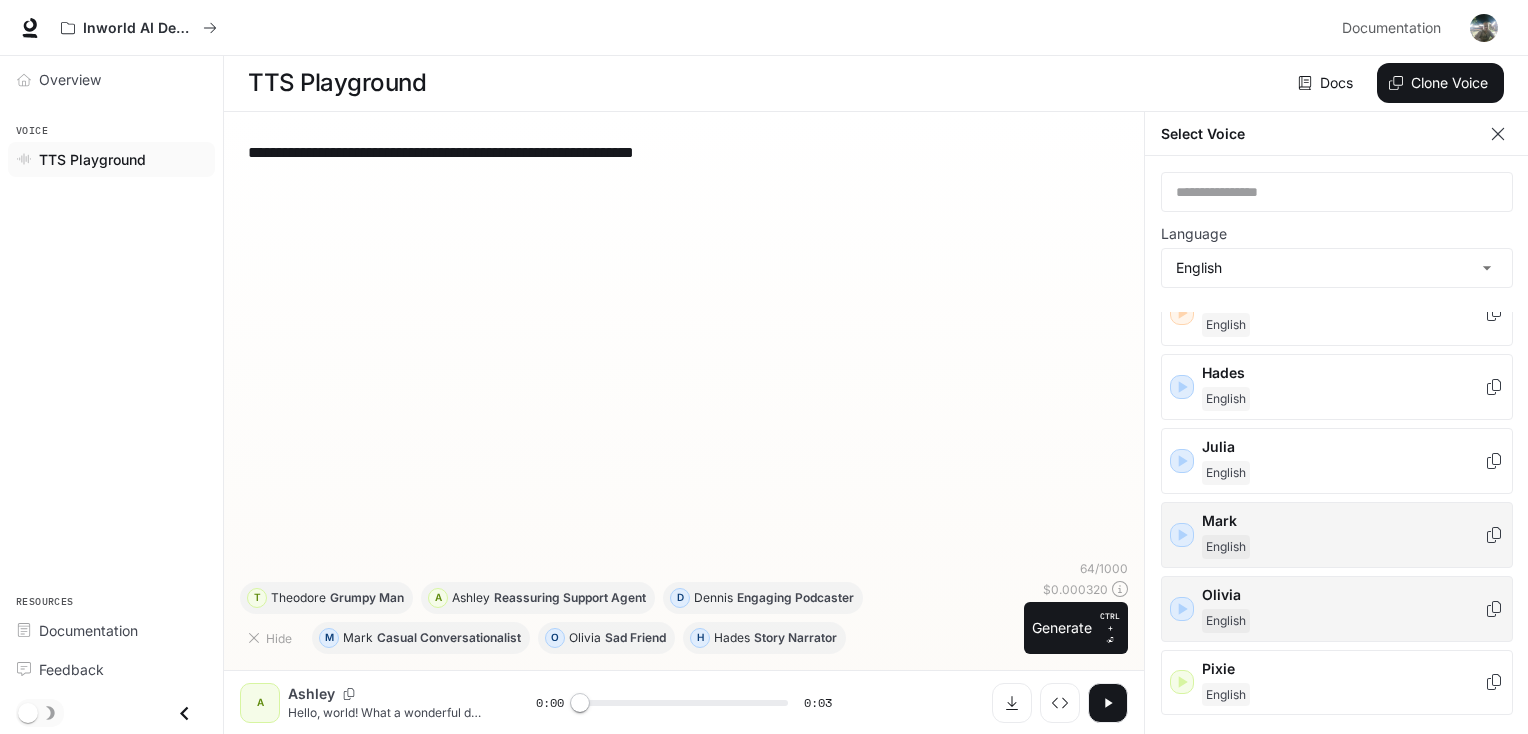 scroll, scrollTop: 586, scrollLeft: 0, axis: vertical 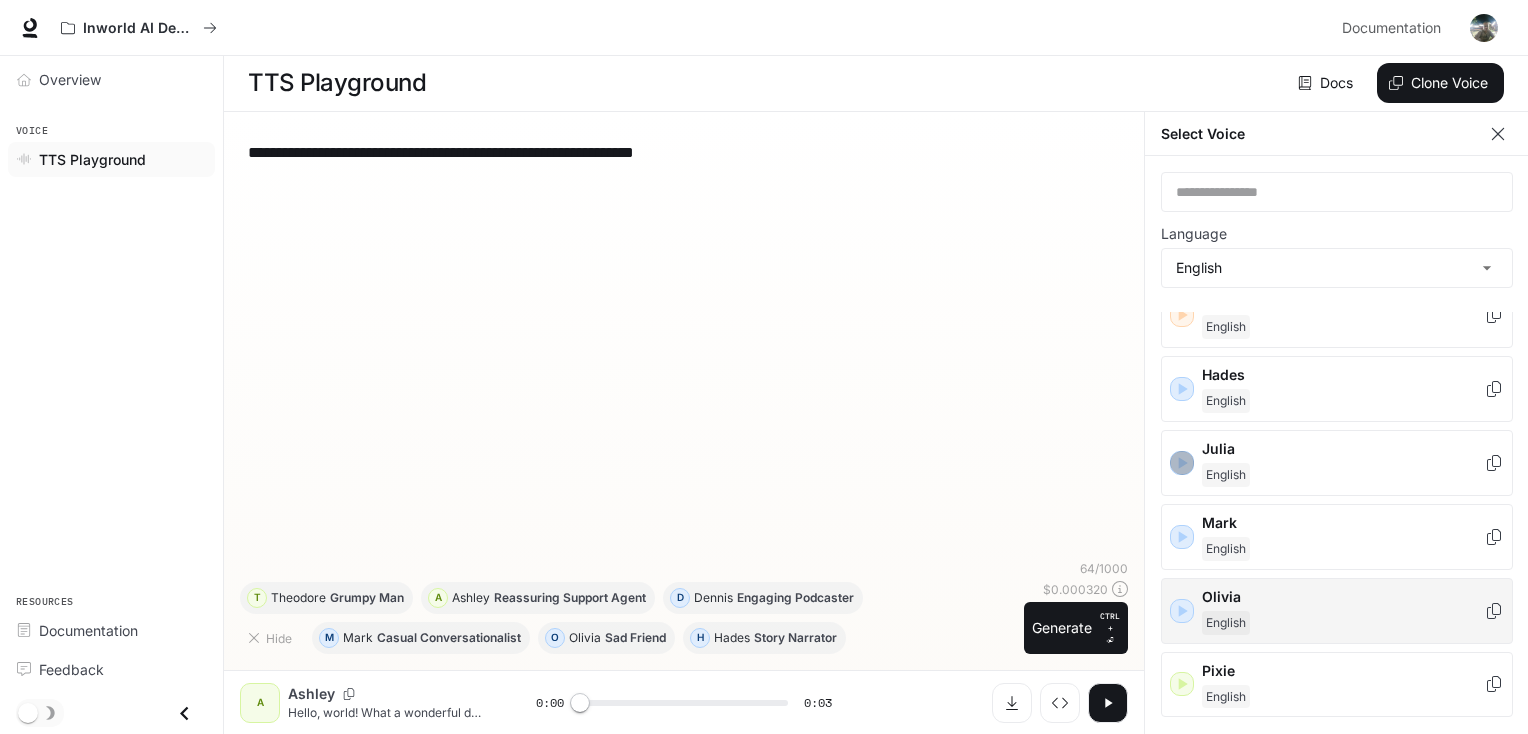 click 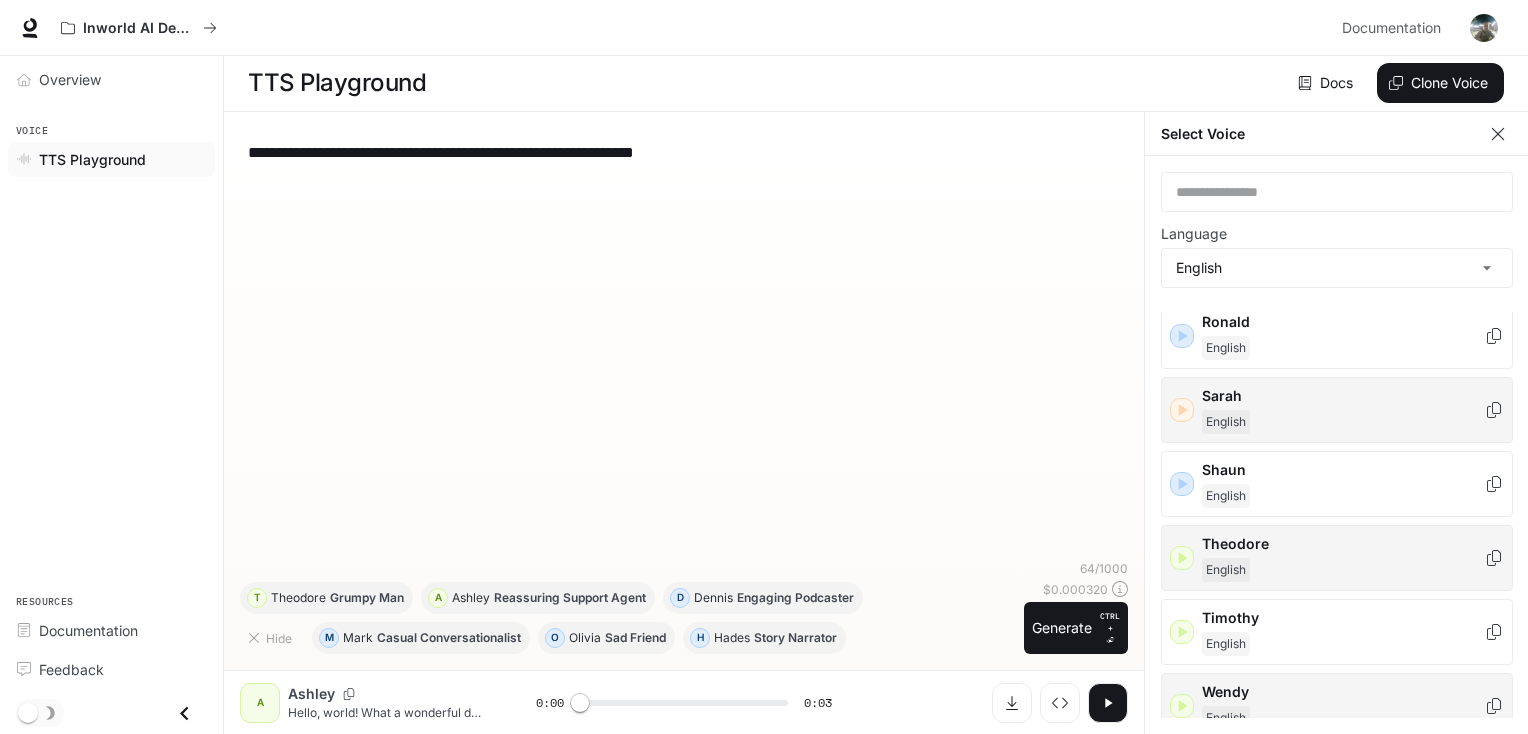 scroll, scrollTop: 1086, scrollLeft: 0, axis: vertical 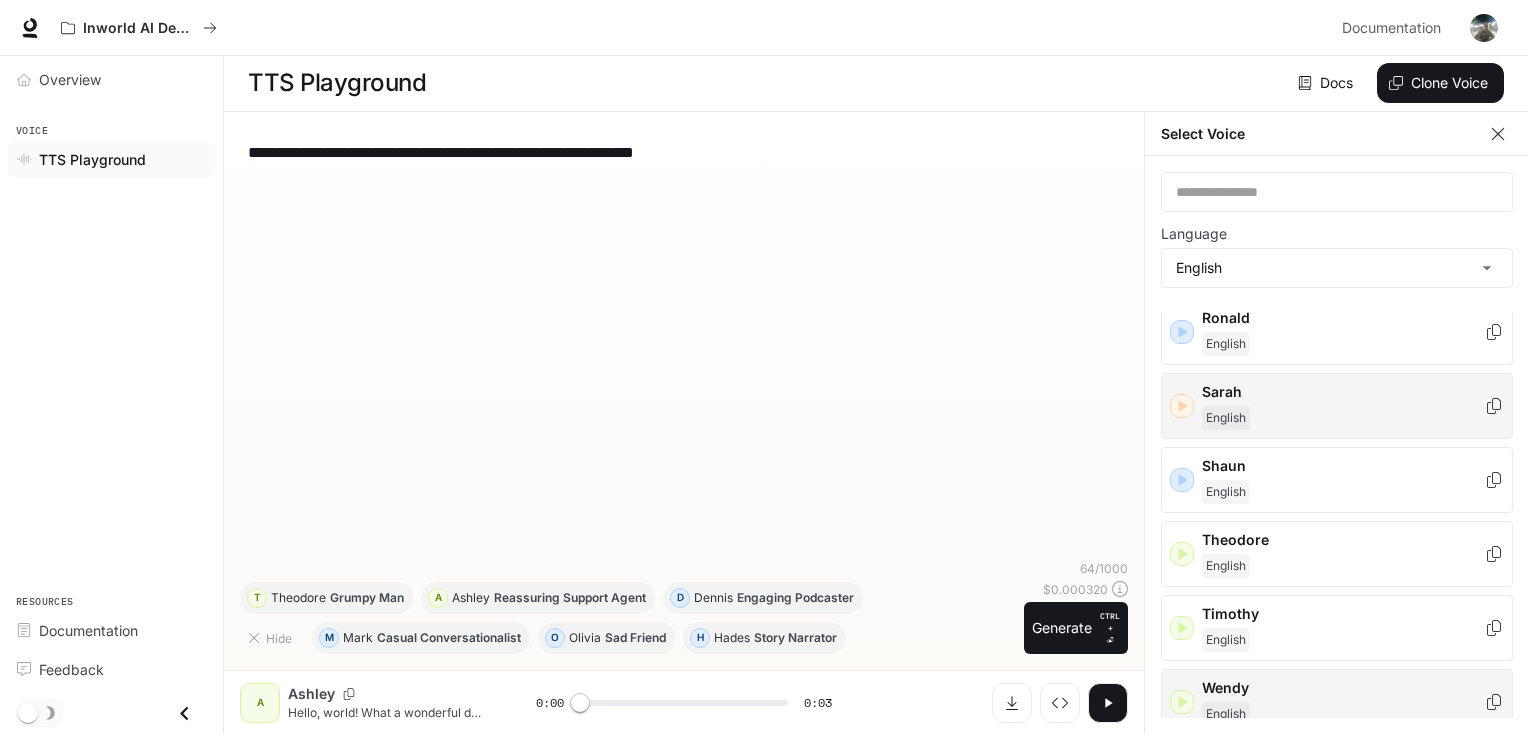 click on "[NAME] English" at bounding box center (1337, 702) 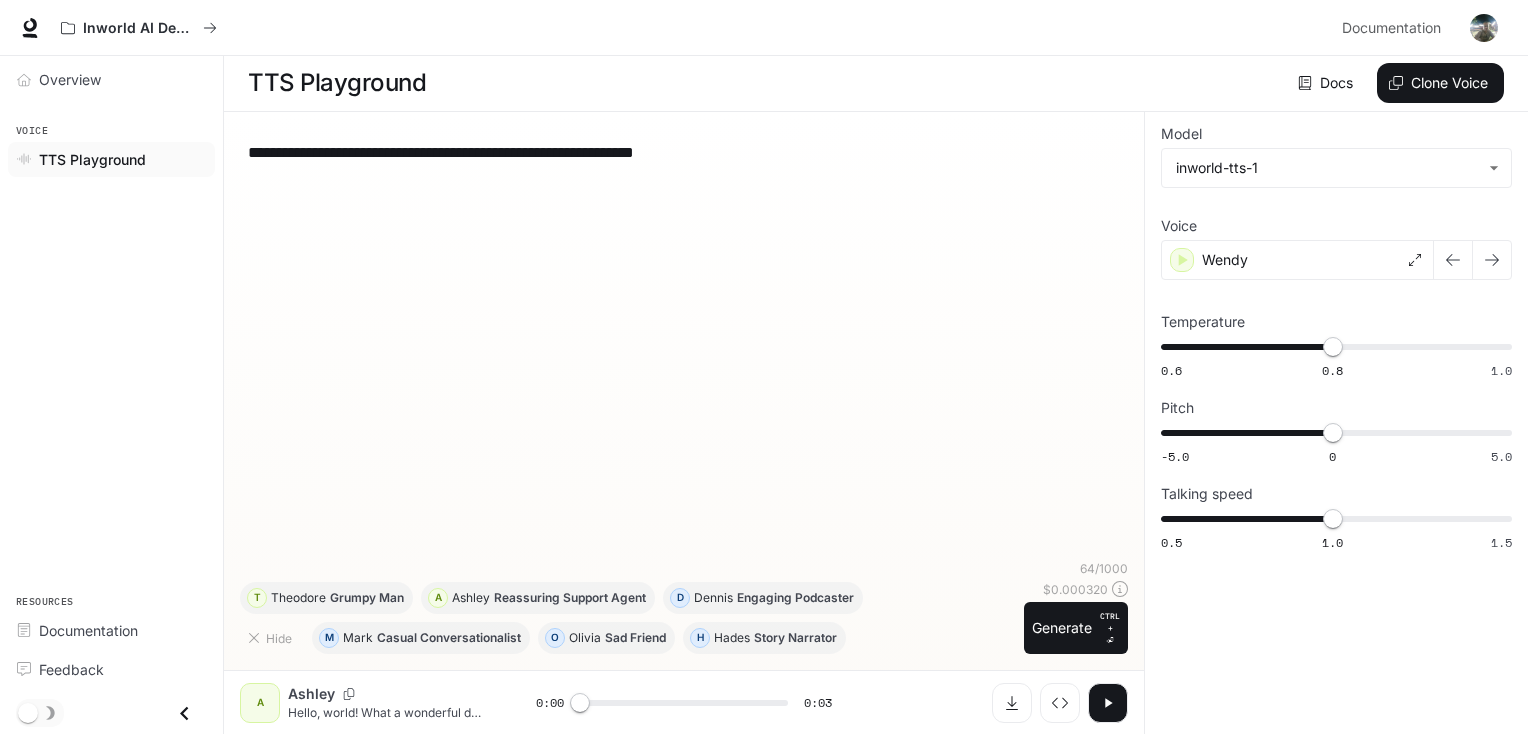 scroll, scrollTop: 0, scrollLeft: 0, axis: both 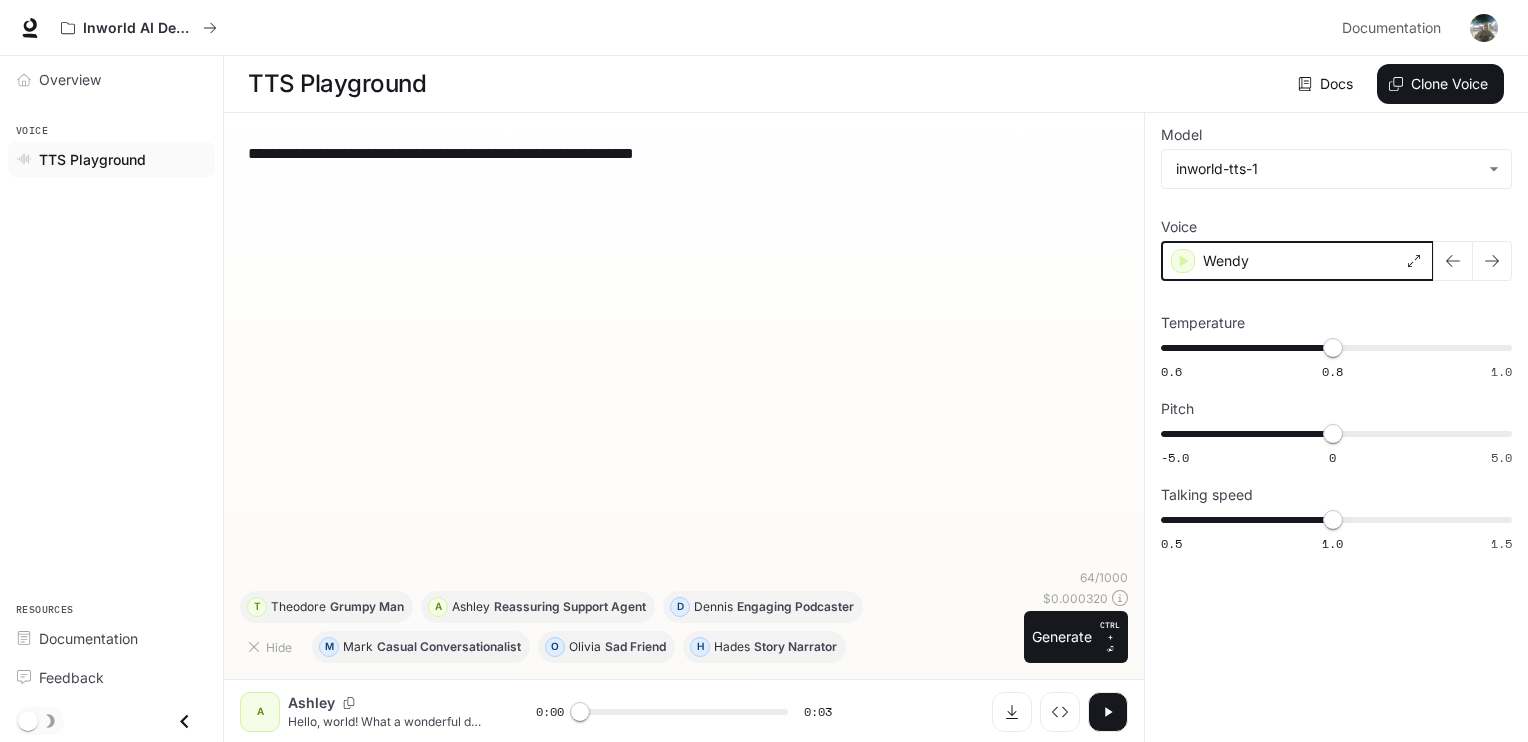 click 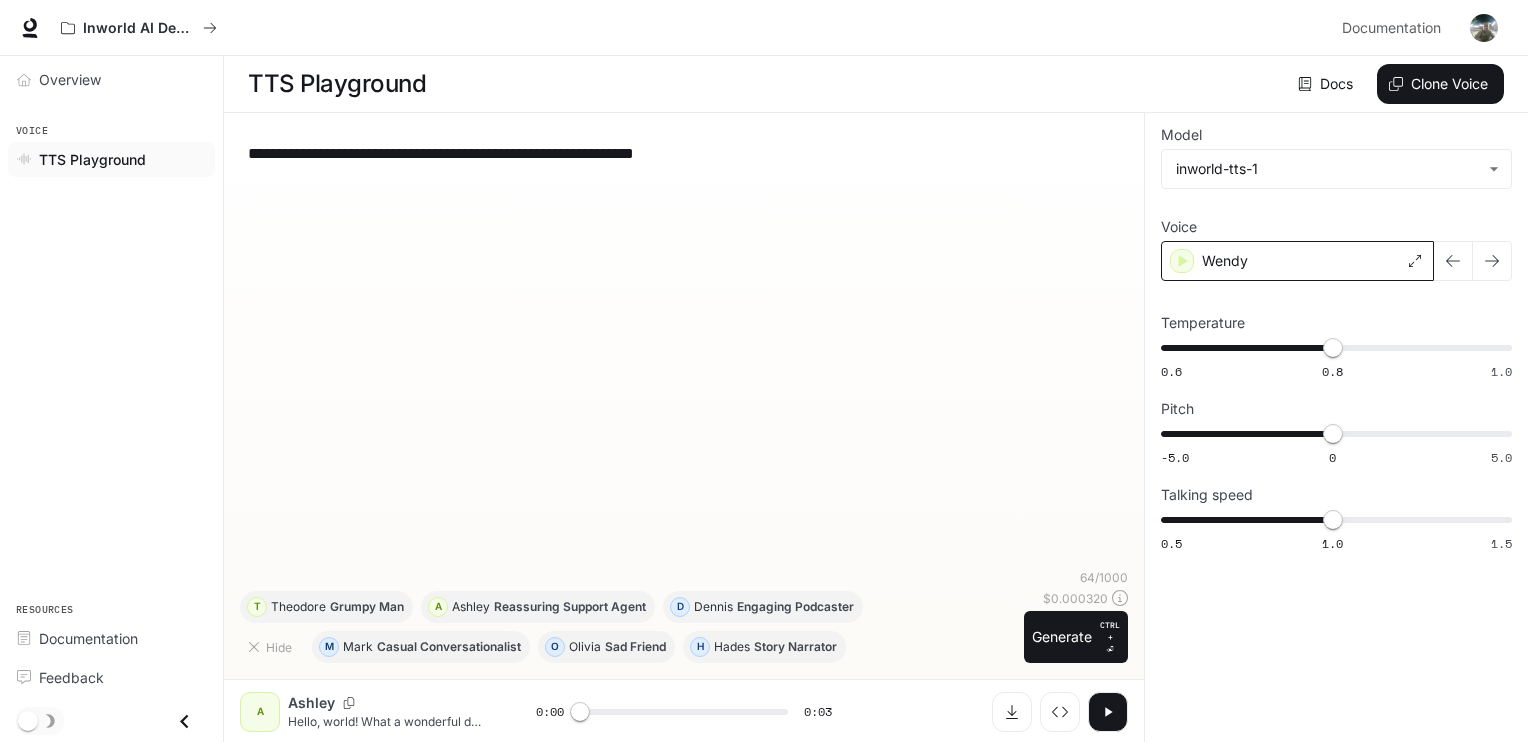 click on "Wendy" at bounding box center (1297, 261) 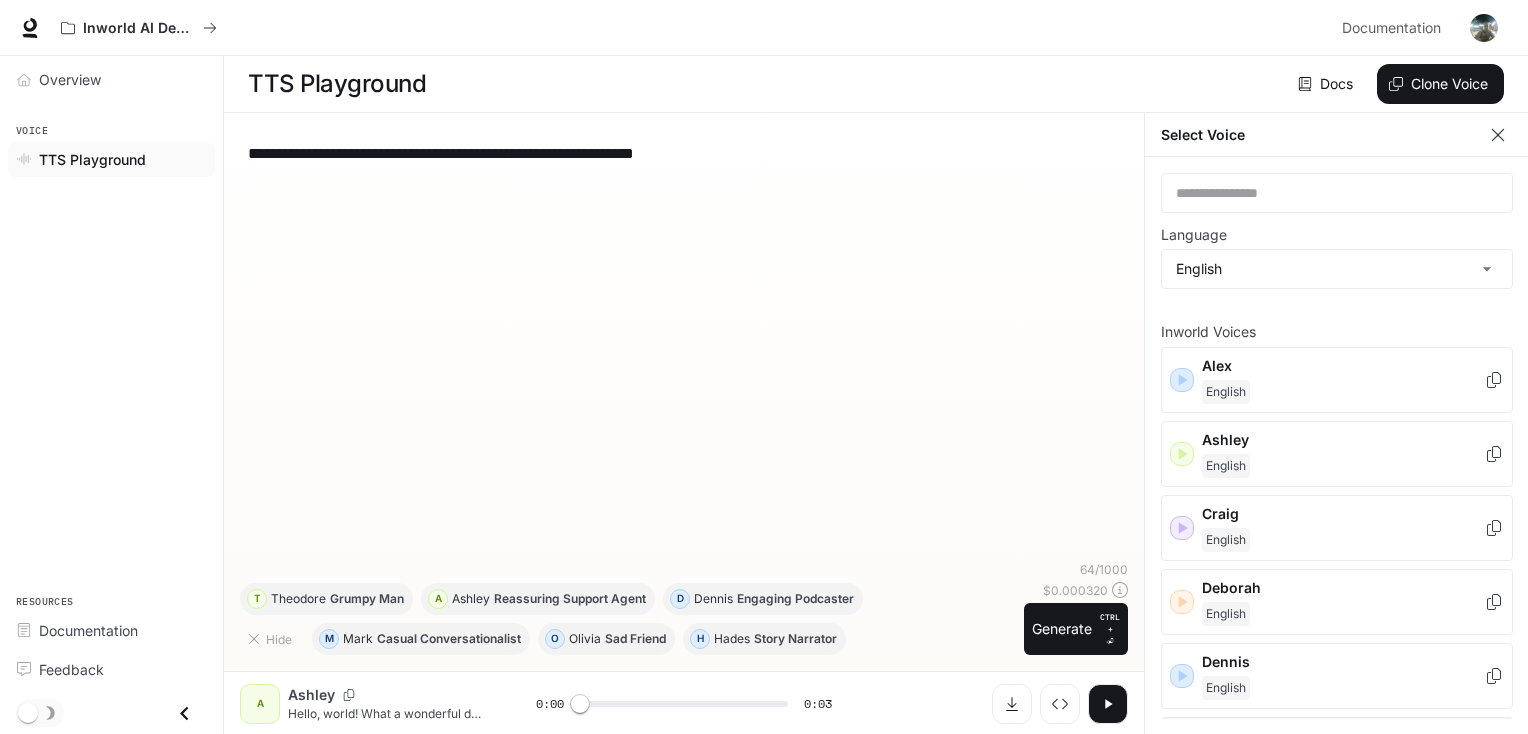 scroll, scrollTop: 0, scrollLeft: 0, axis: both 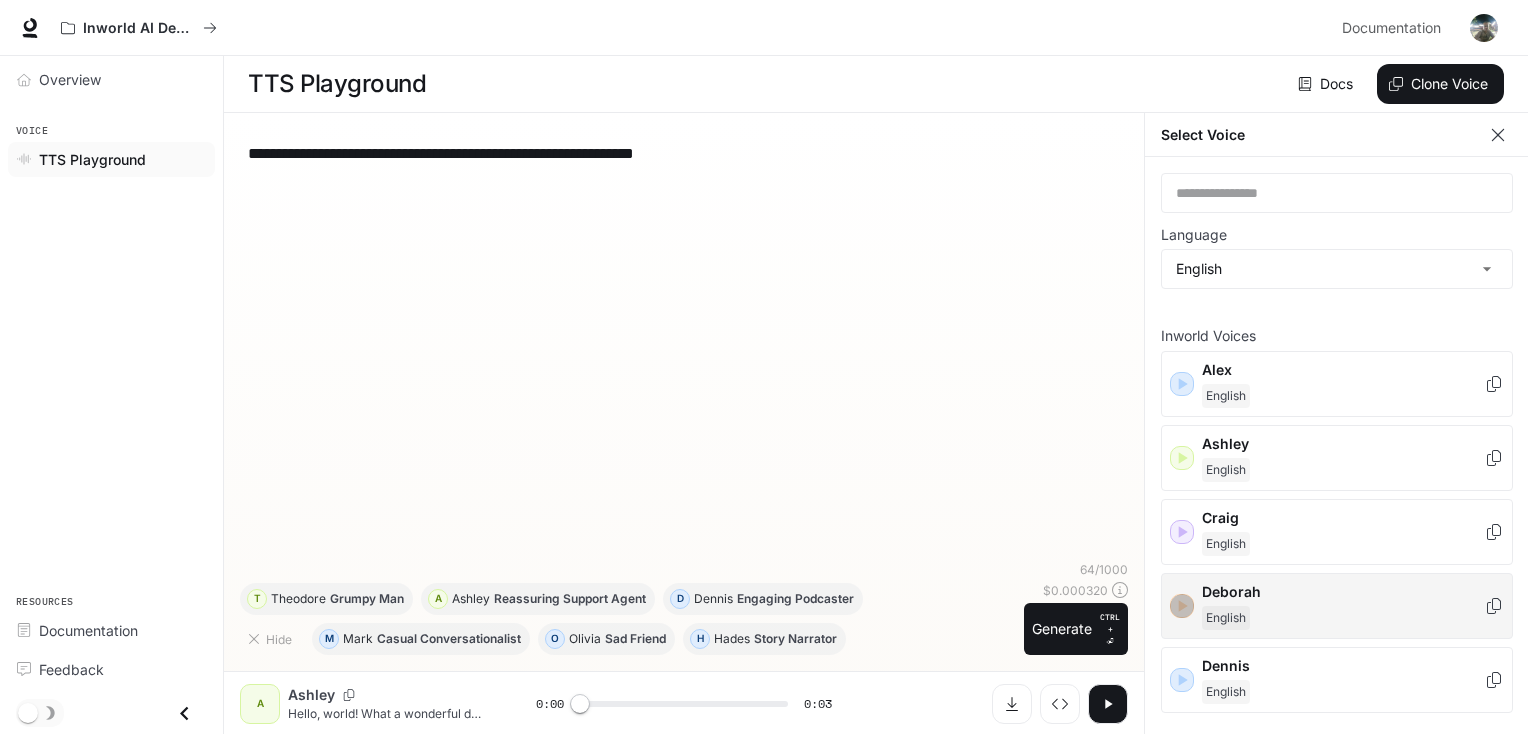 click 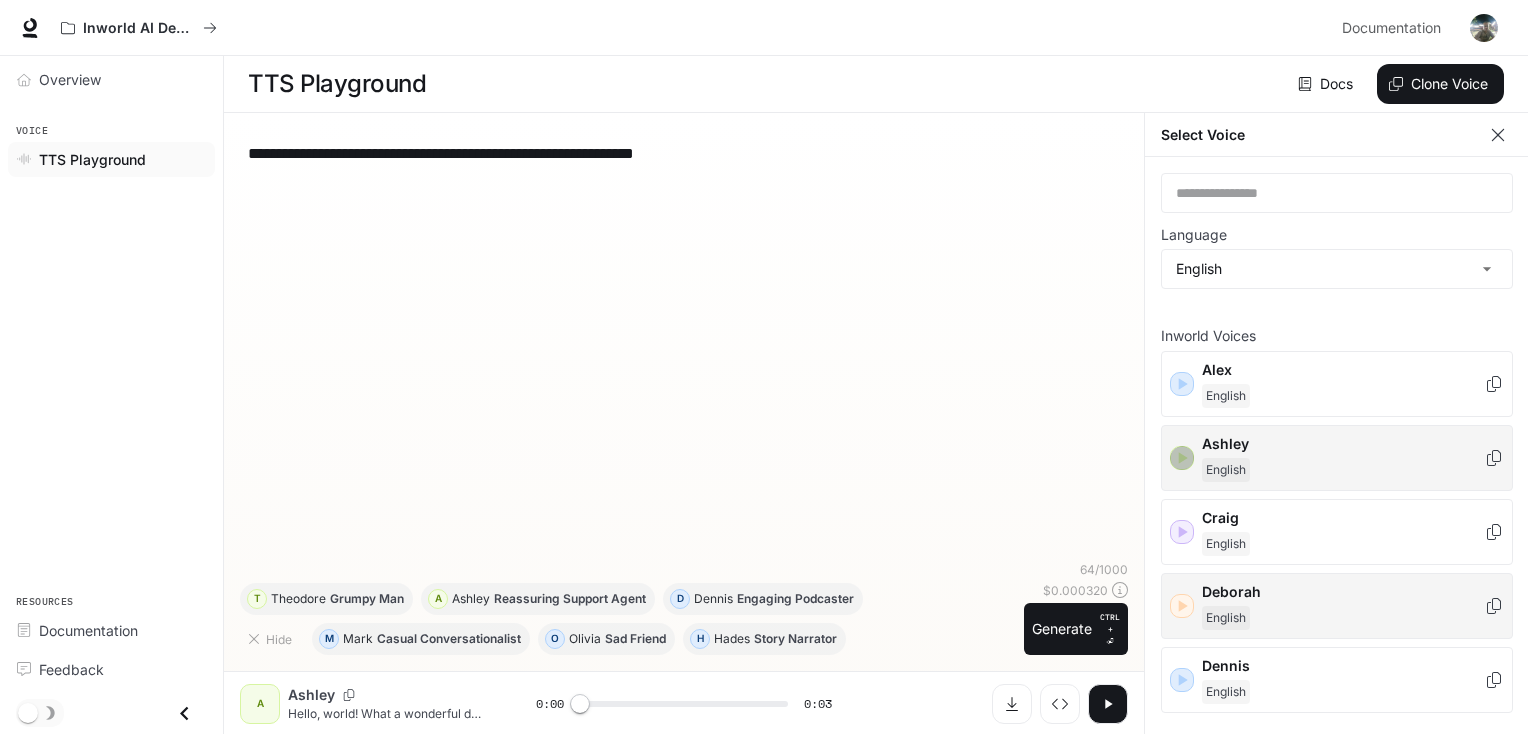 click 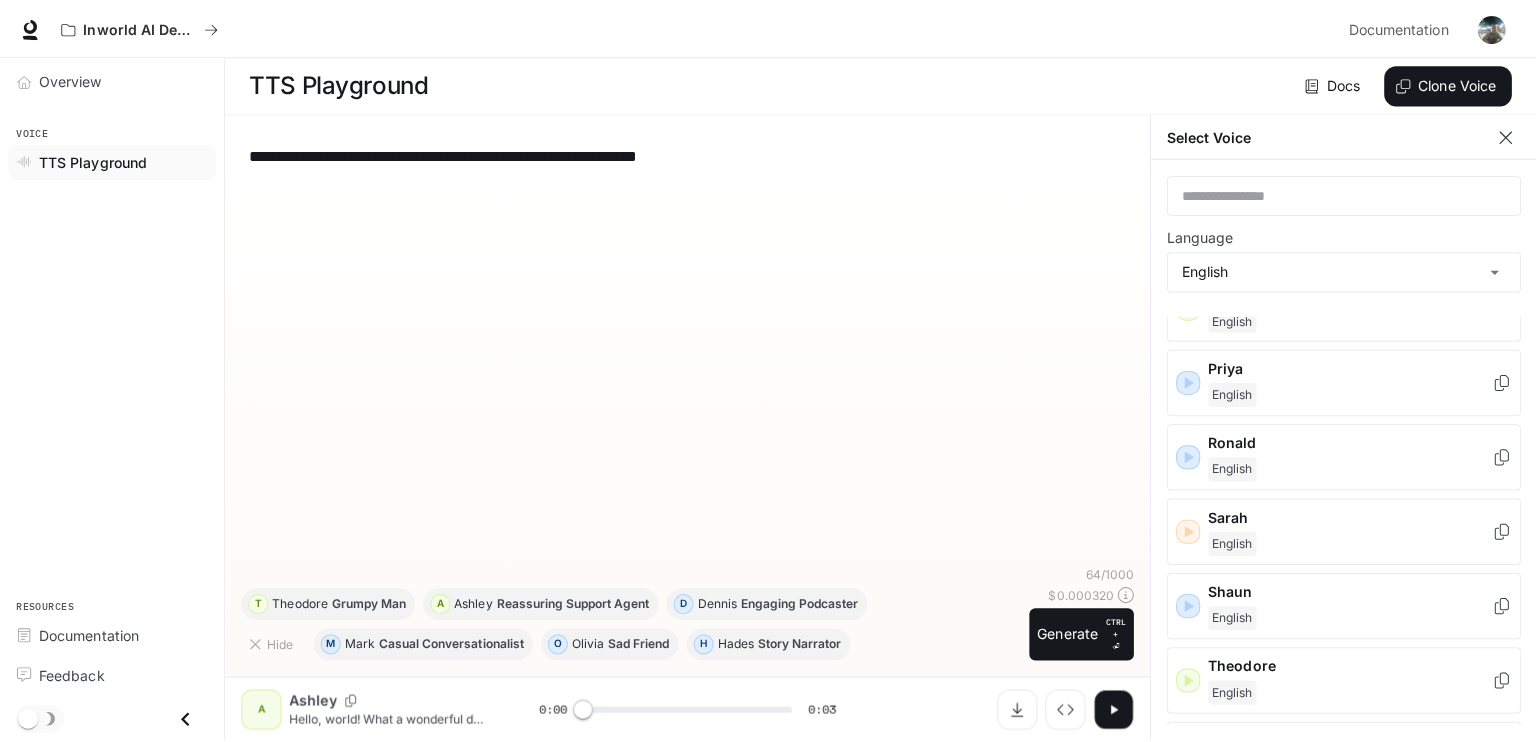 scroll, scrollTop: 1086, scrollLeft: 0, axis: vertical 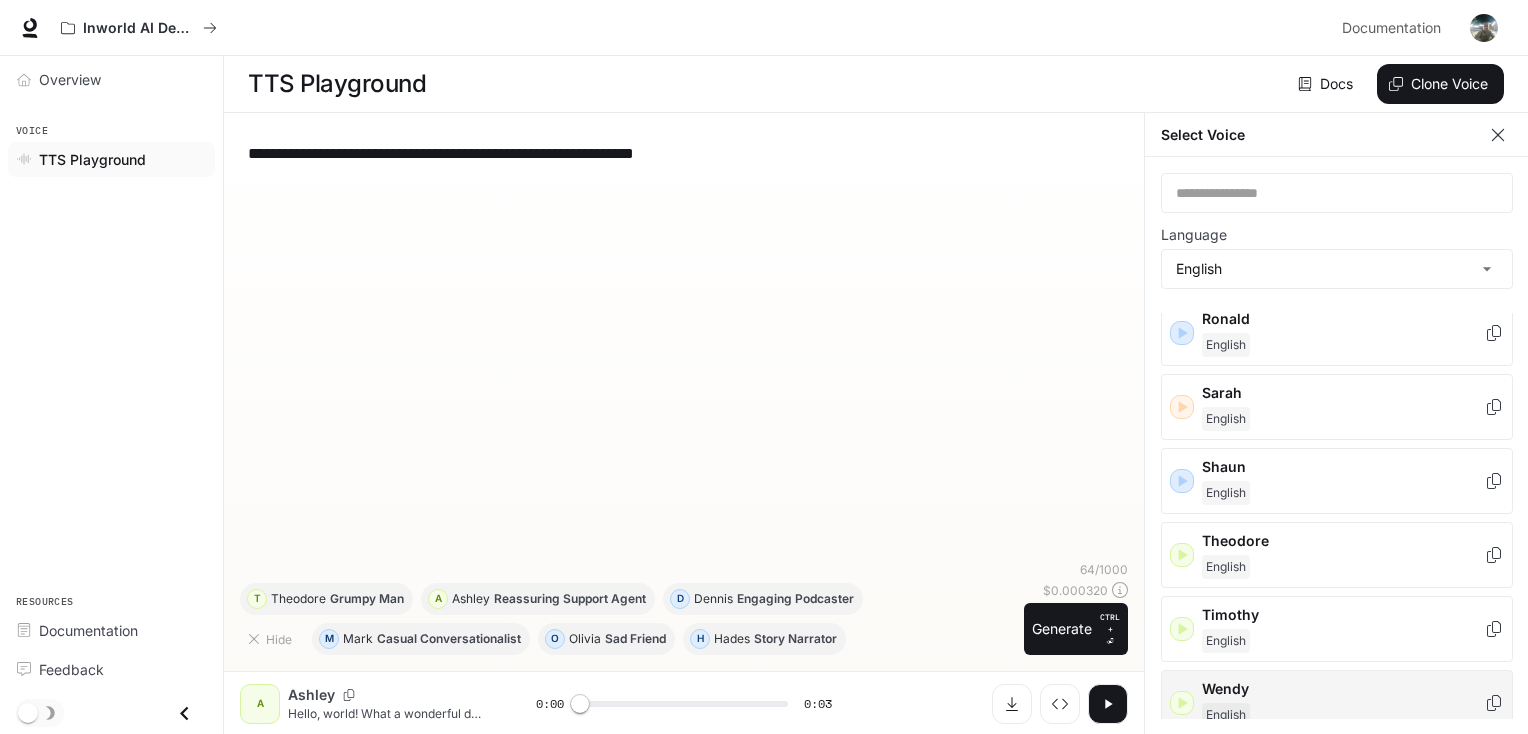 click on "[NAME] English" at bounding box center (1343, 703) 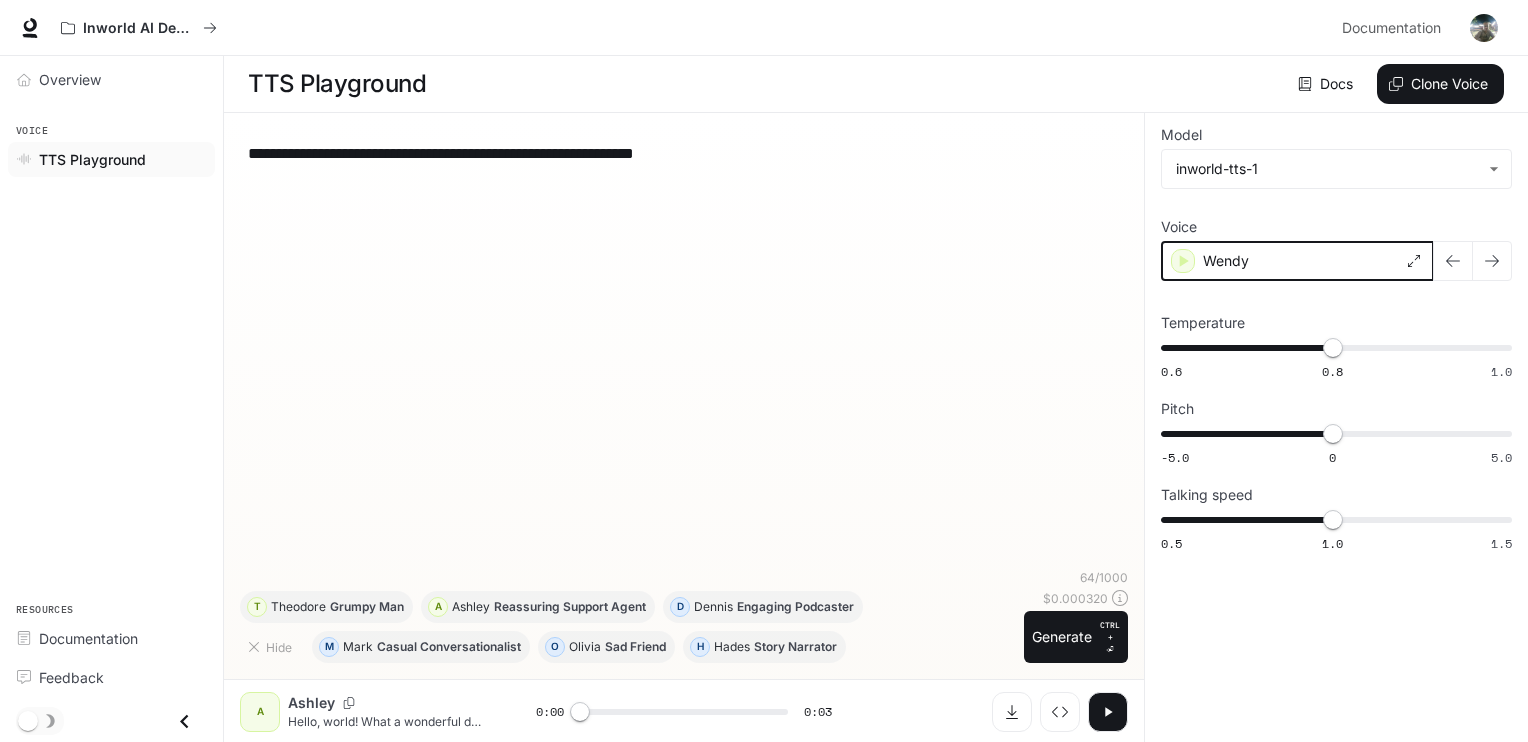 click 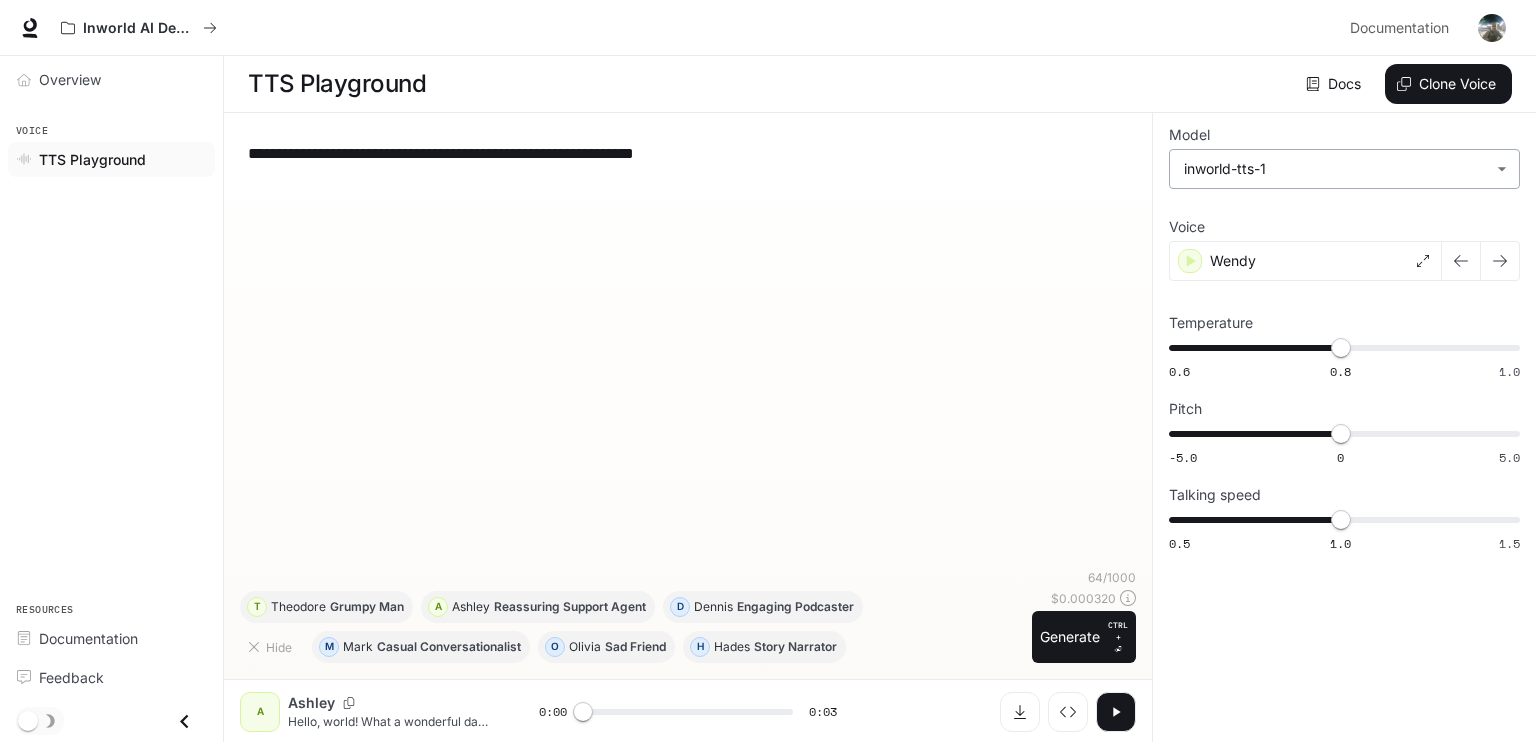 click on "**********" at bounding box center [768, 371] 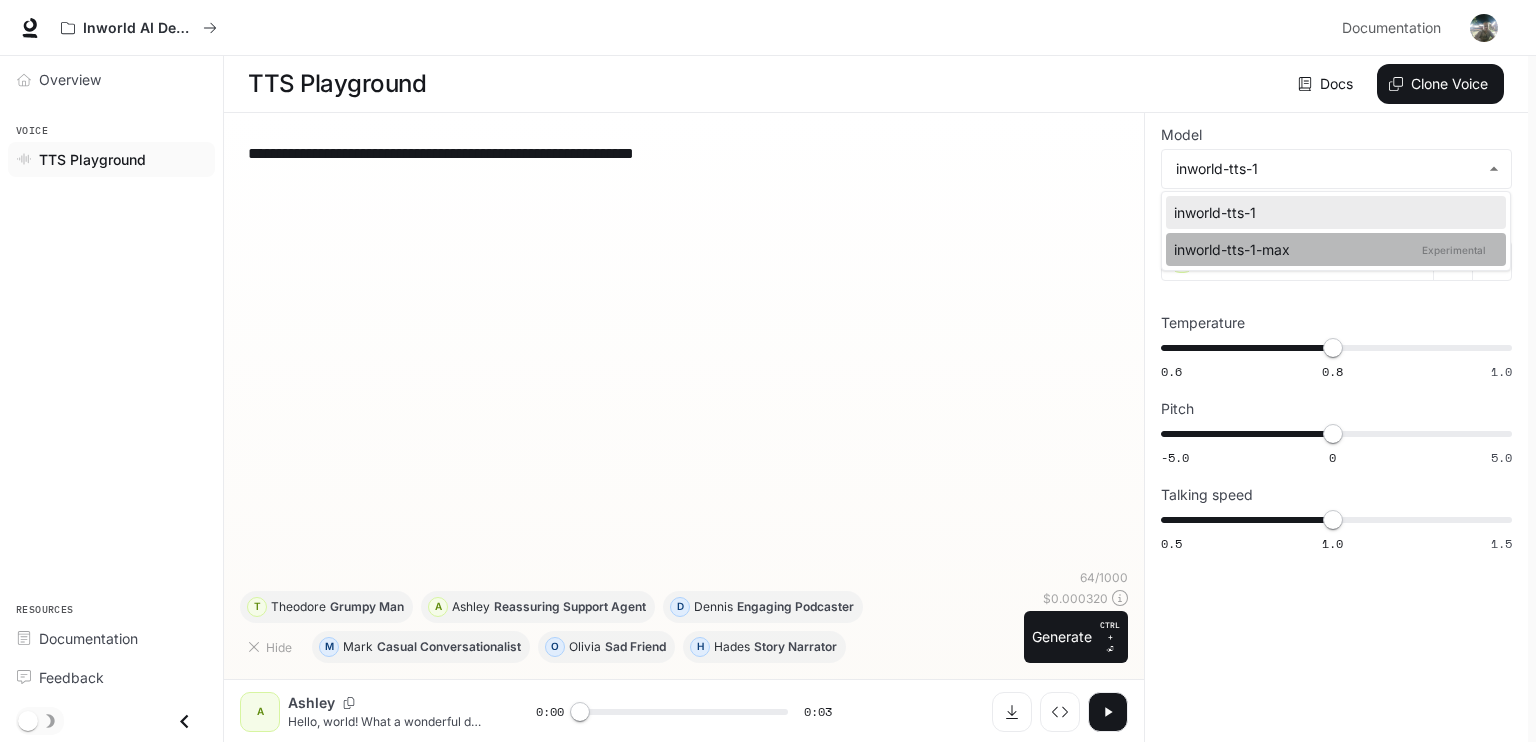 click on "inworld-tts-1-max Experimental" at bounding box center [1332, 249] 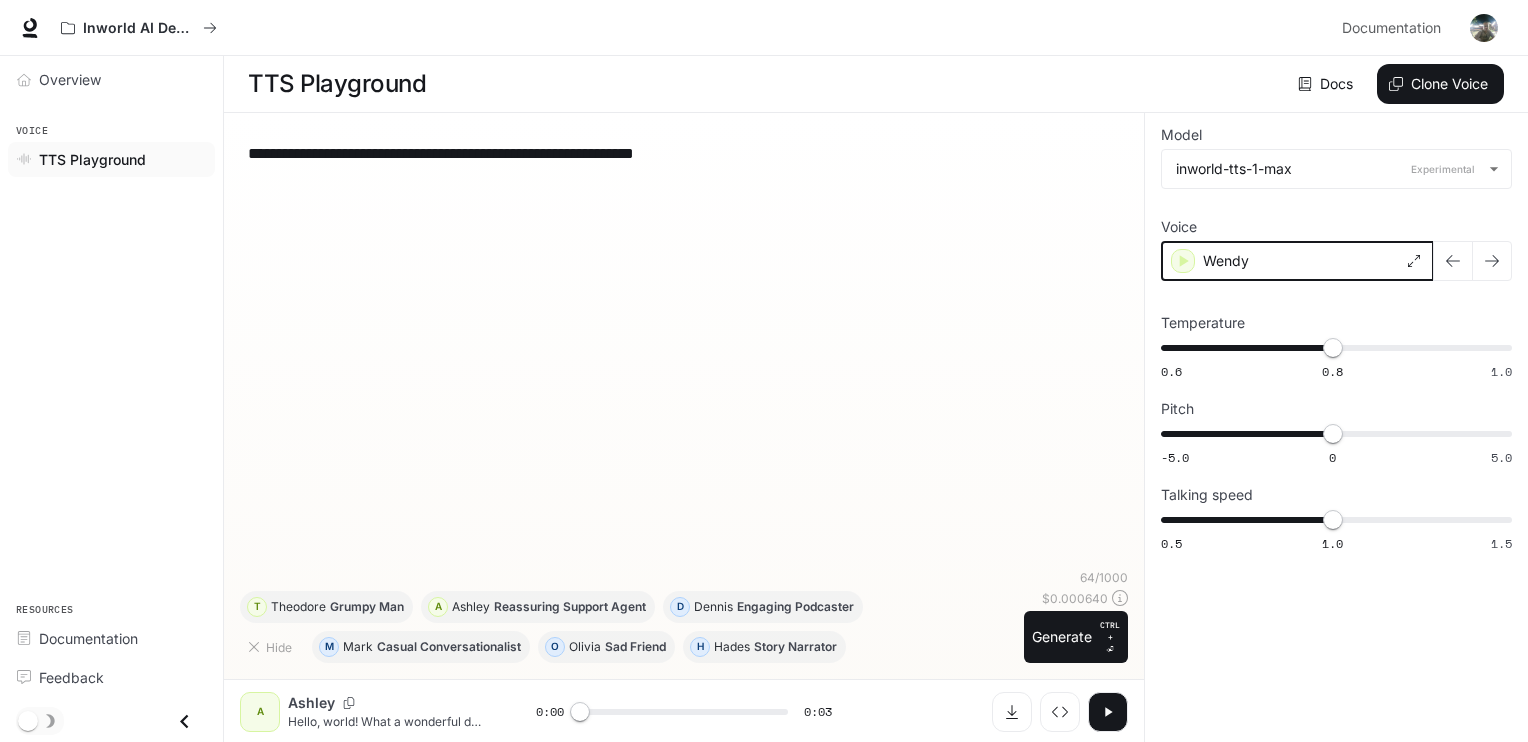 click 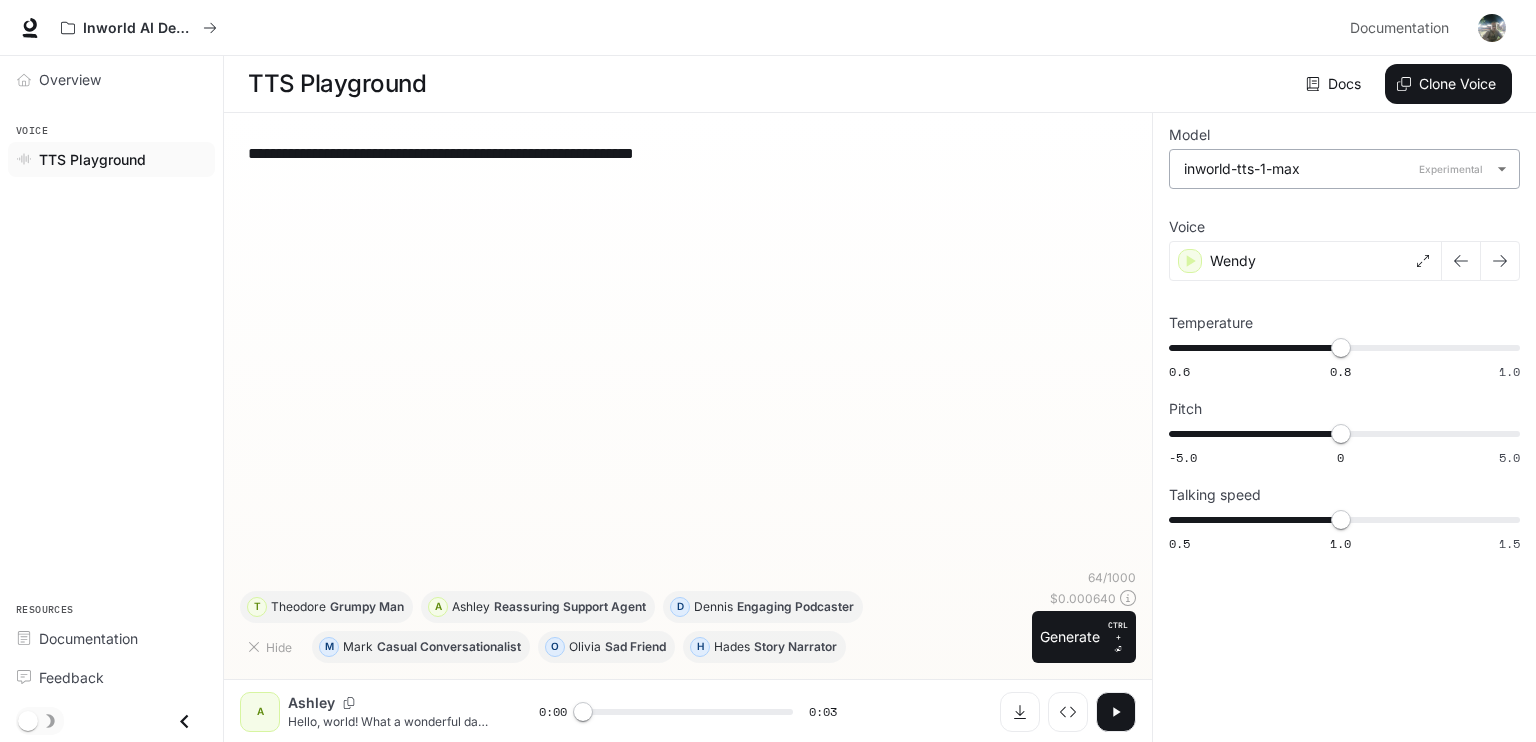 click on "**********" at bounding box center (768, 371) 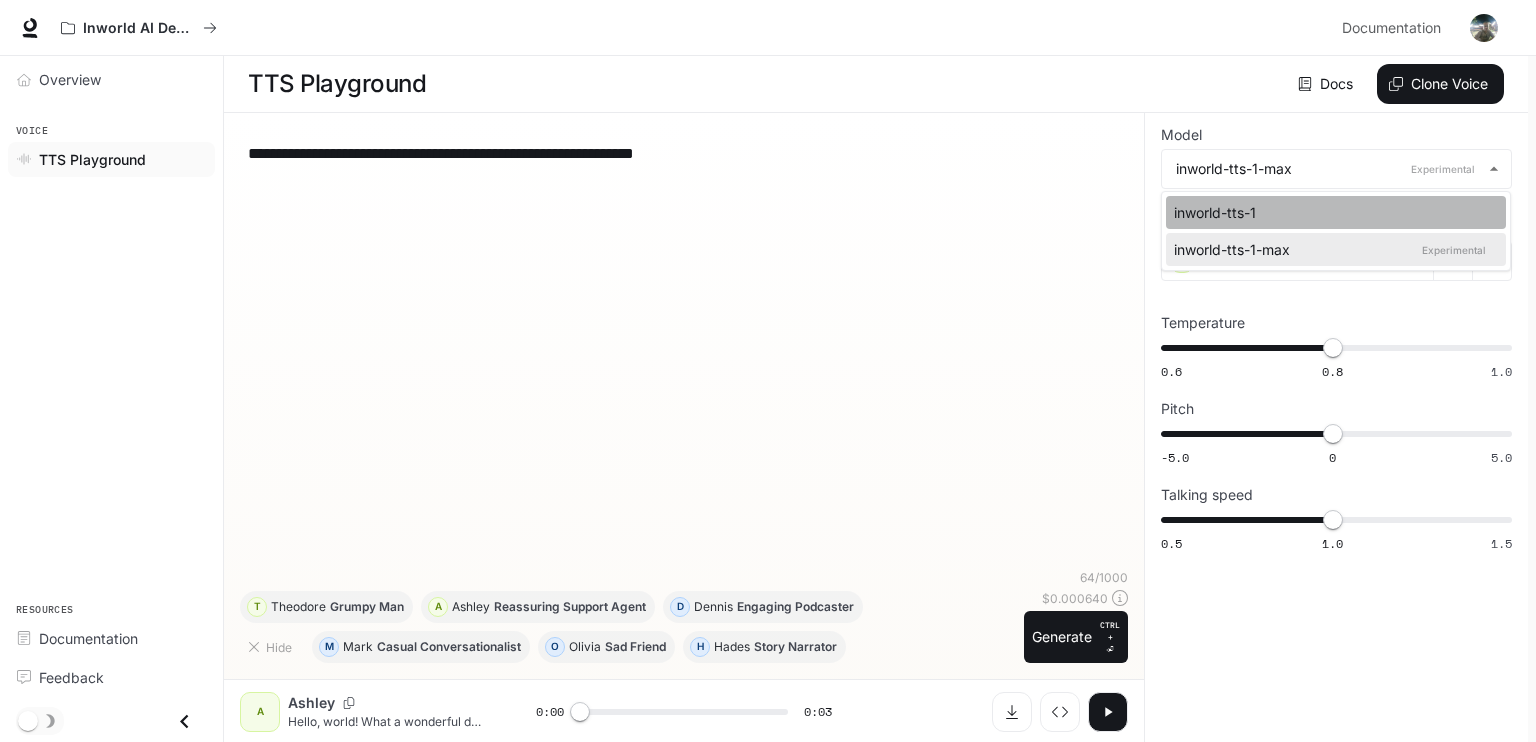 click on "inworld-tts-1" at bounding box center [1332, 212] 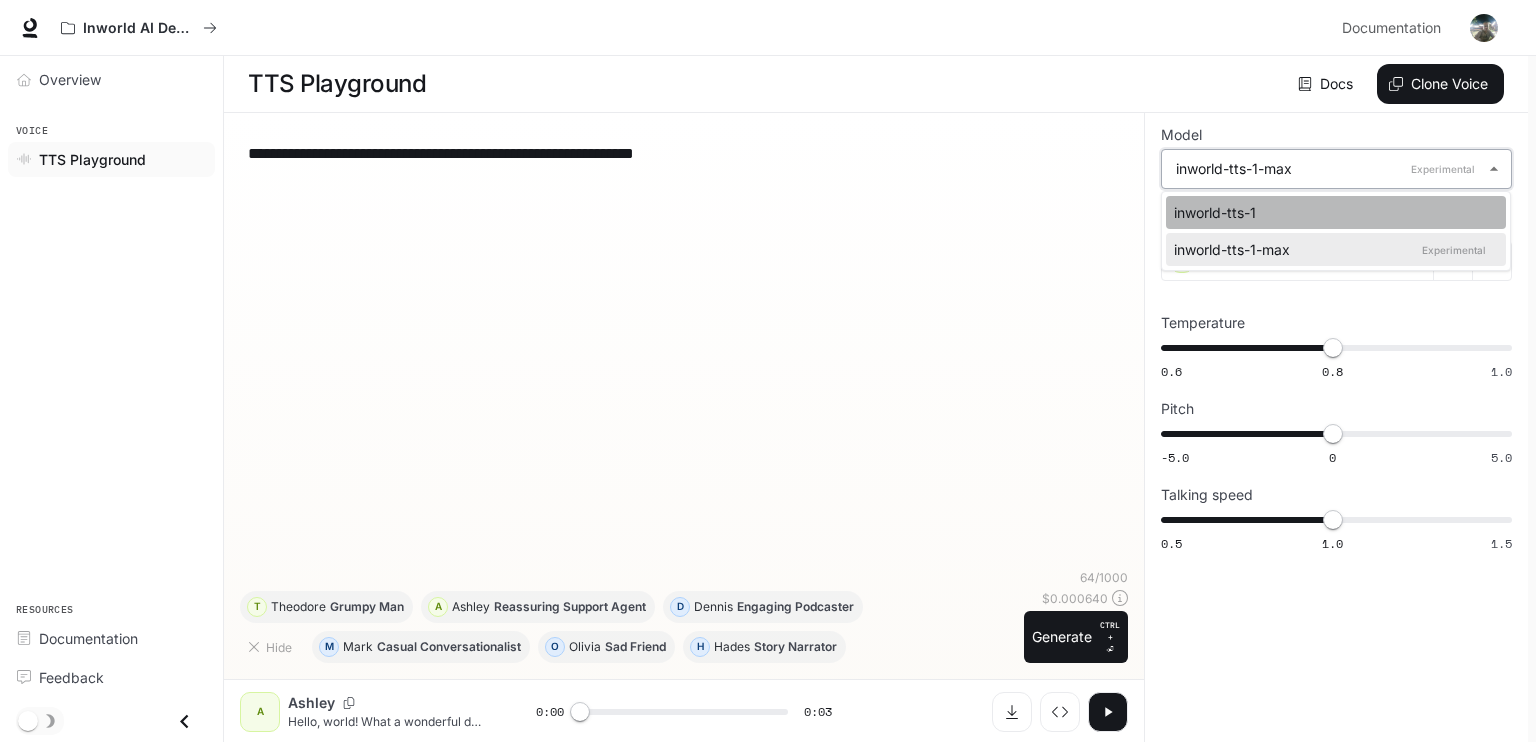 type on "**********" 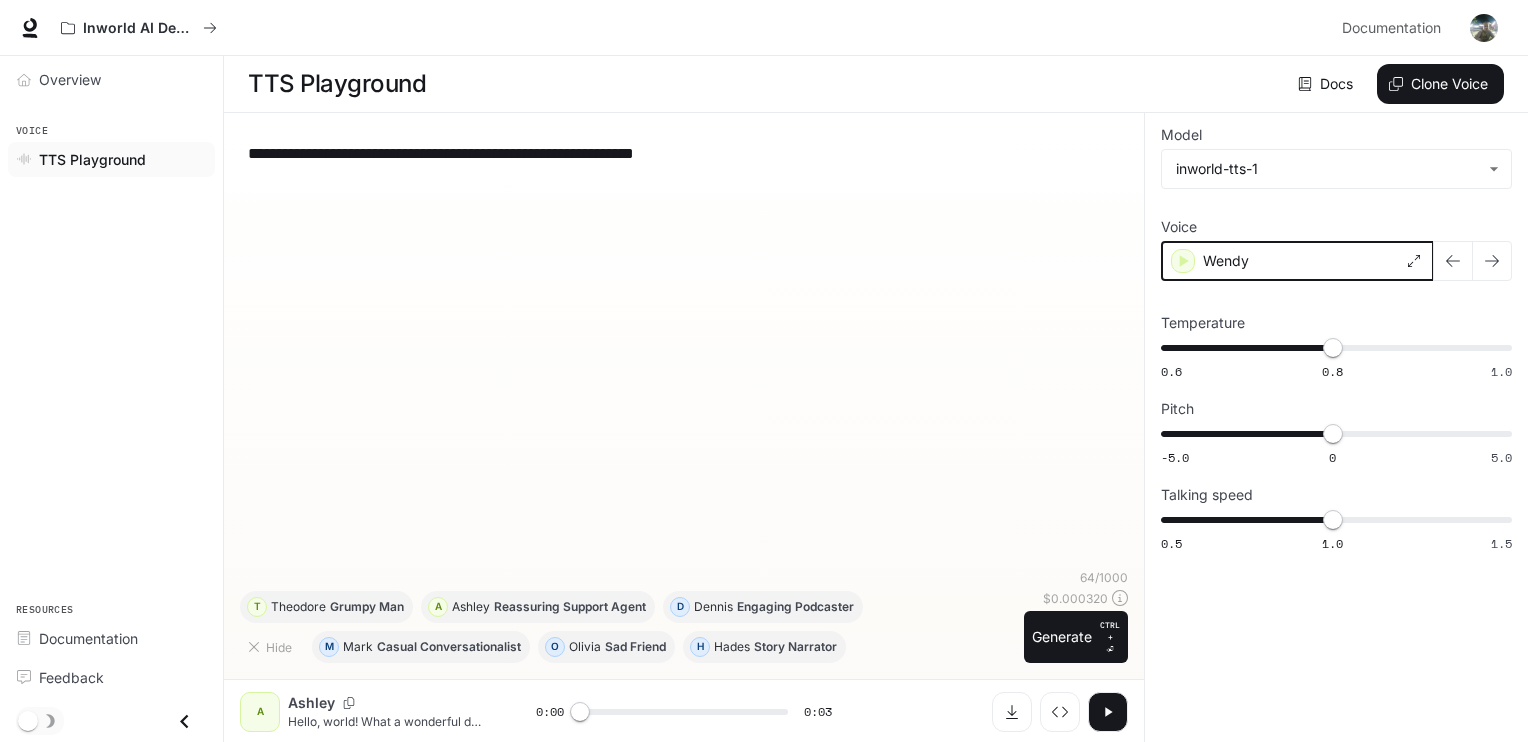 click 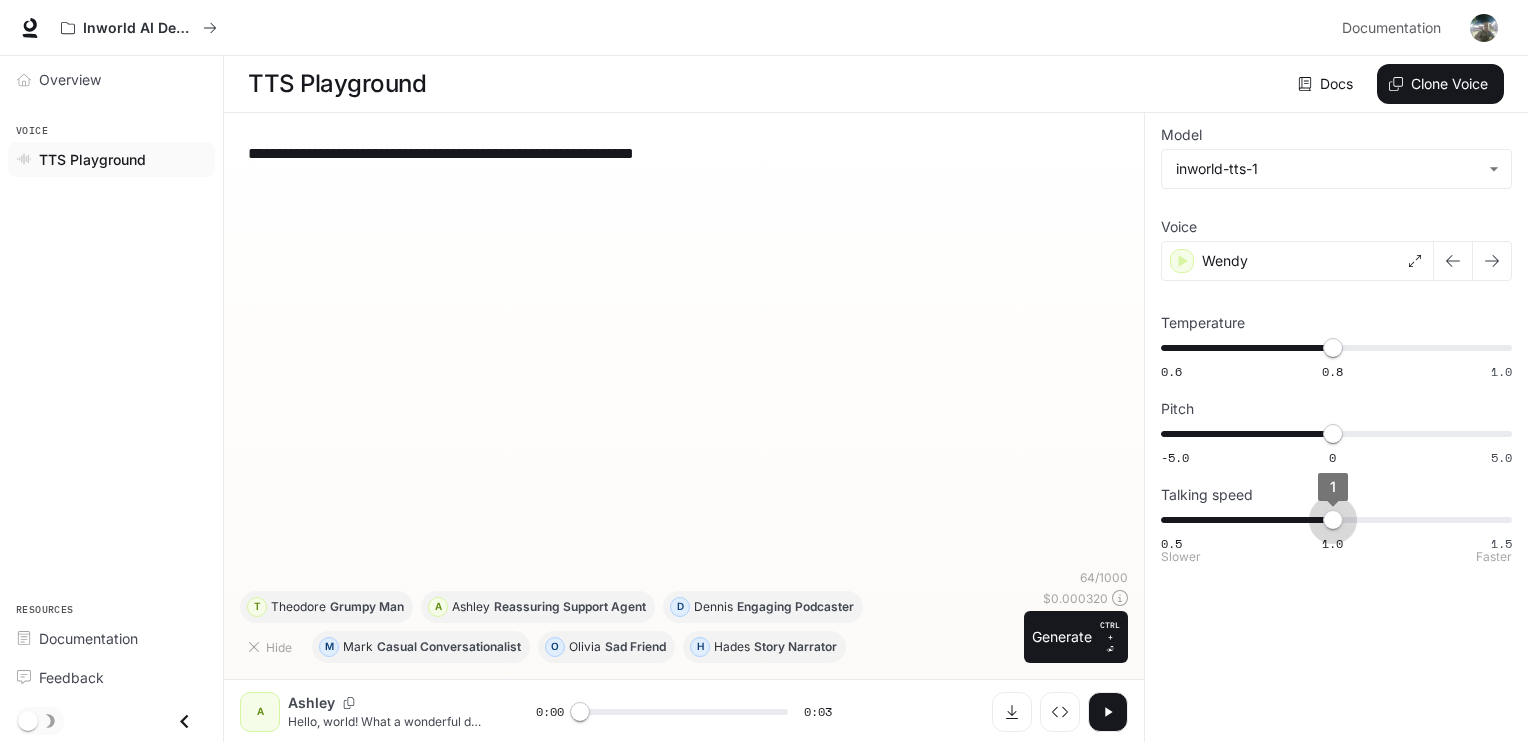 type on "***" 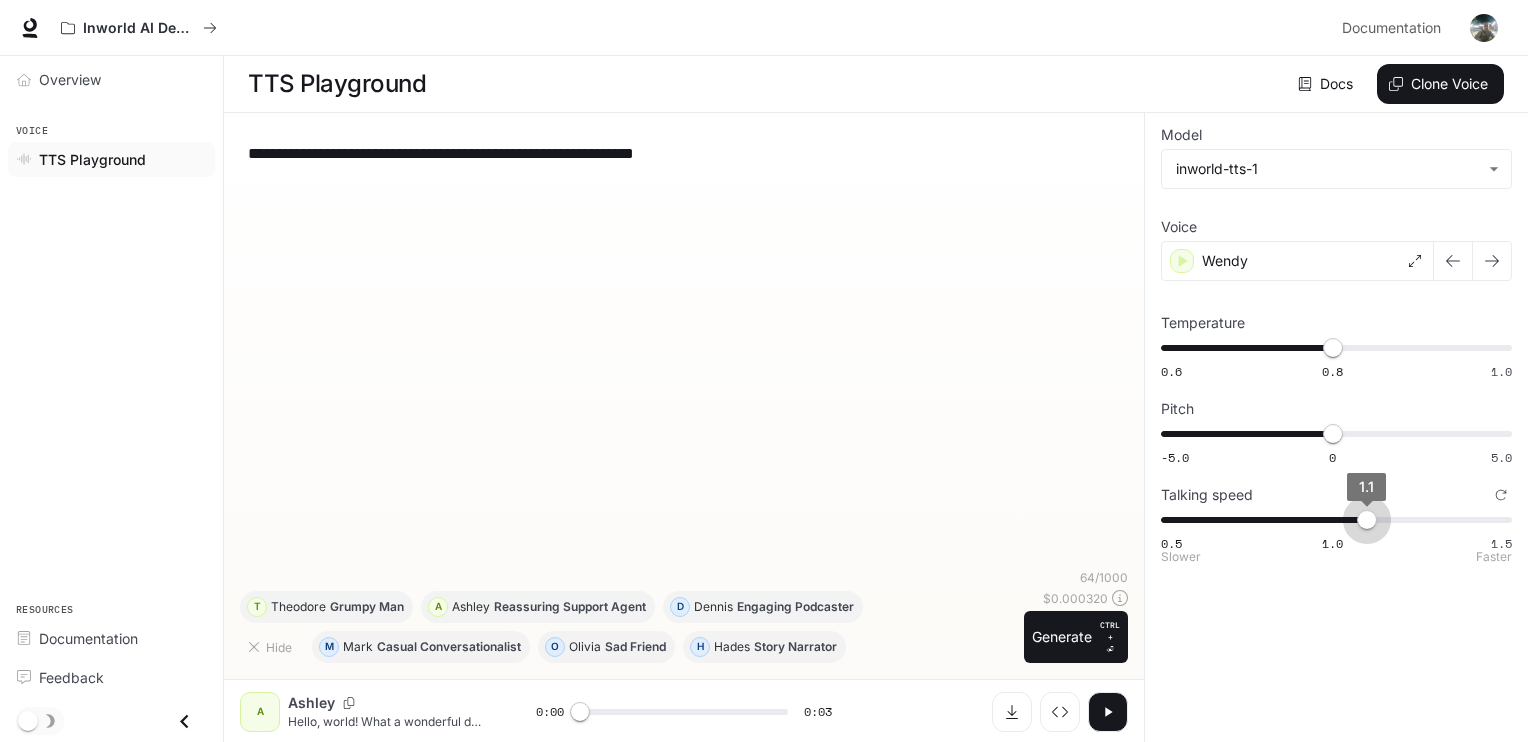drag, startPoint x: 1335, startPoint y: 516, endPoint x: 1361, endPoint y: 515, distance: 26.019224 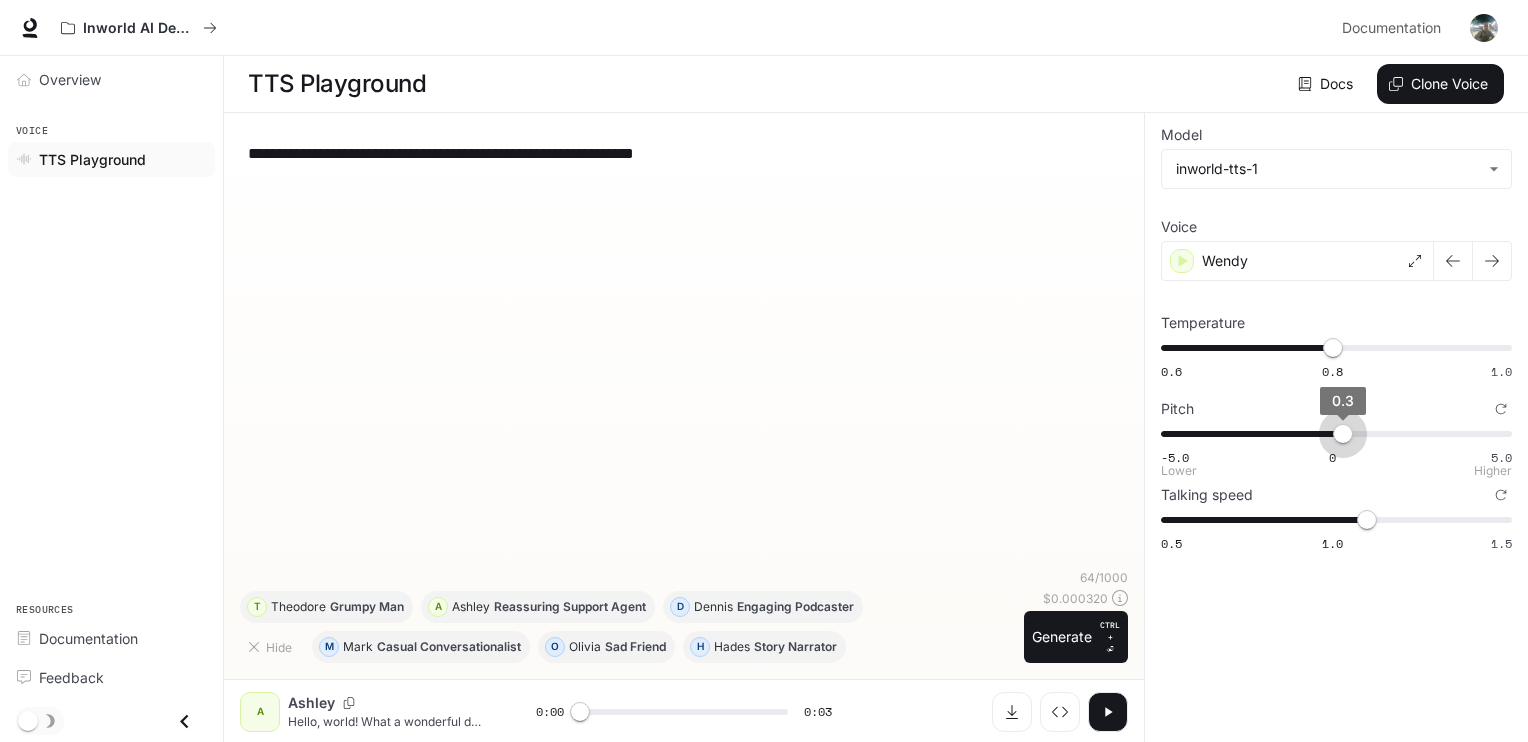 type on "***" 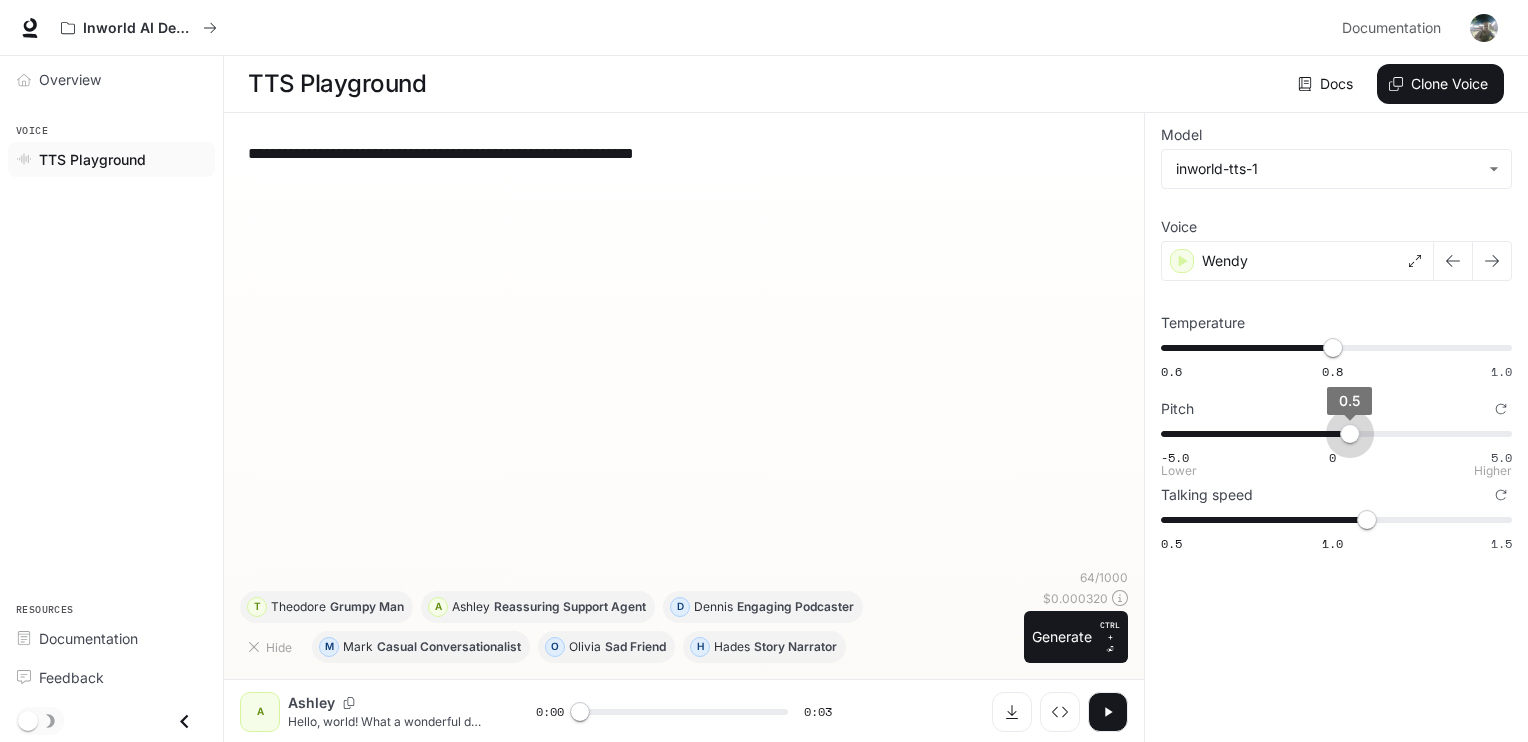 drag, startPoint x: 1332, startPoint y: 429, endPoint x: 1349, endPoint y: 429, distance: 17 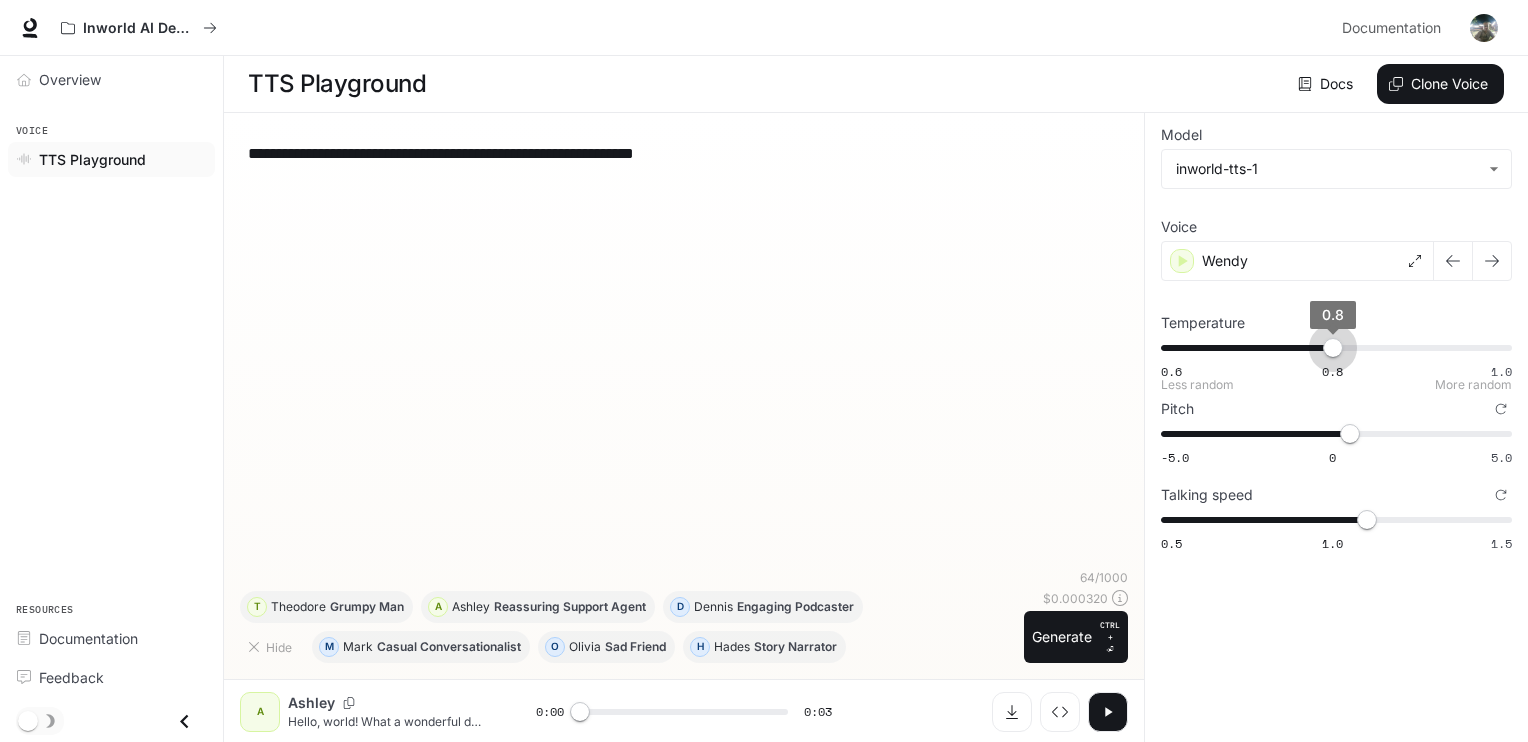 type on "****" 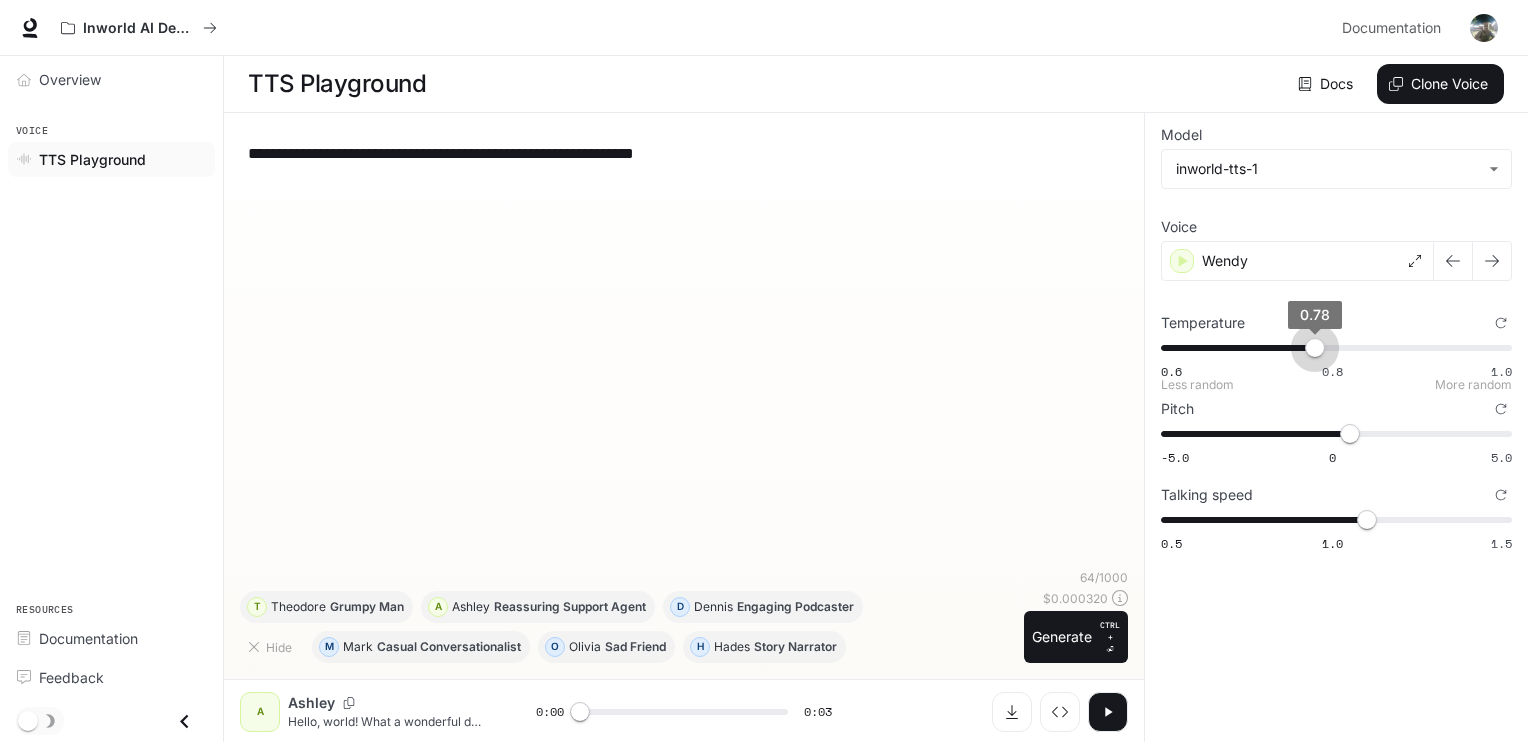 drag, startPoint x: 1330, startPoint y: 343, endPoint x: 1315, endPoint y: 346, distance: 15.297058 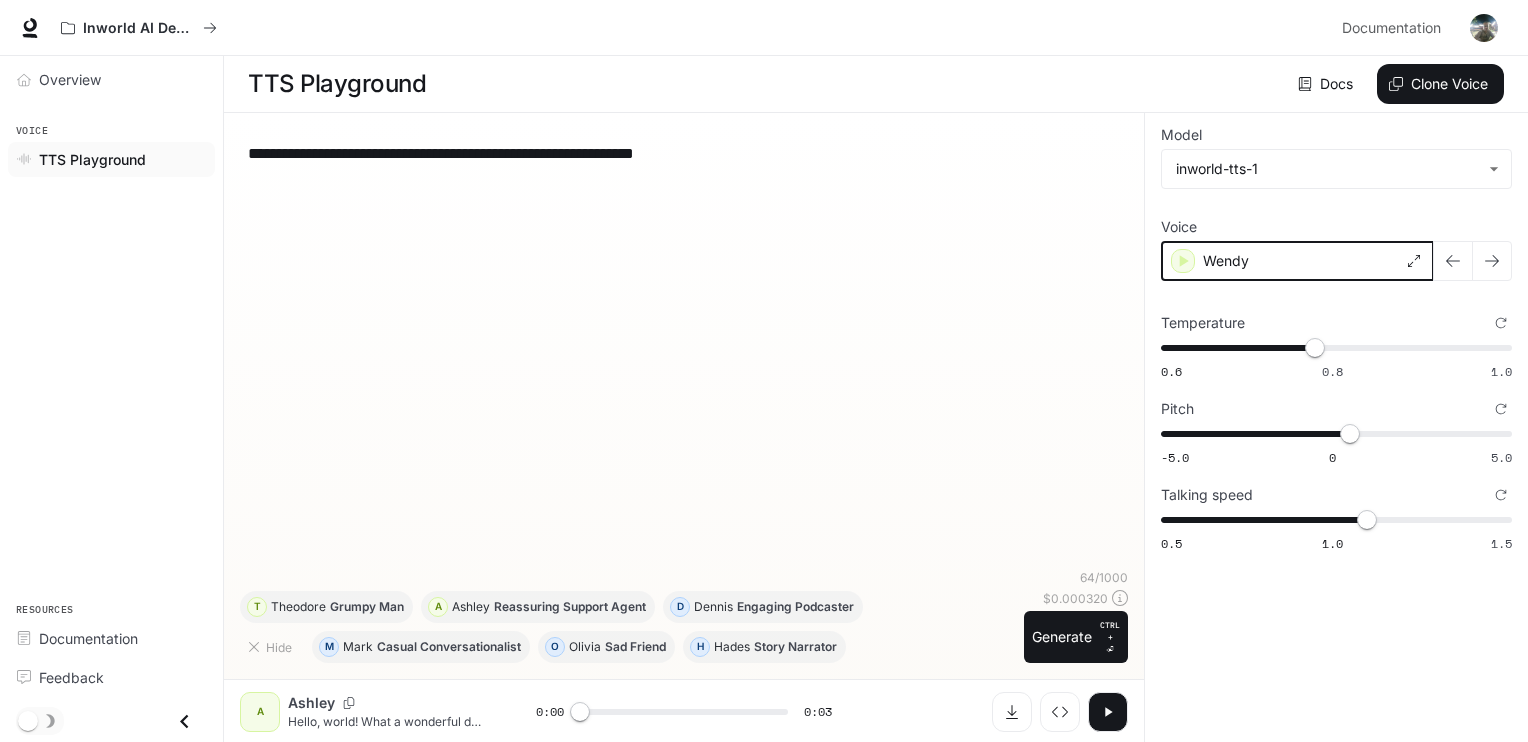 click 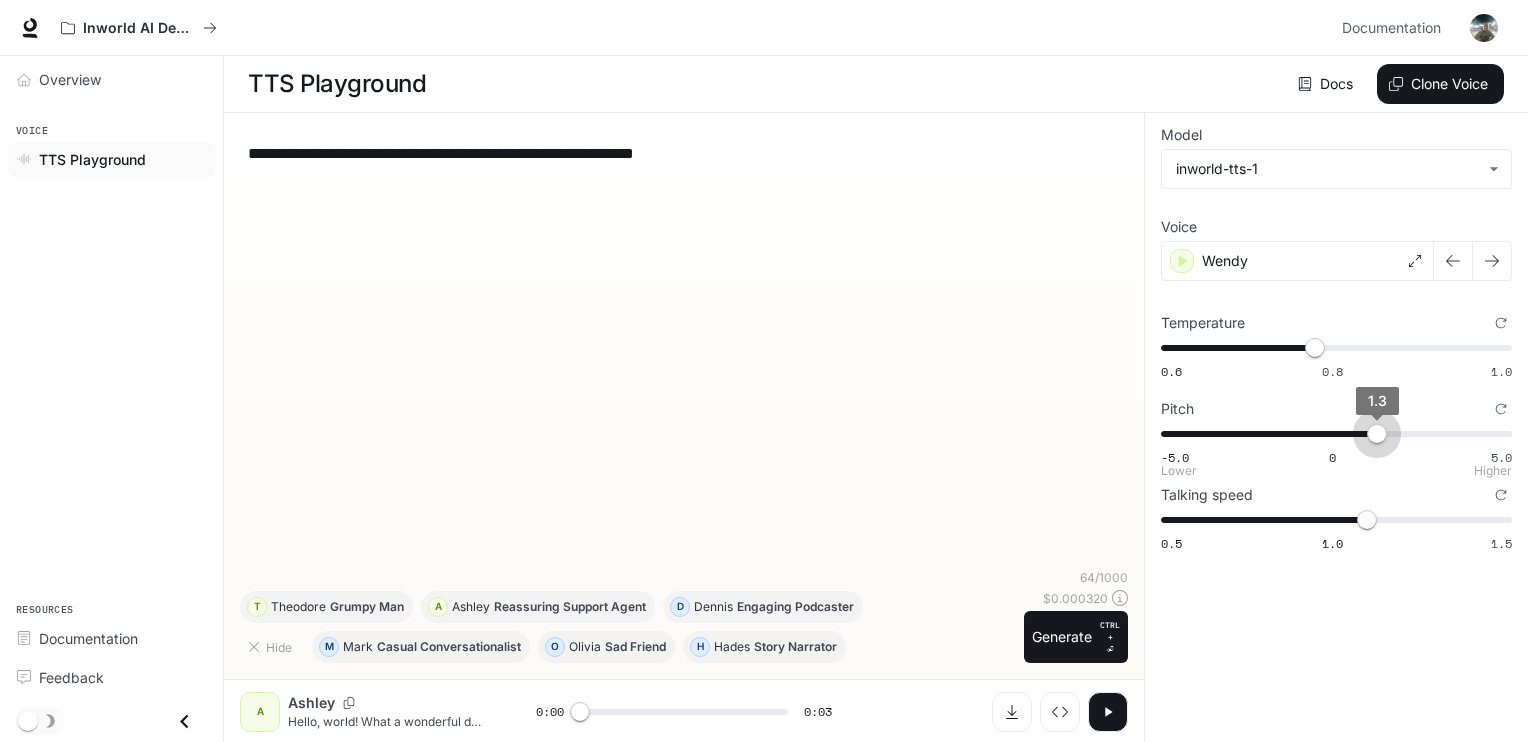 drag, startPoint x: 1353, startPoint y: 435, endPoint x: 1376, endPoint y: 431, distance: 23.345236 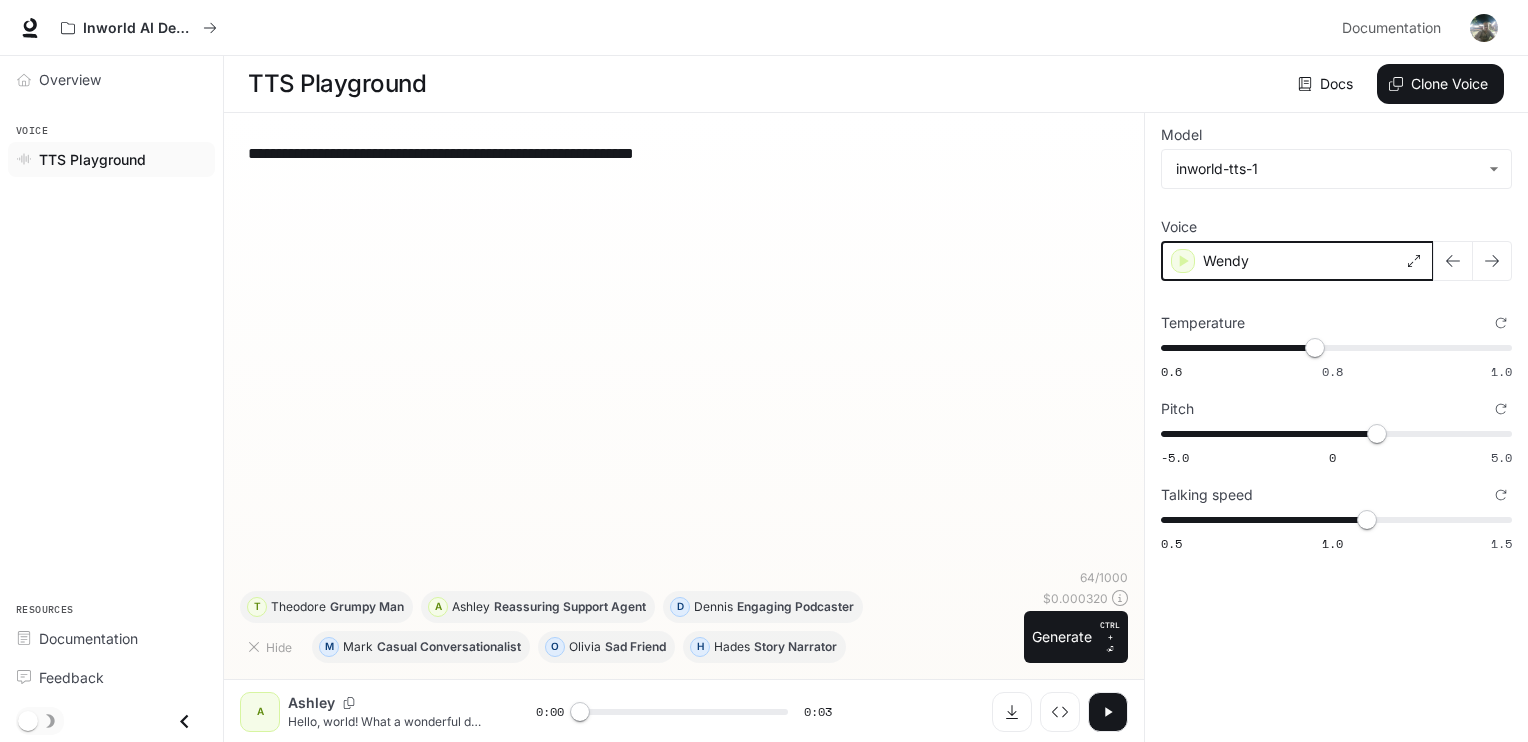 click 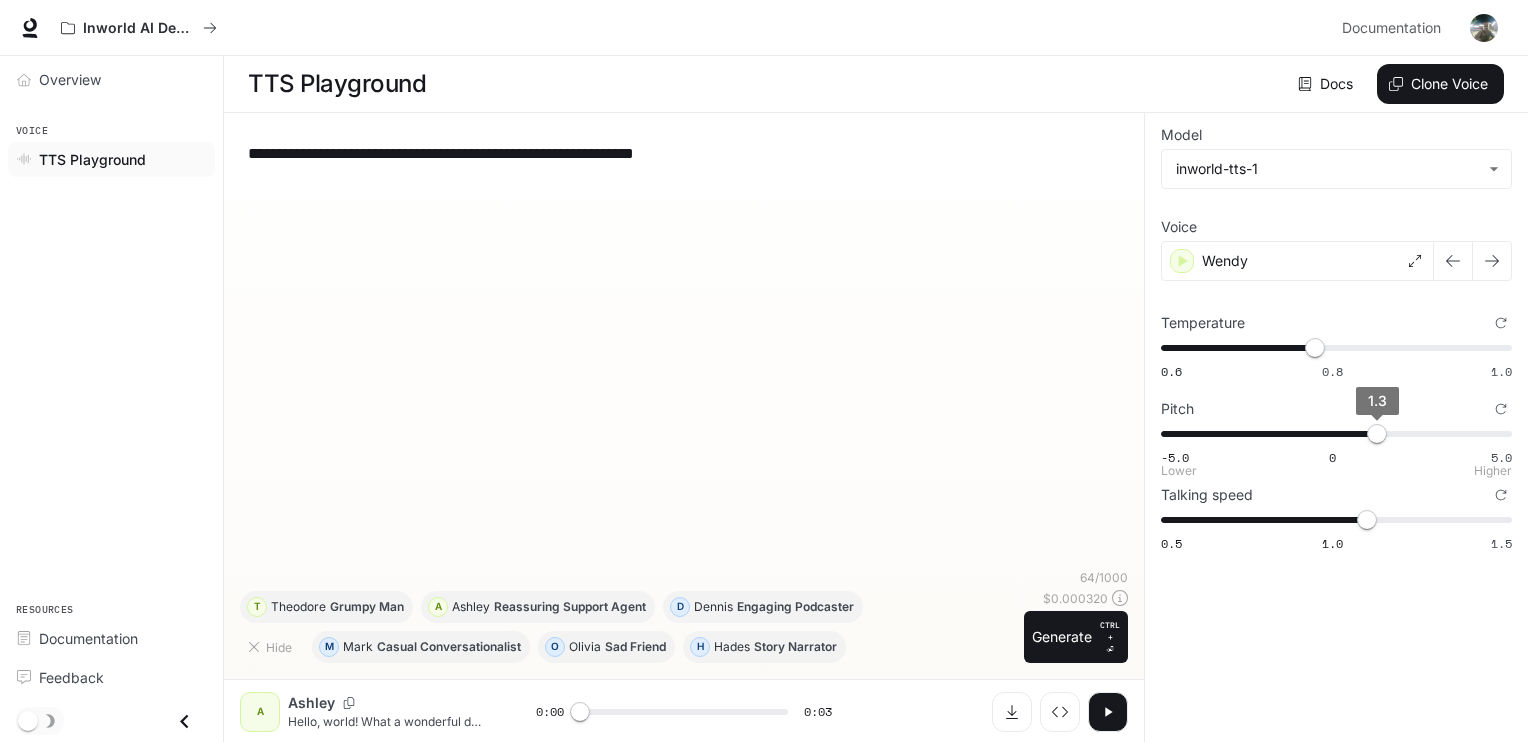 type on "*" 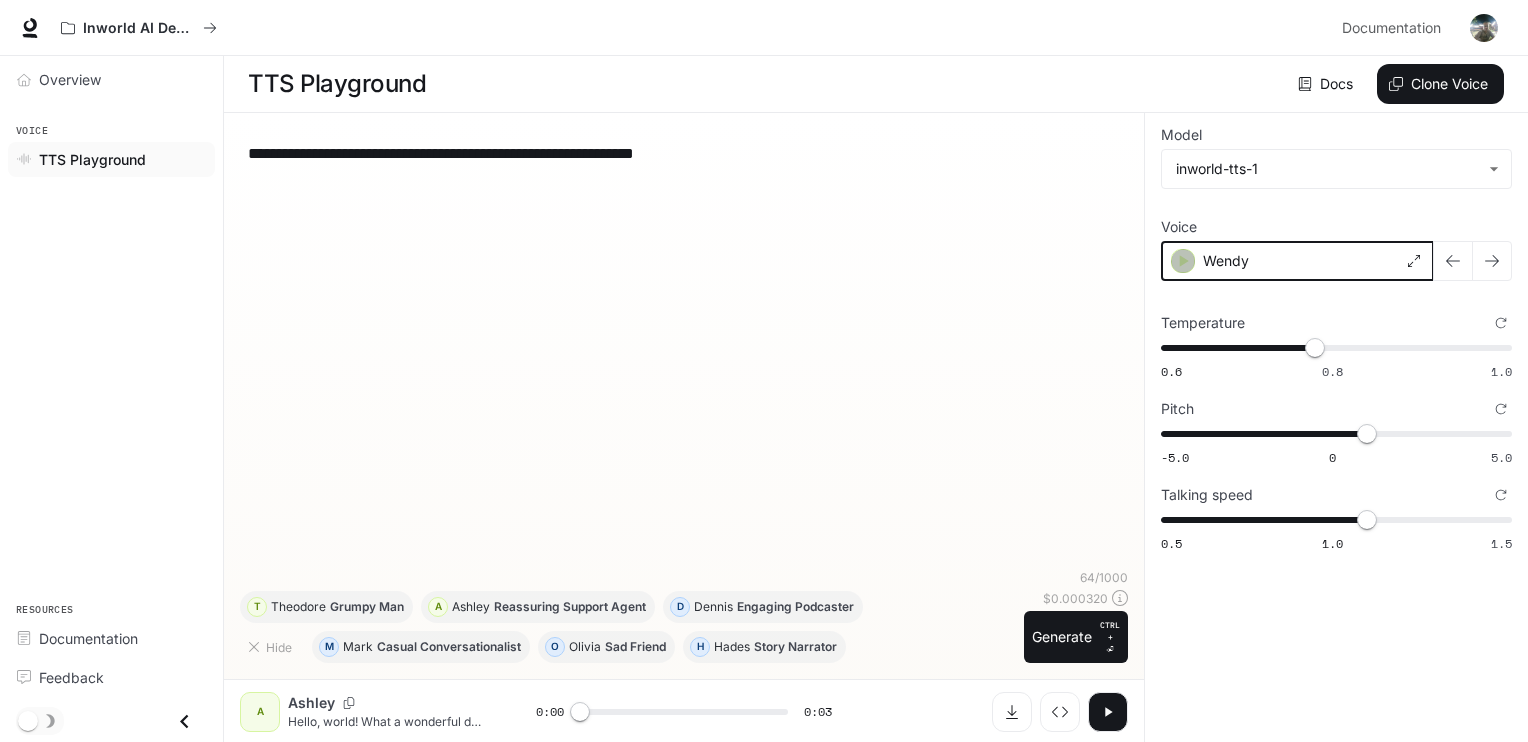 click at bounding box center (1183, 261) 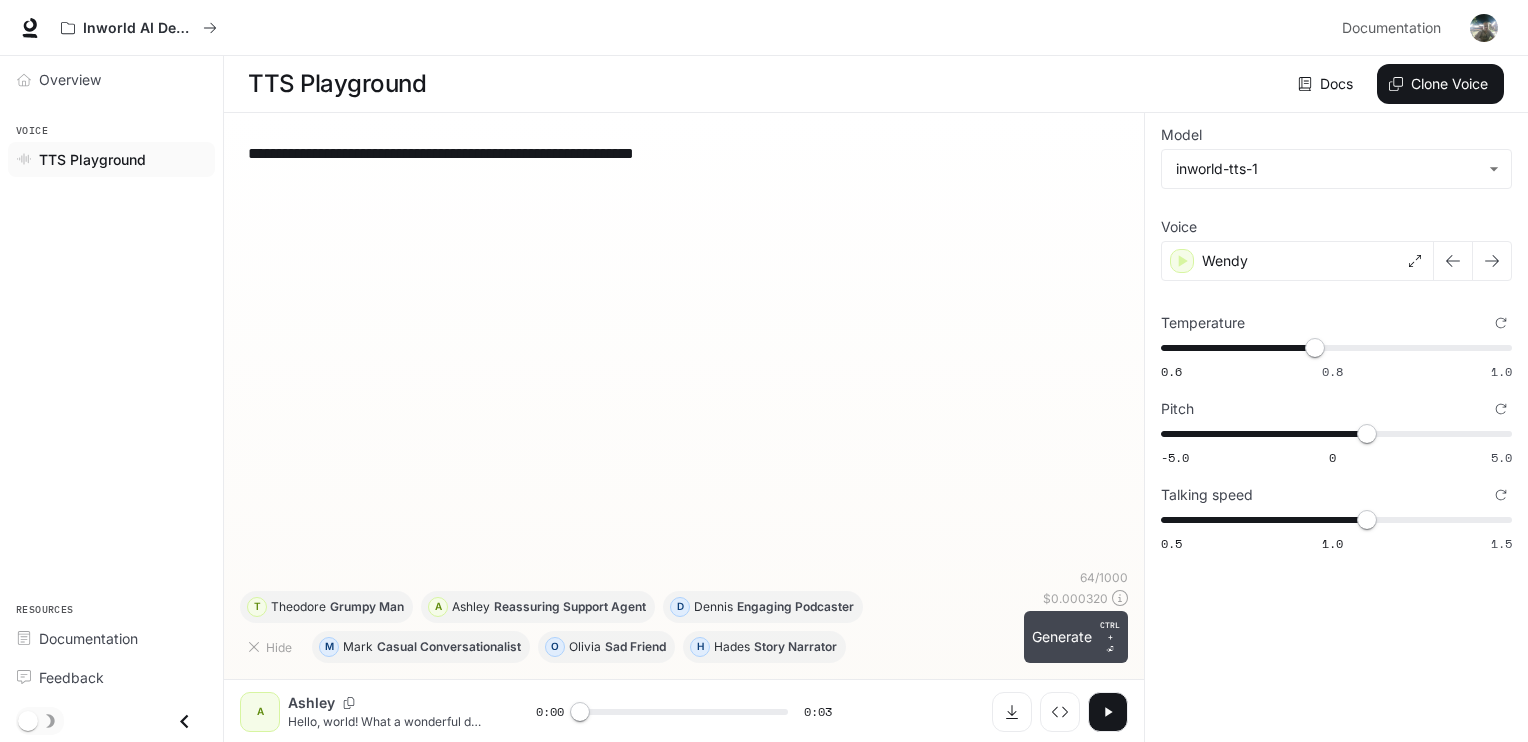 click on "Generate CTRL +  ⏎" at bounding box center [1076, 637] 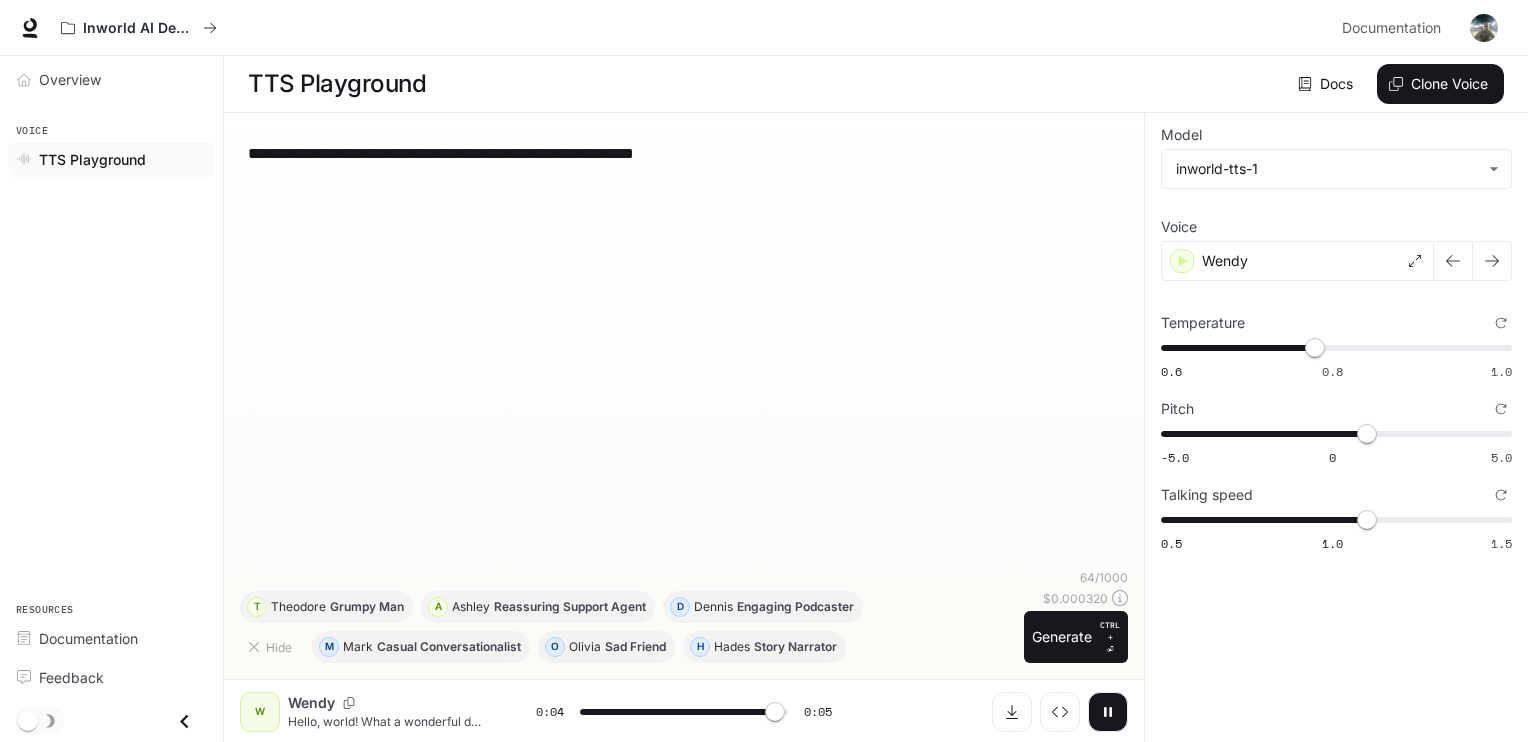 type on "*" 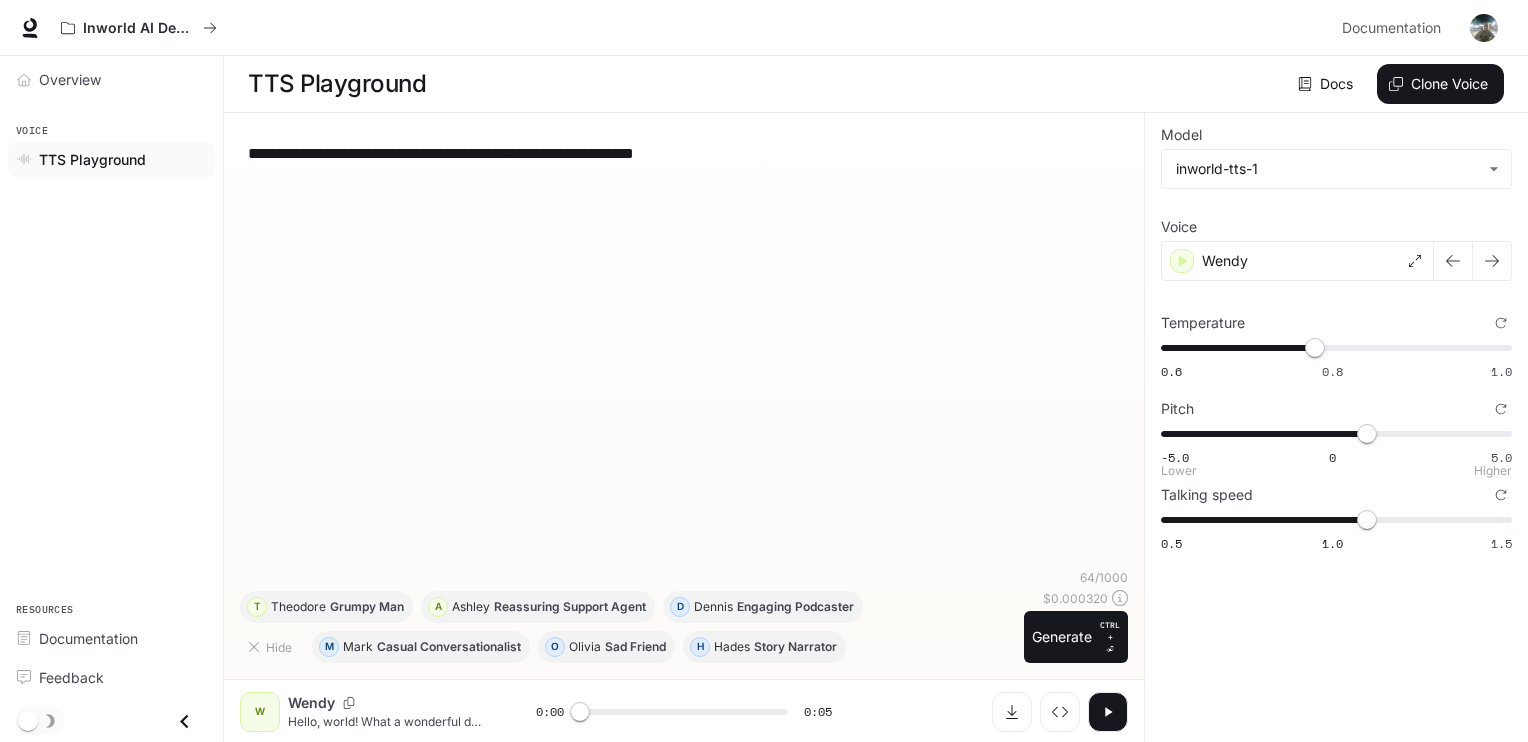click on "-5.0 0 5.0 1" at bounding box center [1332, 434] 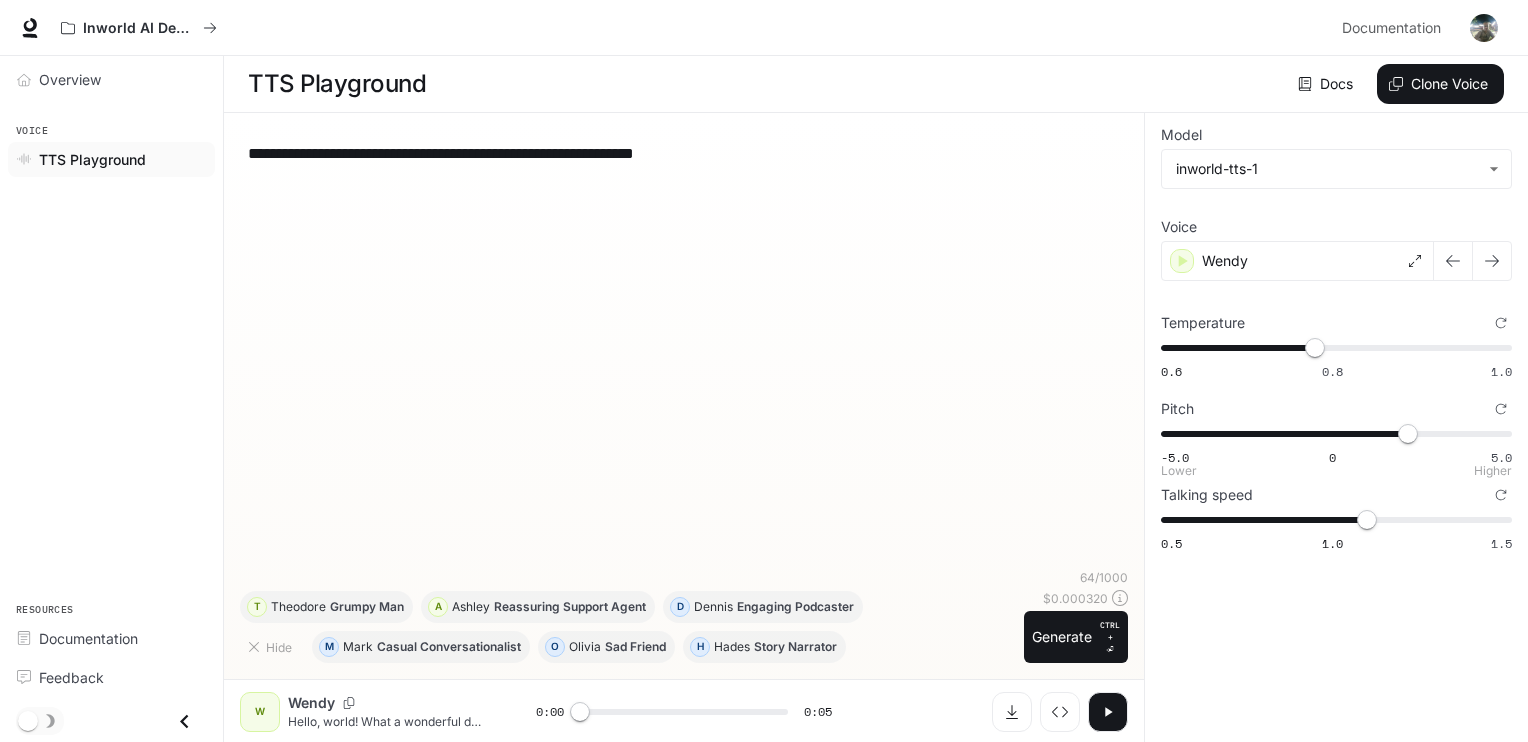 click on "-5.0 0 5.0 2.2" at bounding box center [1332, 434] 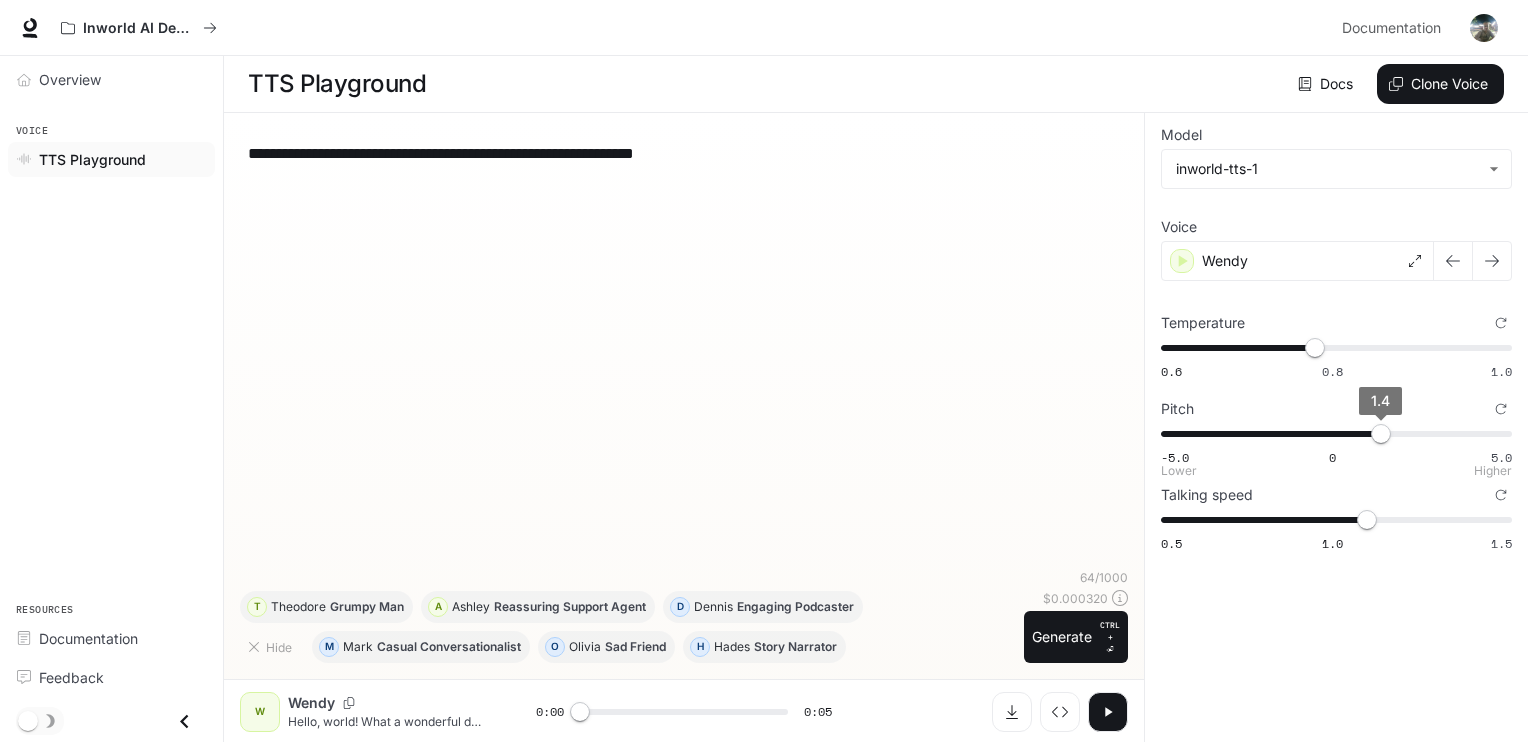 click on "1.4" at bounding box center [1381, 434] 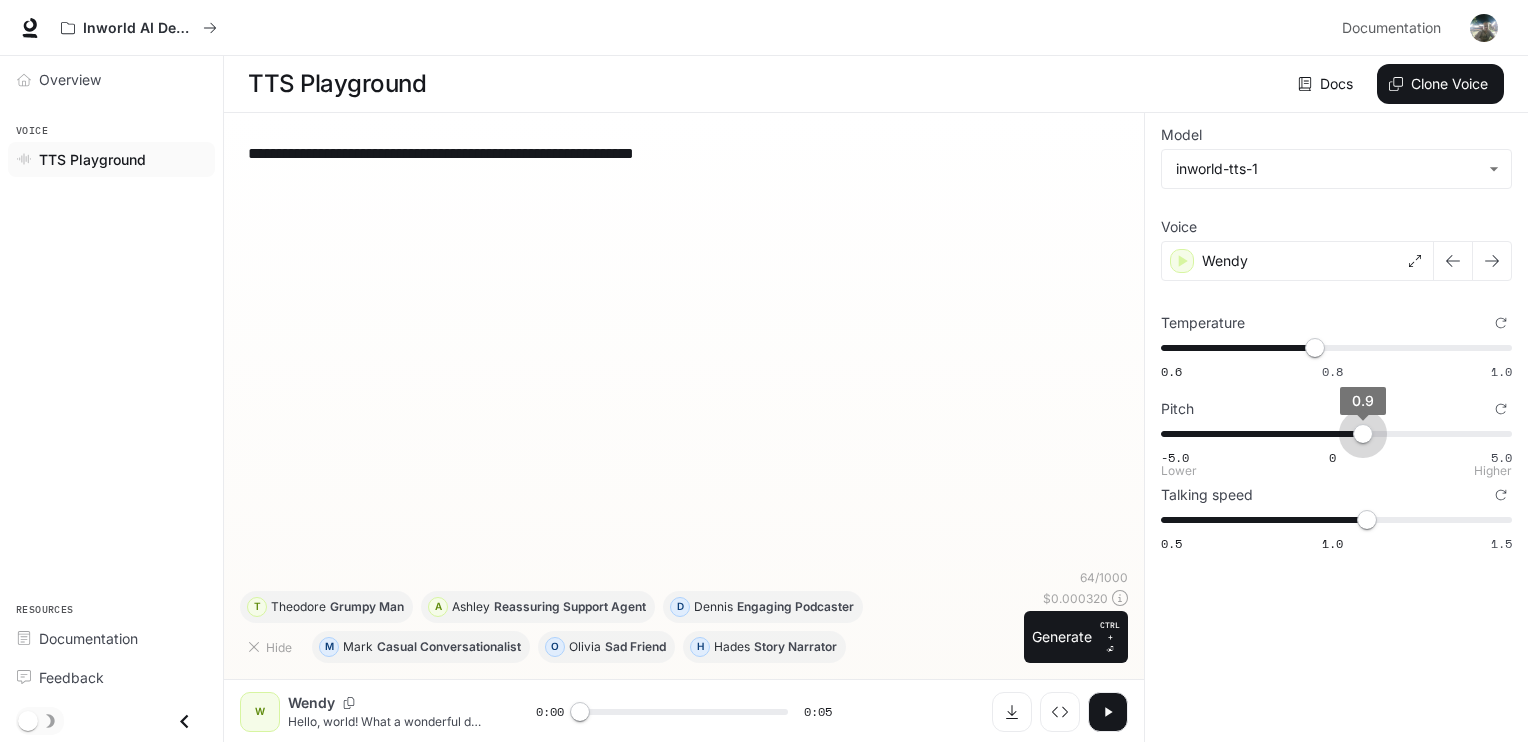 click on "0.9" at bounding box center (1363, 434) 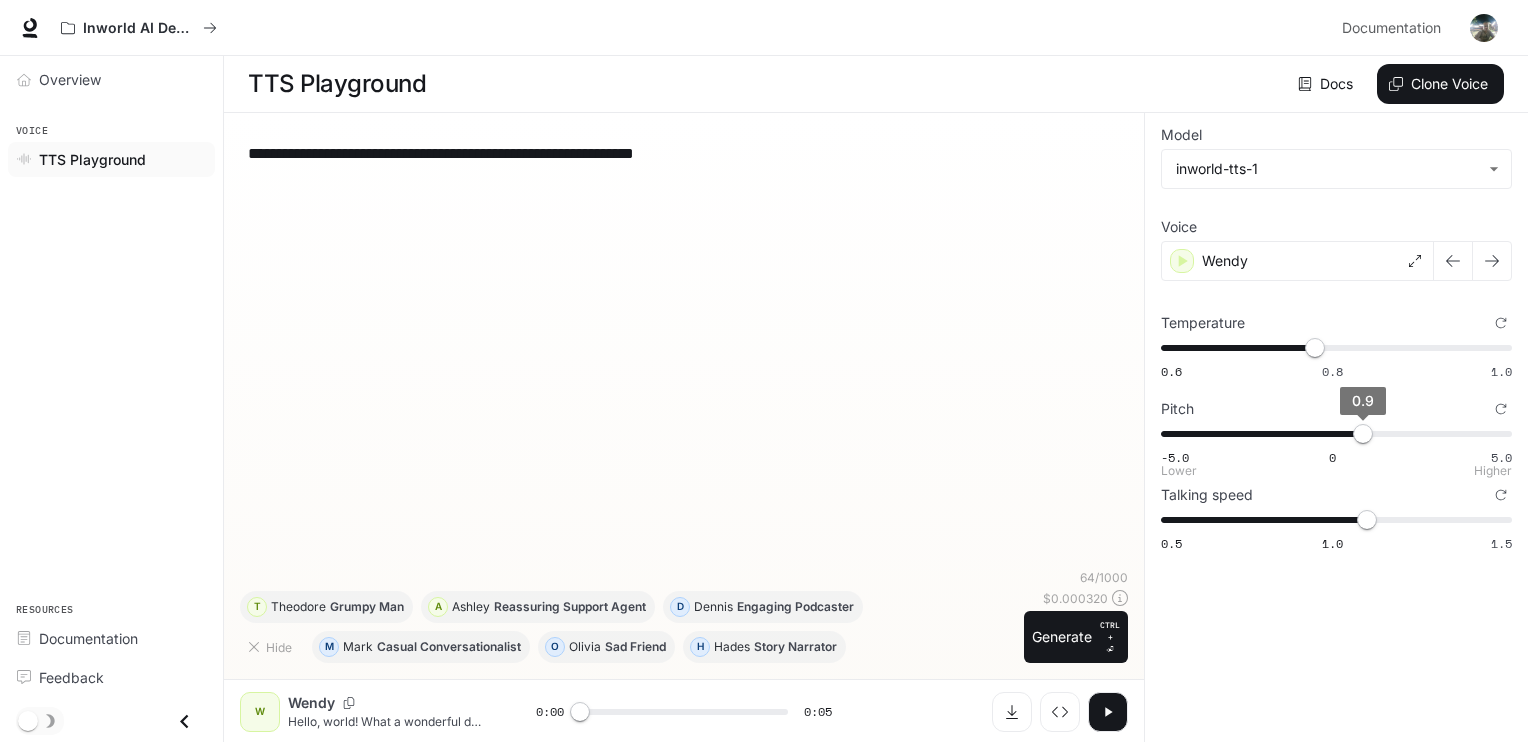 type on "*" 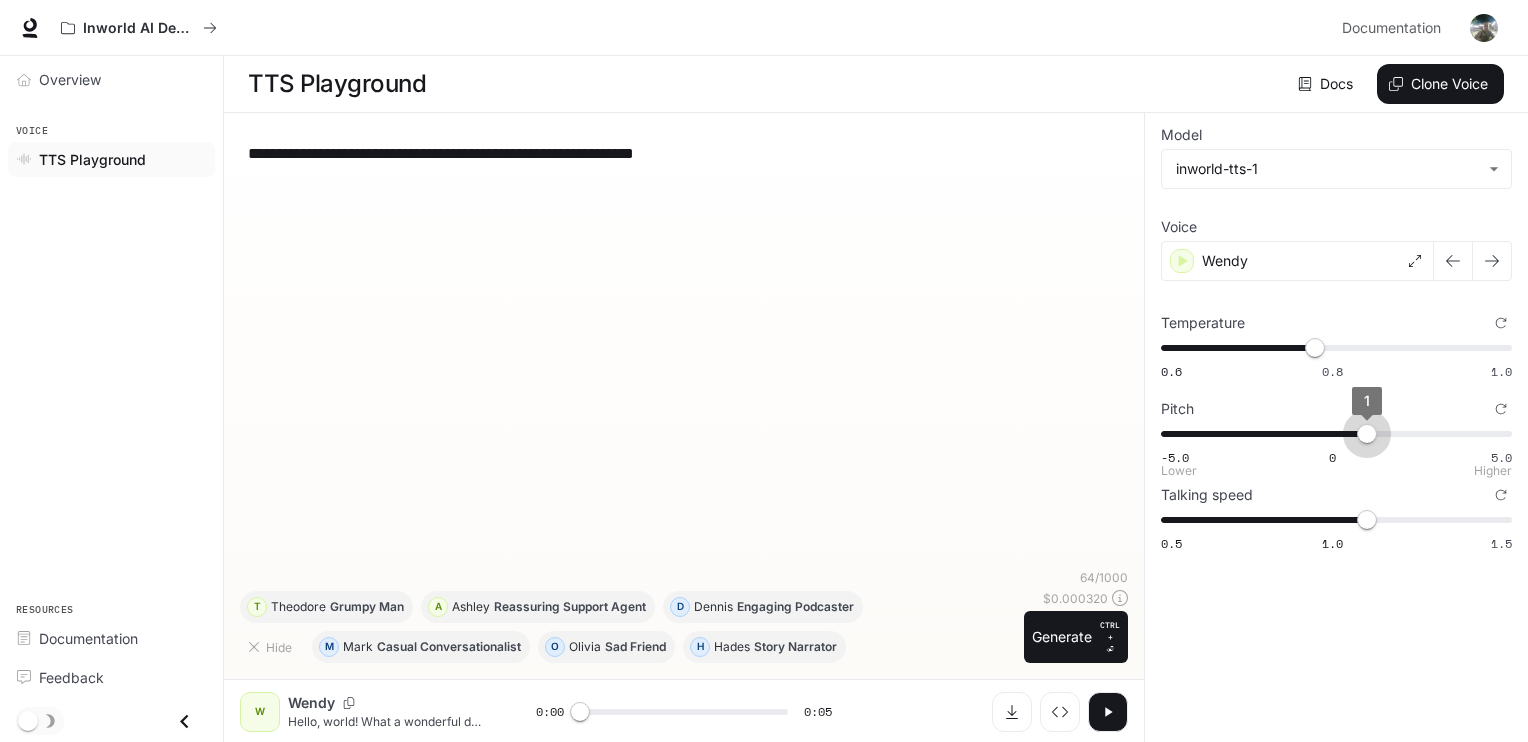 click on "1" at bounding box center [1367, 434] 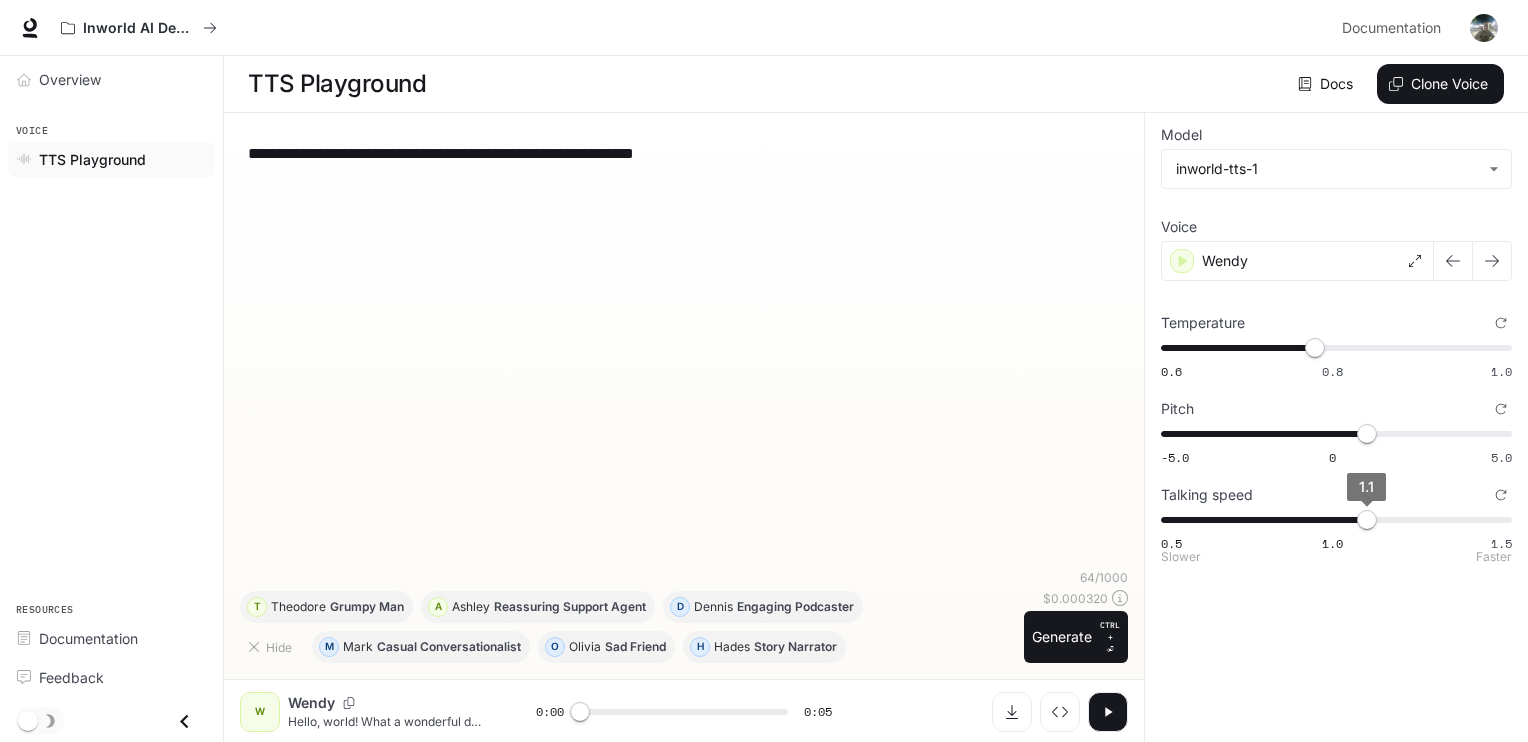 click on "1.1" at bounding box center (1367, 520) 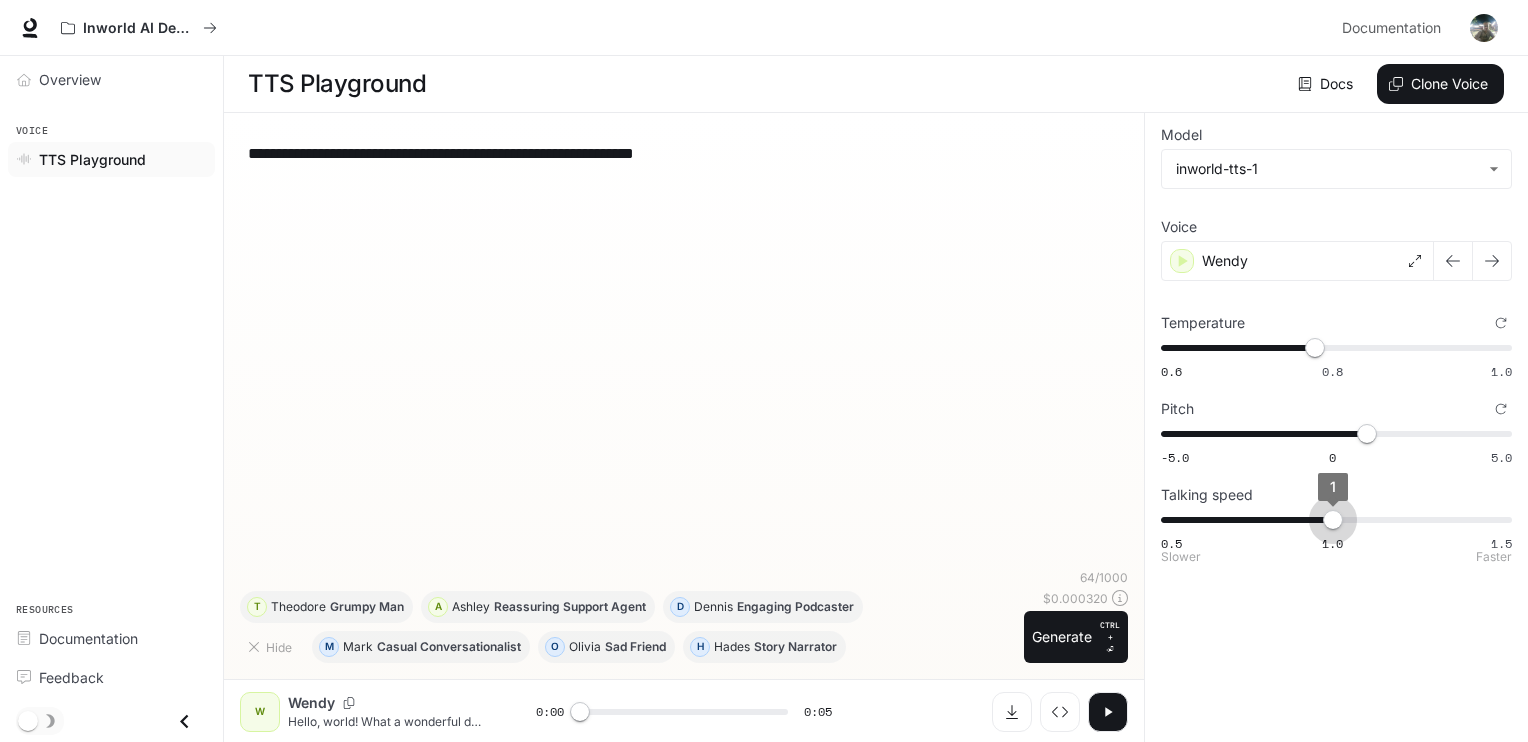 click on "1" at bounding box center (1333, 520) 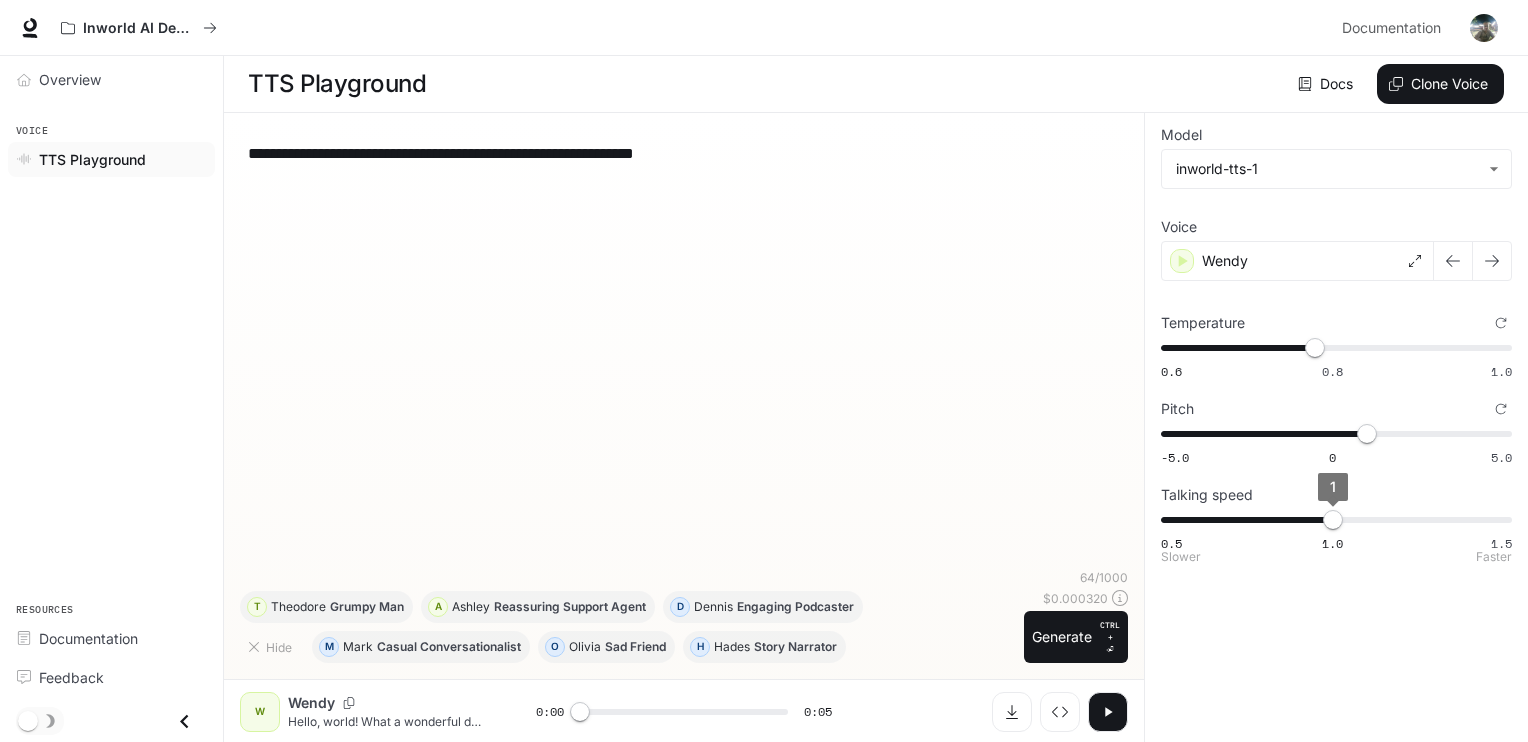 type on "***" 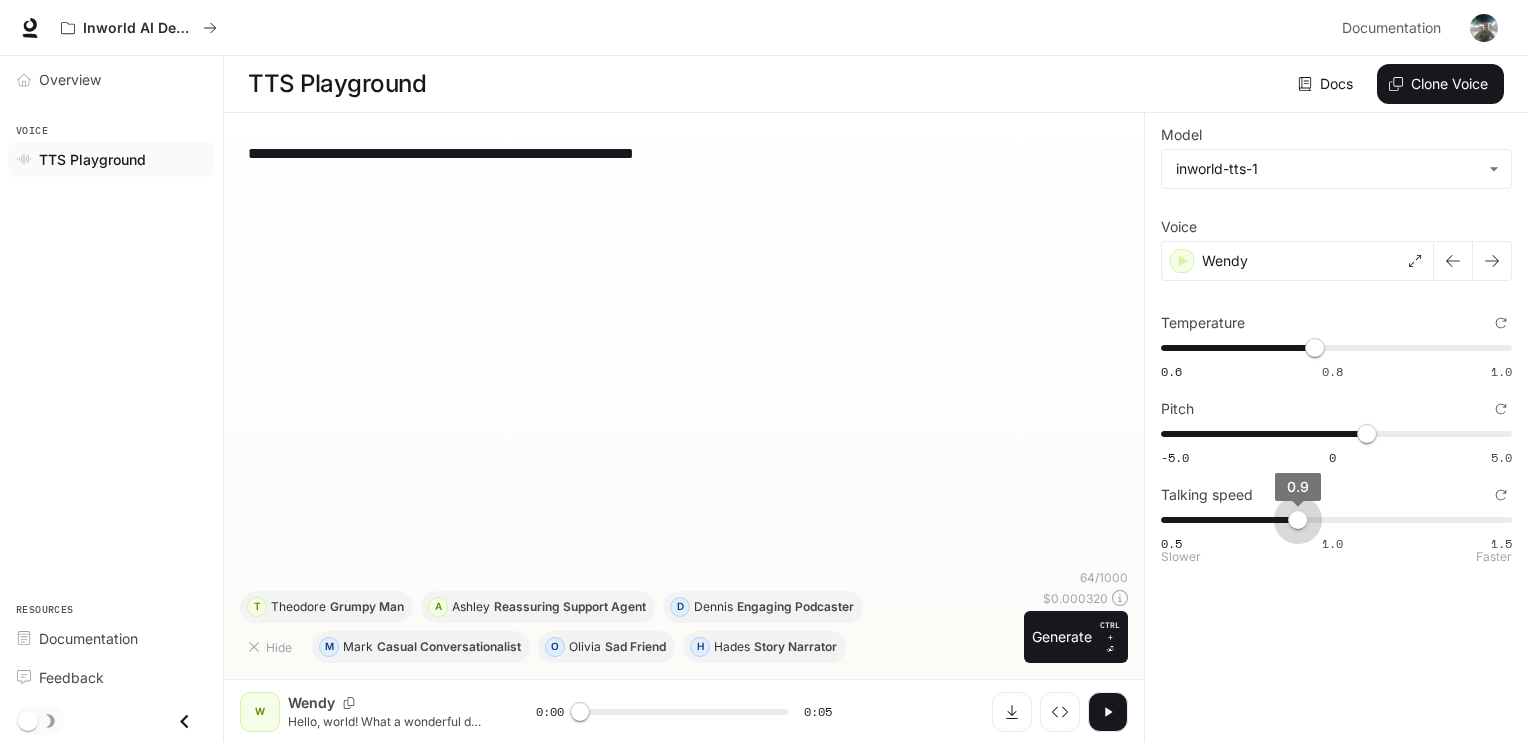 click on "0.9" at bounding box center [1298, 520] 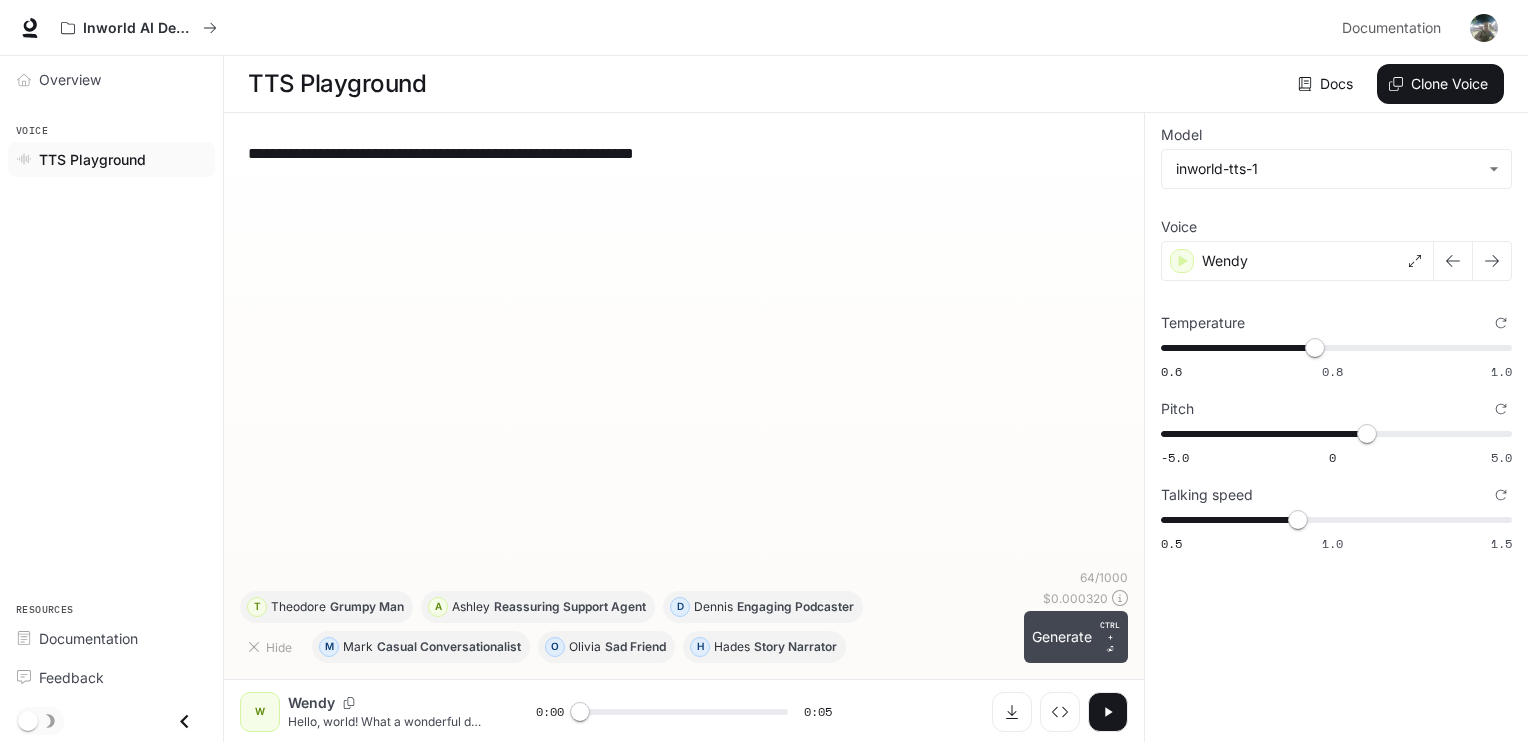 click on "Generate CTRL +  ⏎" at bounding box center [1076, 637] 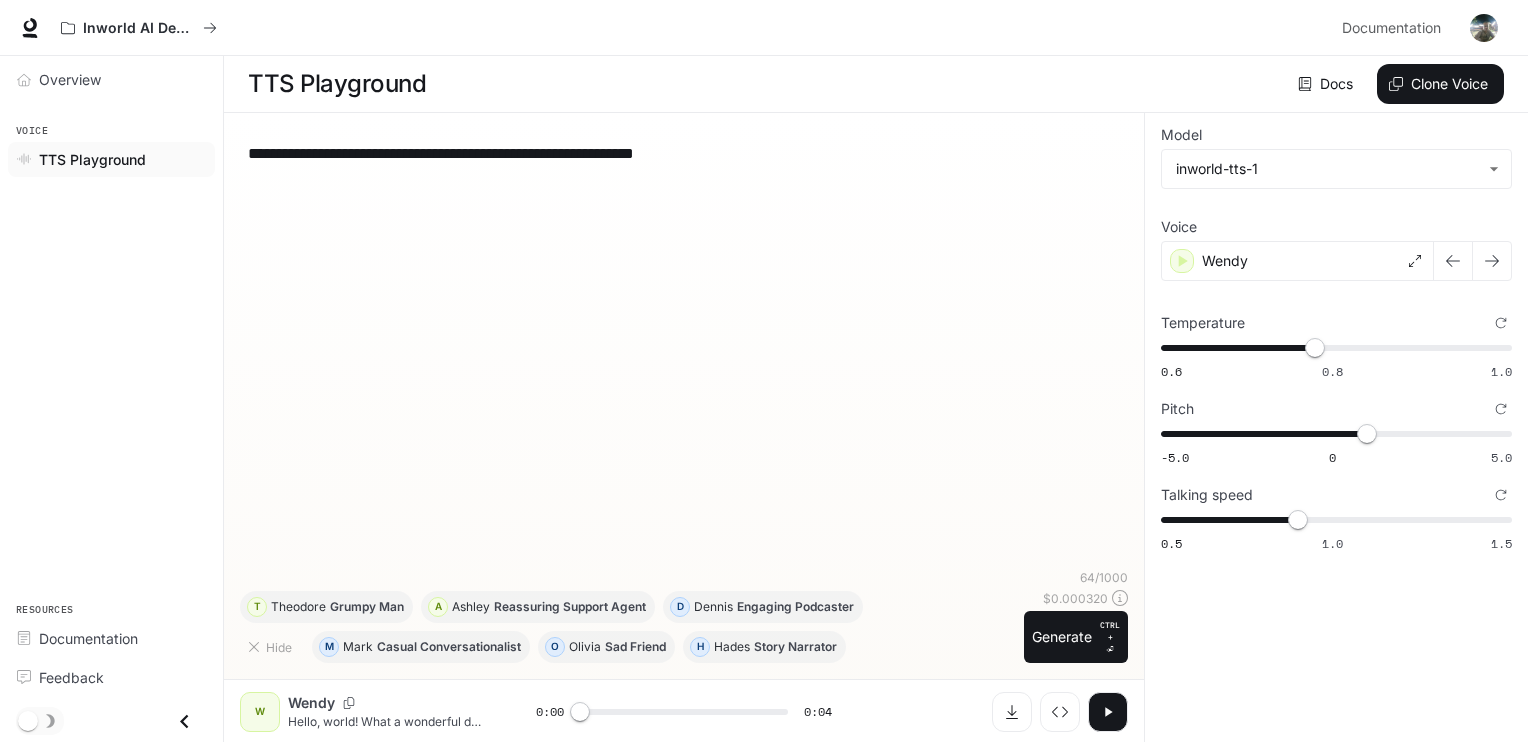 click on "Generate CTRL +  ⏎" at bounding box center [1076, 637] 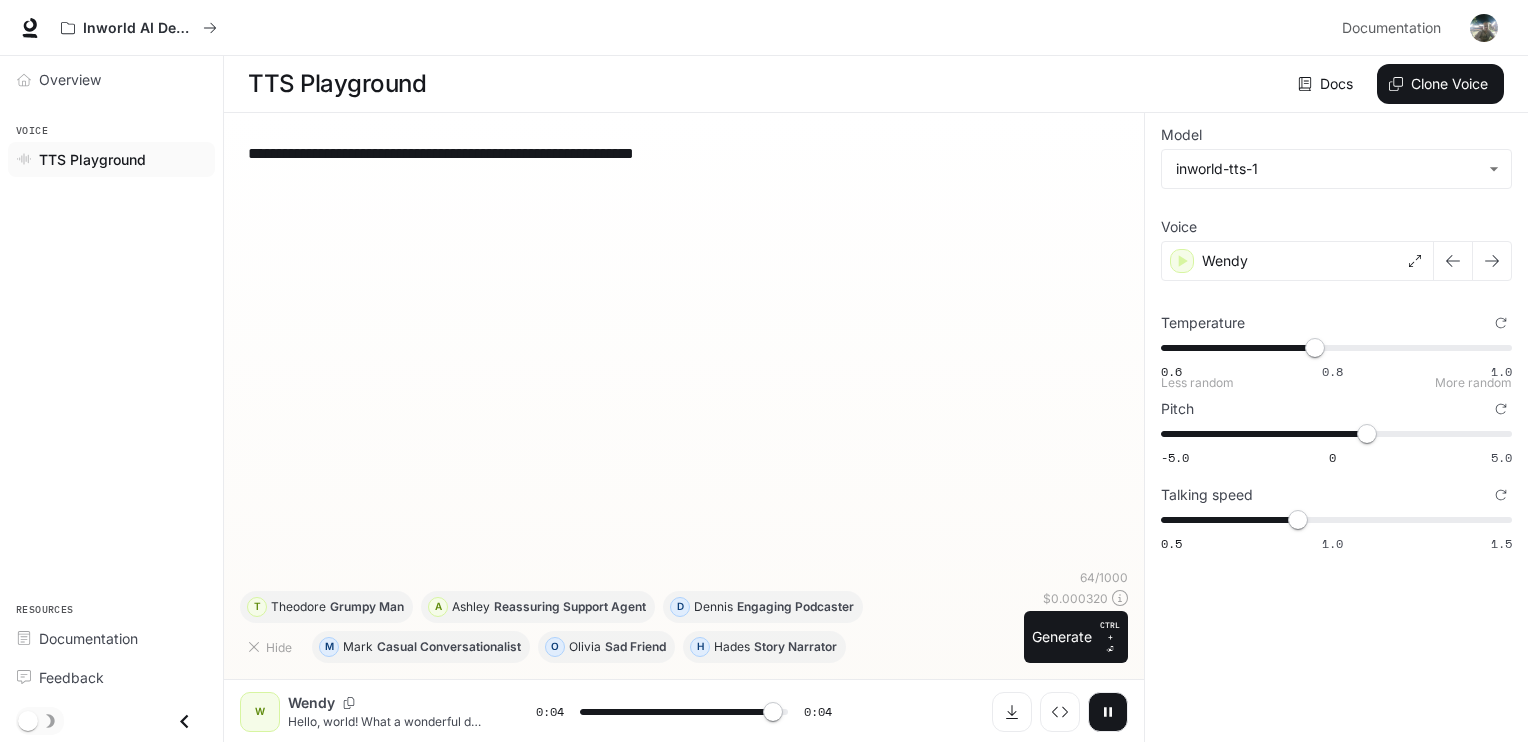 type on "*" 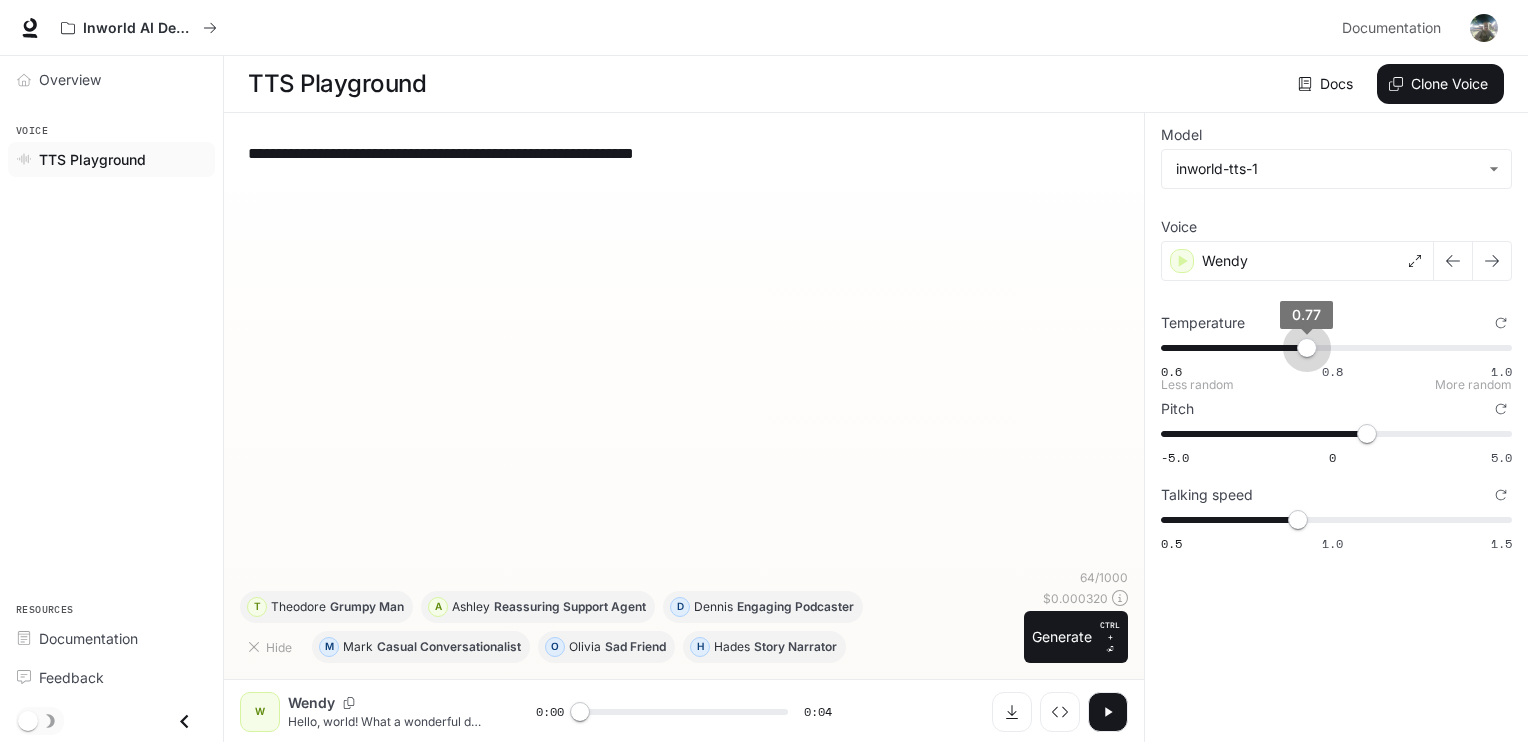 type on "****" 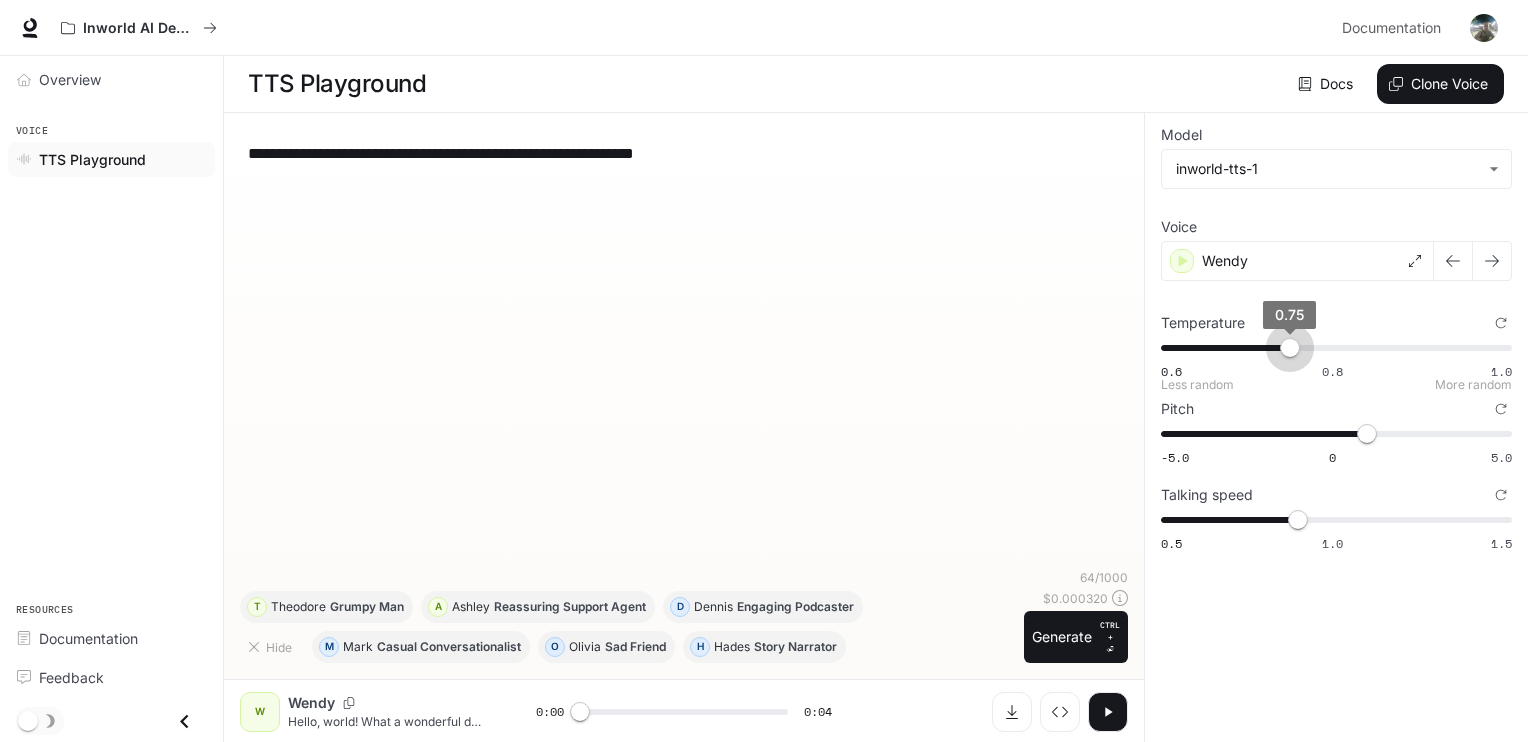 drag, startPoint x: 1309, startPoint y: 351, endPoint x: 1287, endPoint y: 350, distance: 22.022715 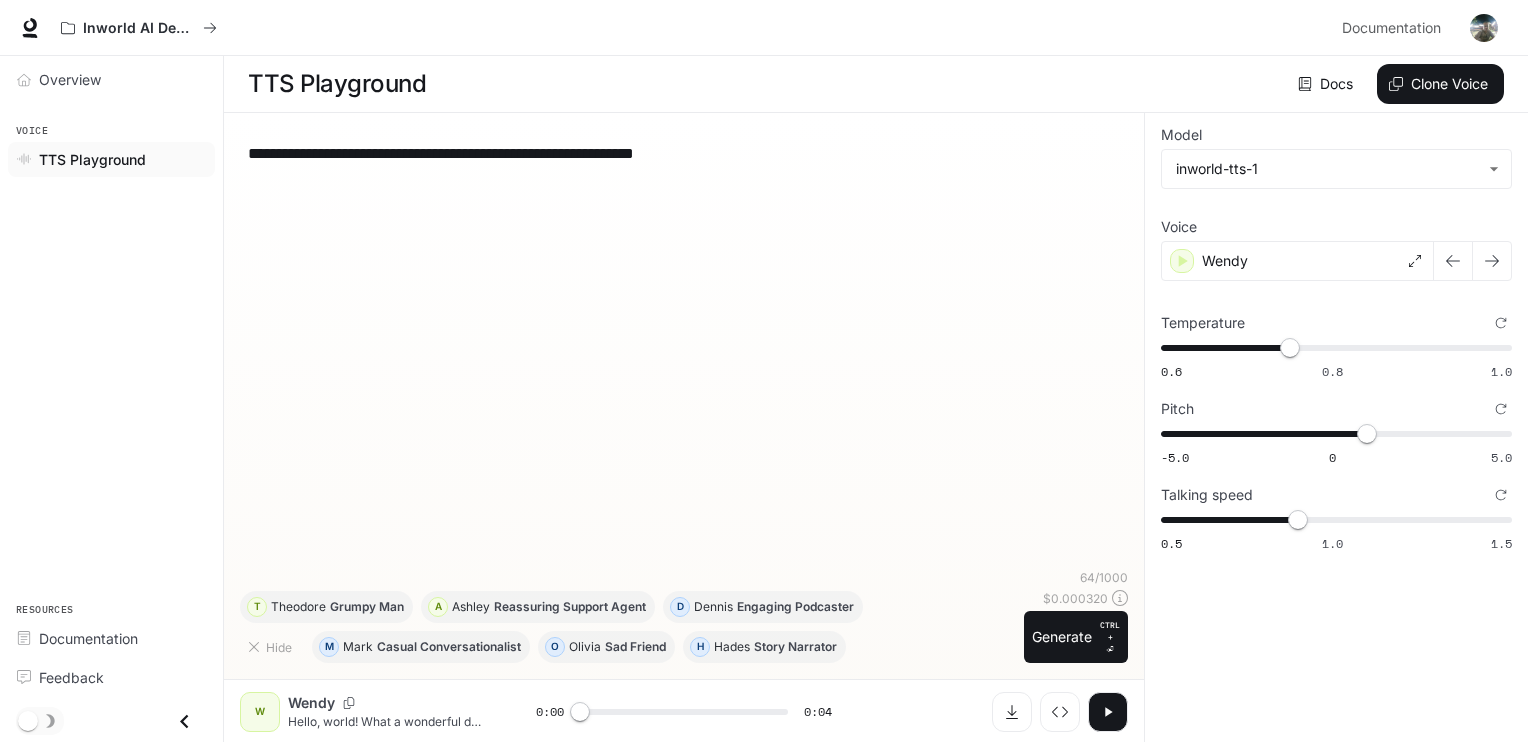 click 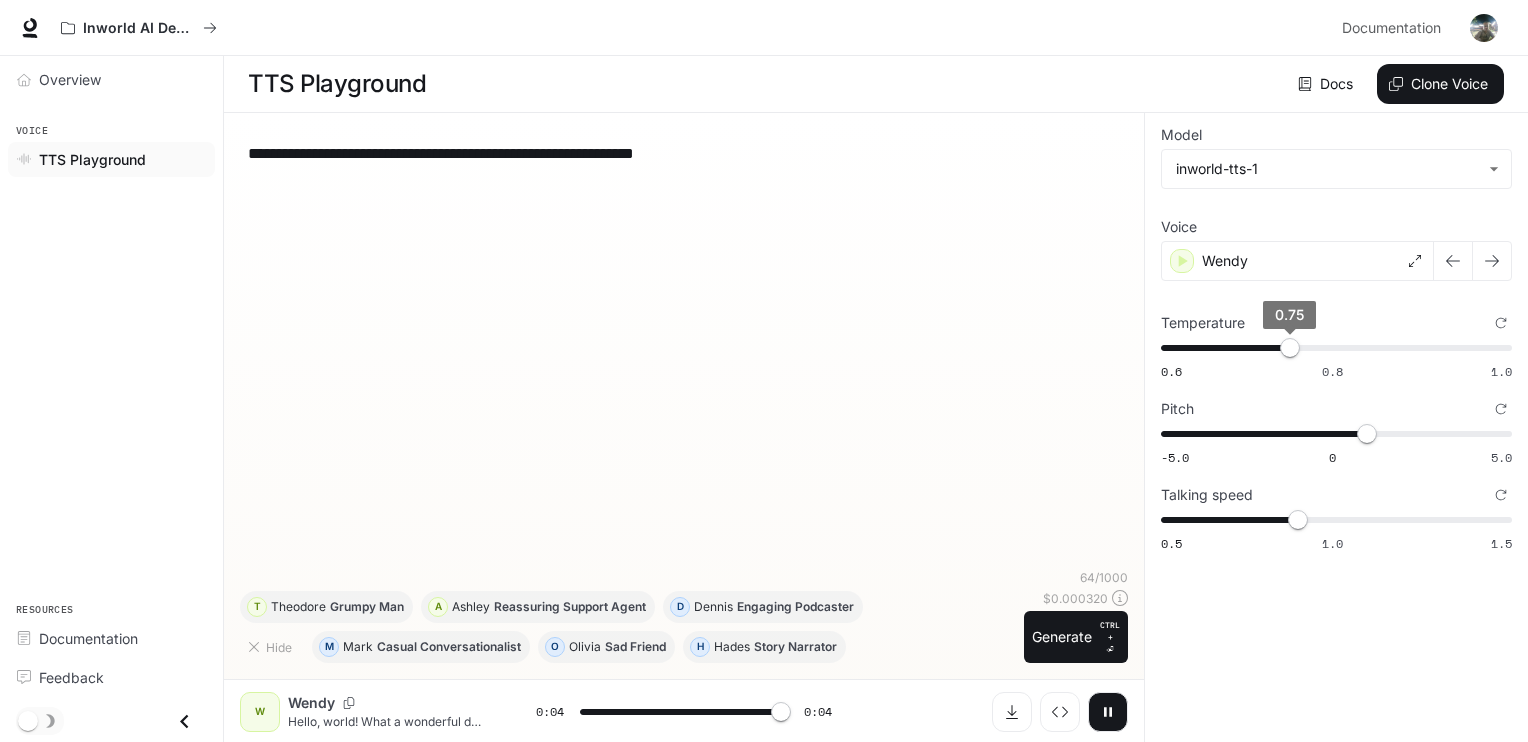 type on "*" 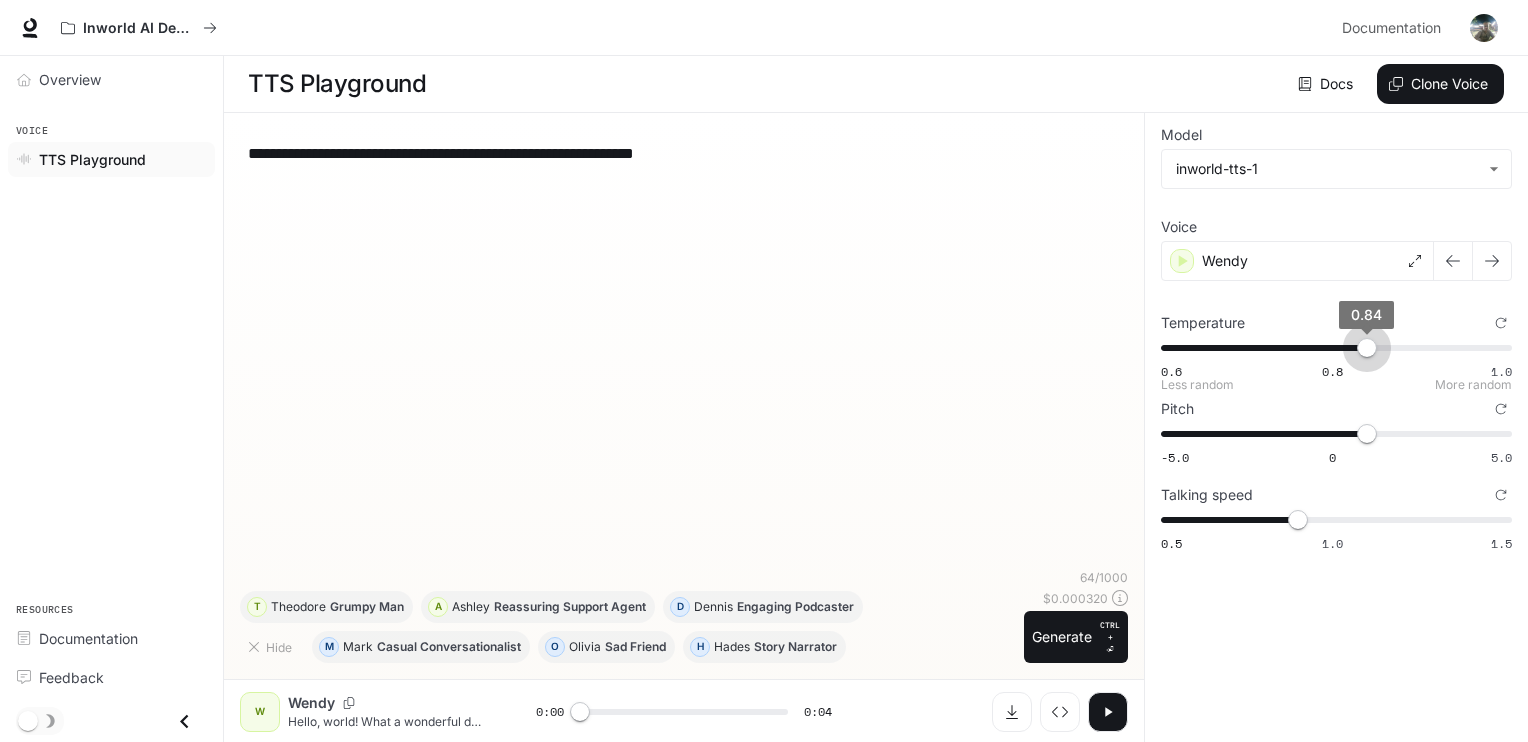 type on "****" 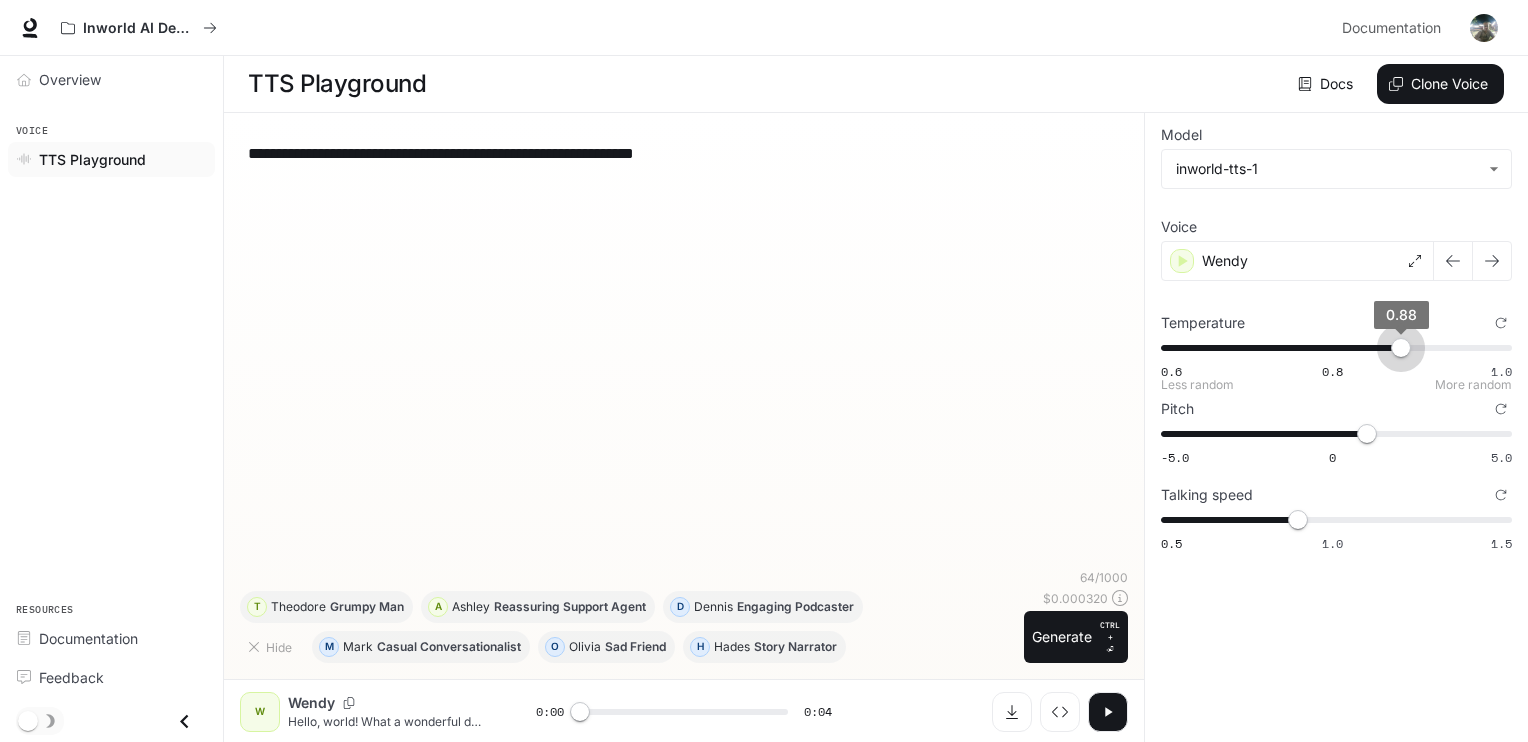 drag, startPoint x: 1293, startPoint y: 351, endPoint x: 1402, endPoint y: 358, distance: 109.22454 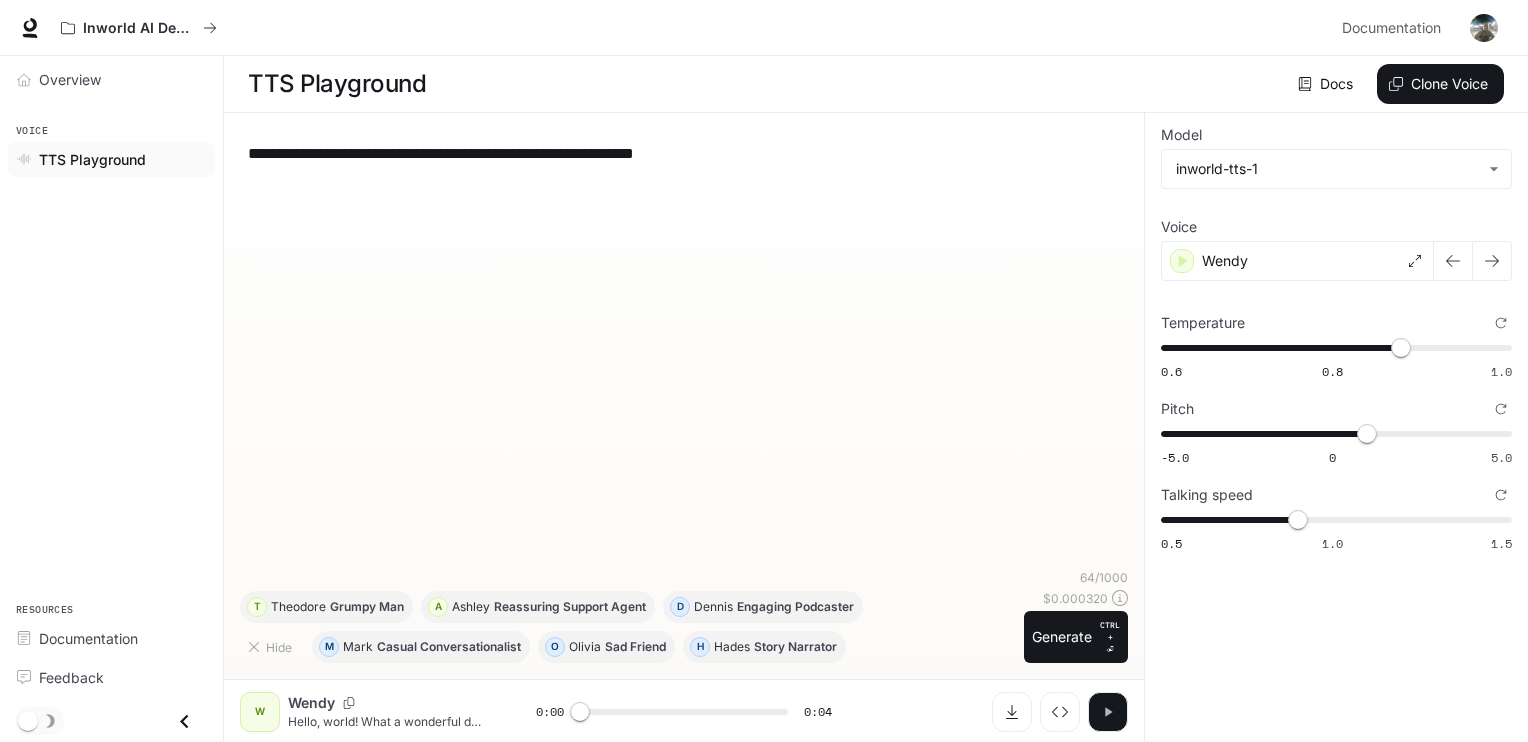 click 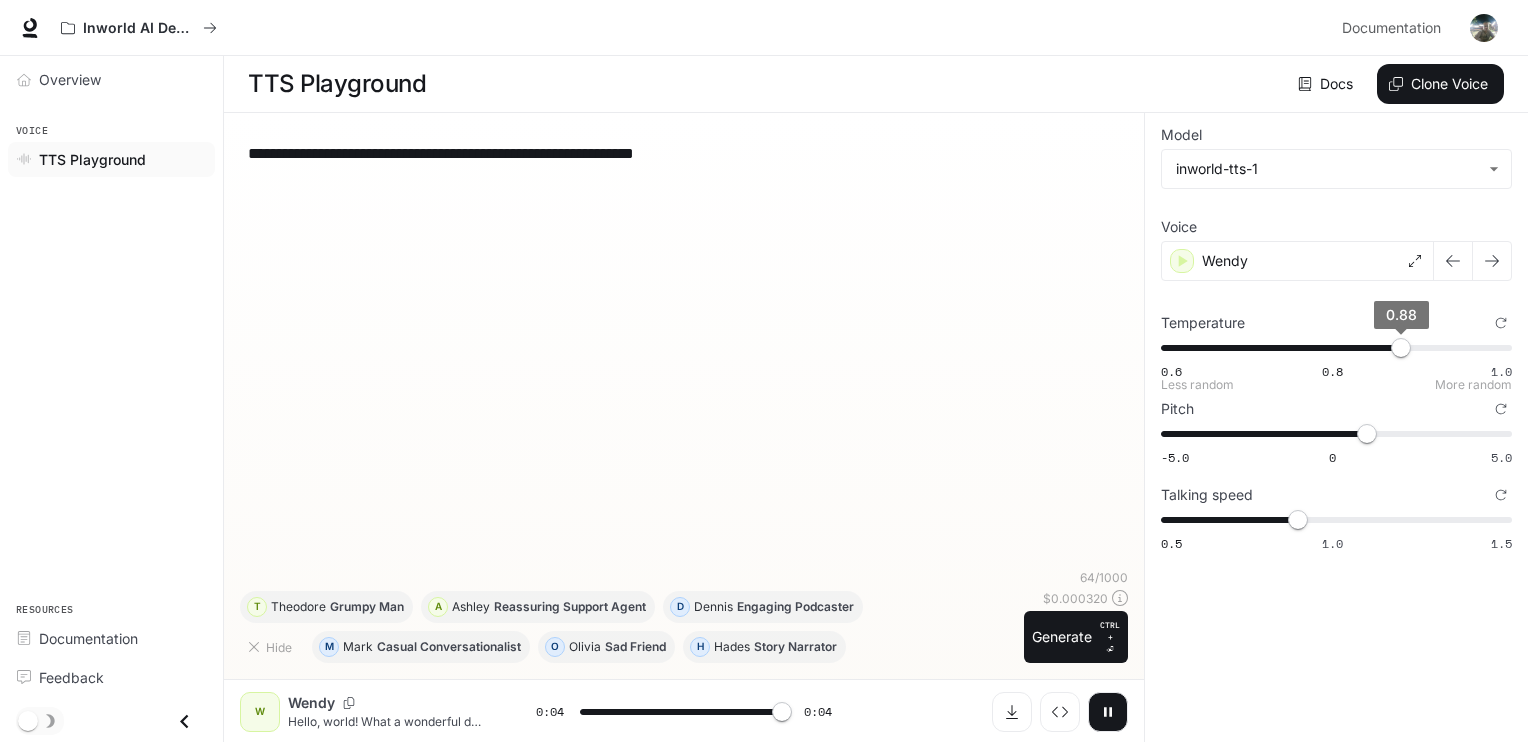 type on "*" 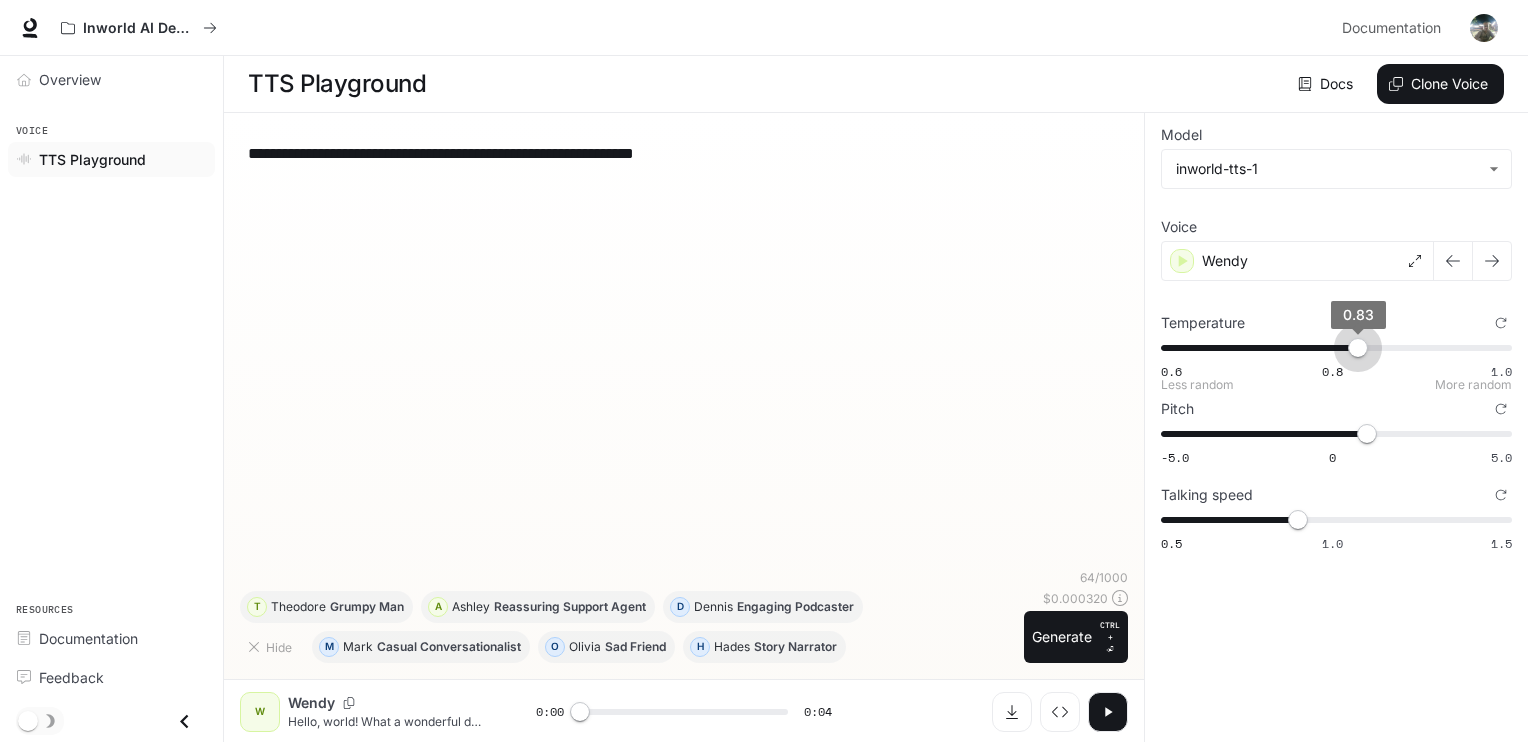 drag, startPoint x: 1401, startPoint y: 345, endPoint x: 1356, endPoint y: 345, distance: 45 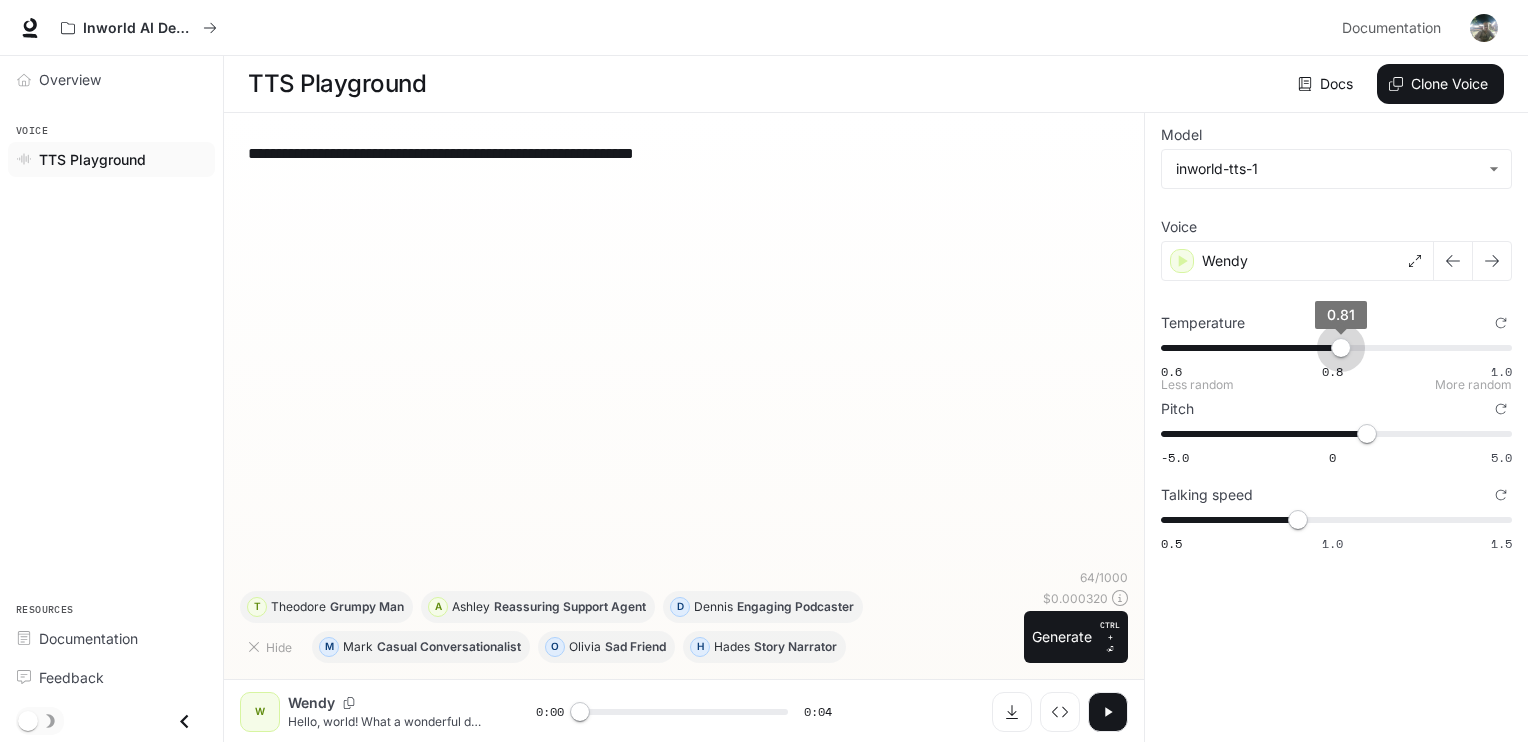 type on "***" 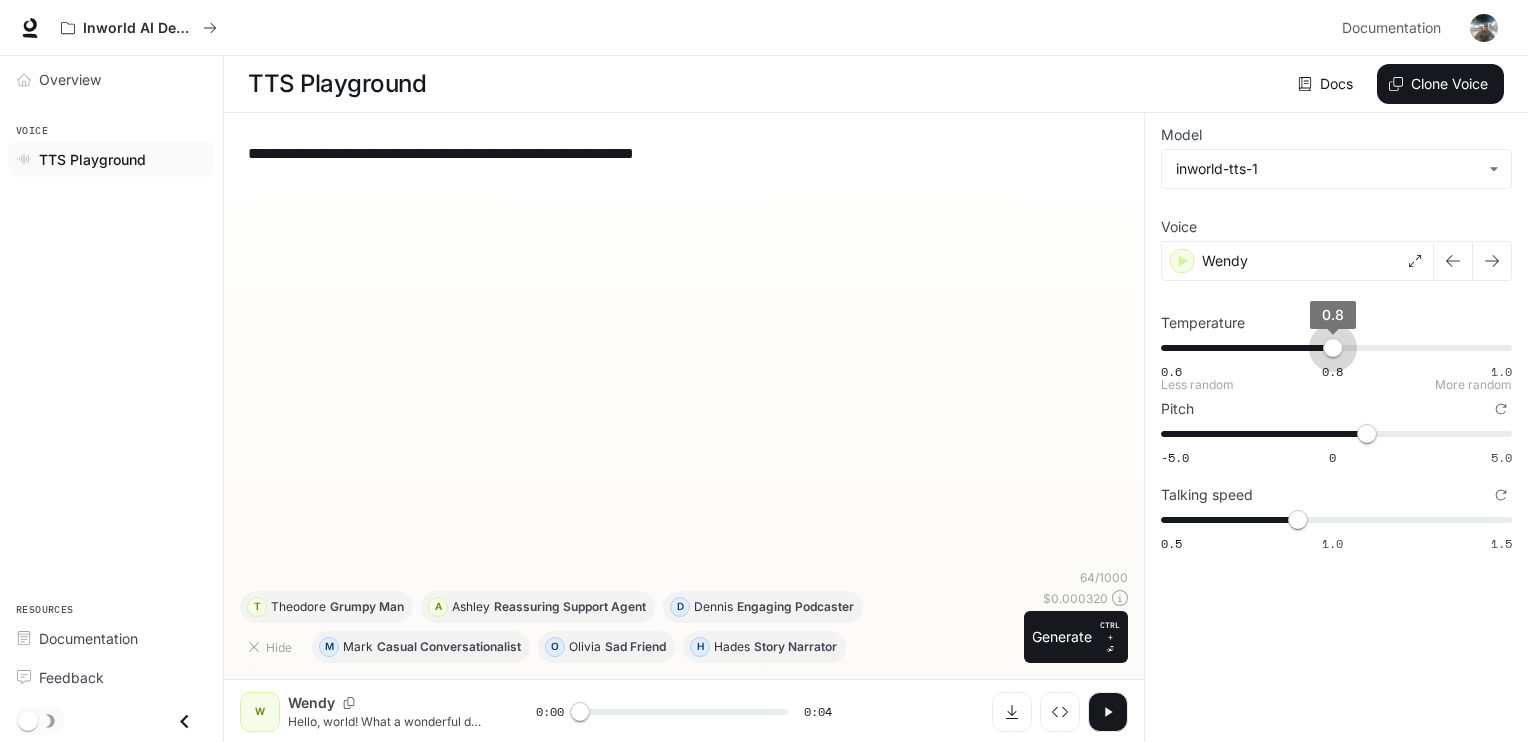 drag, startPoint x: 1362, startPoint y: 343, endPoint x: 1330, endPoint y: 347, distance: 32.24903 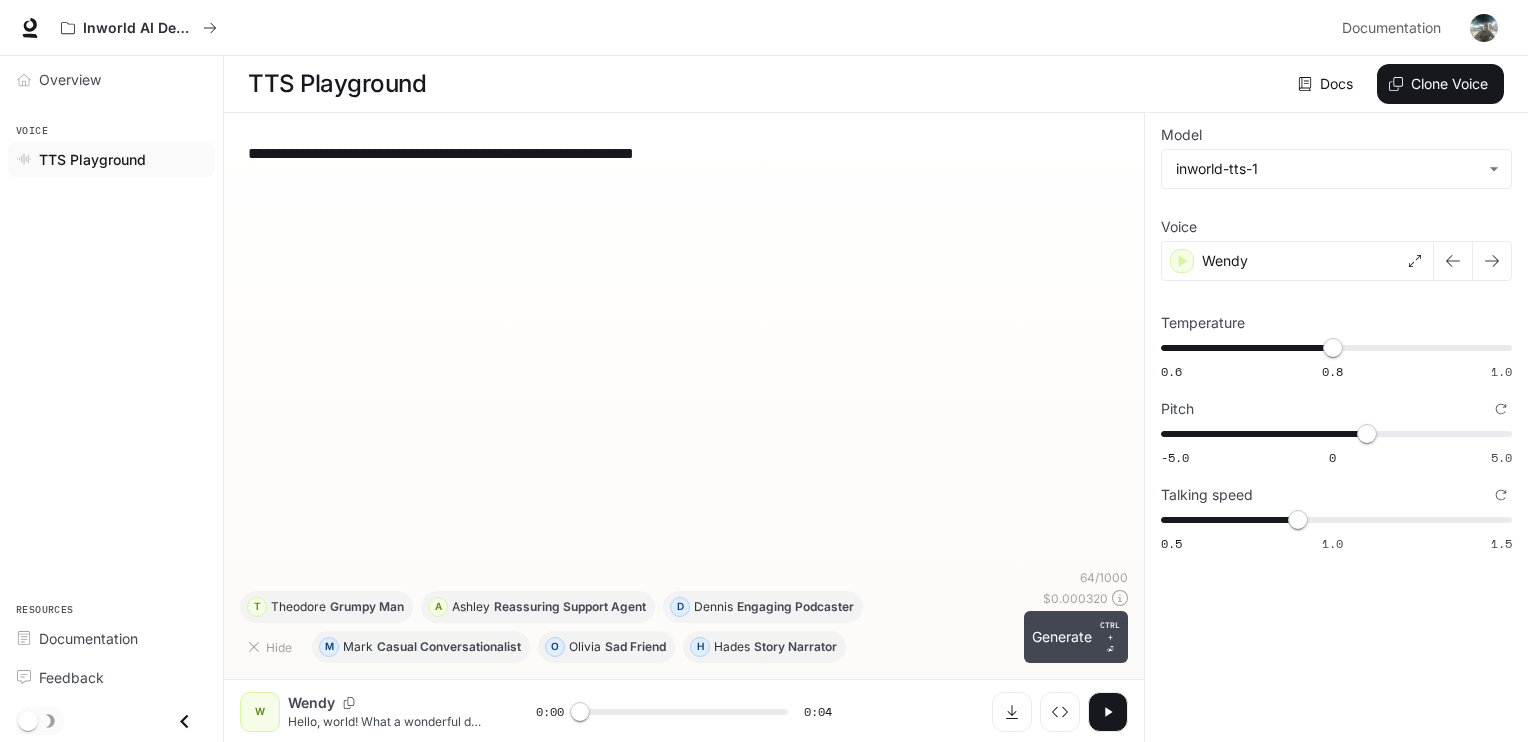 click on "Generate CTRL +  ⏎" at bounding box center (1076, 637) 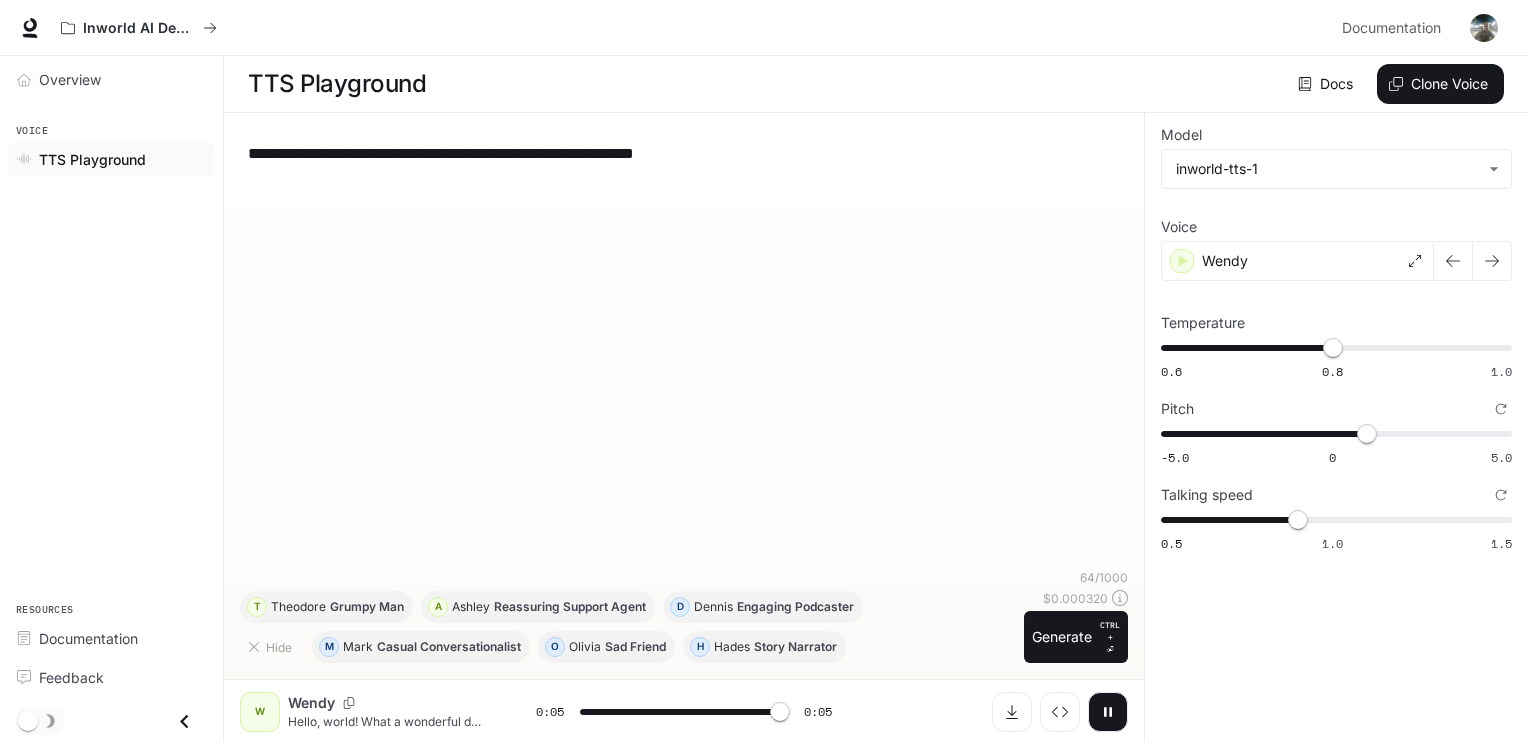 type on "*" 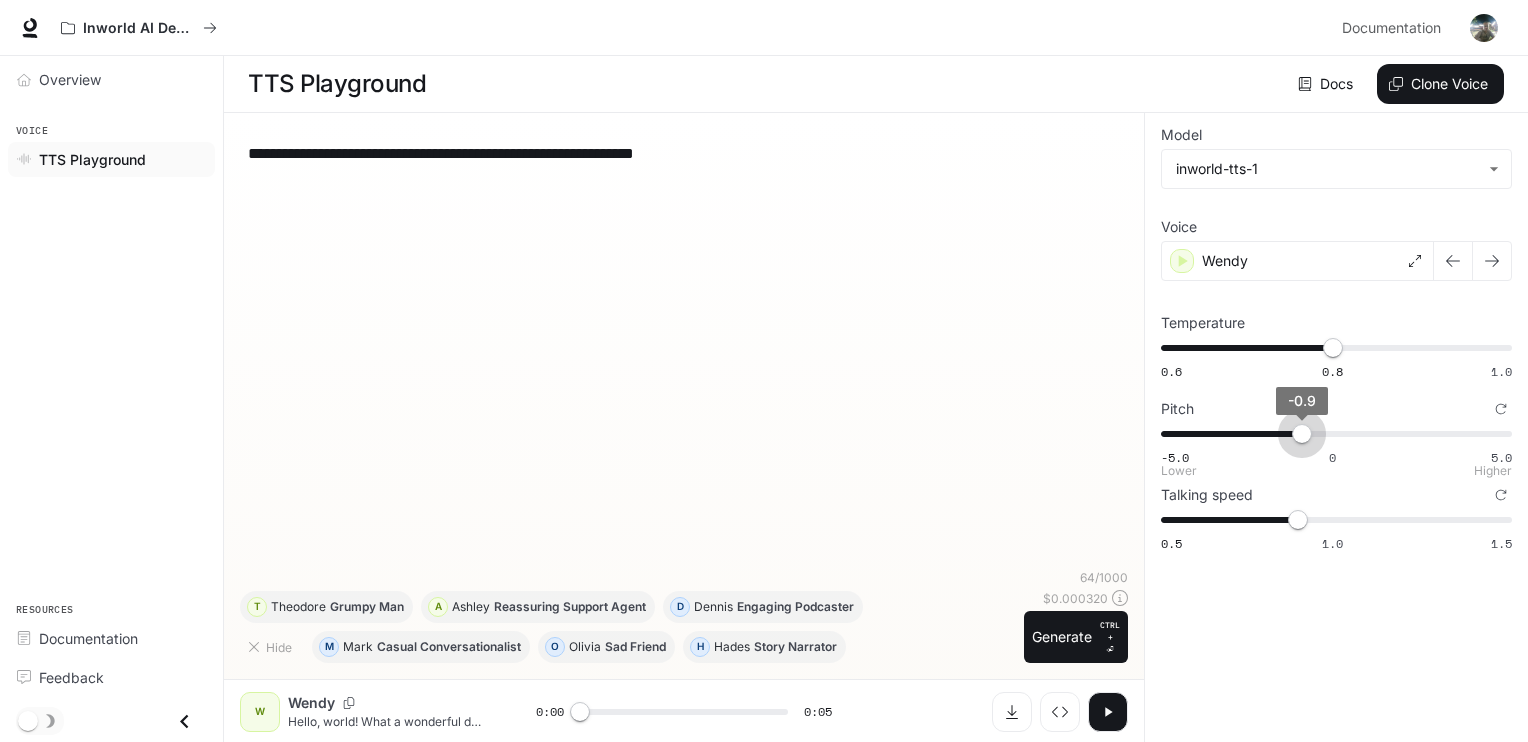 type on "****" 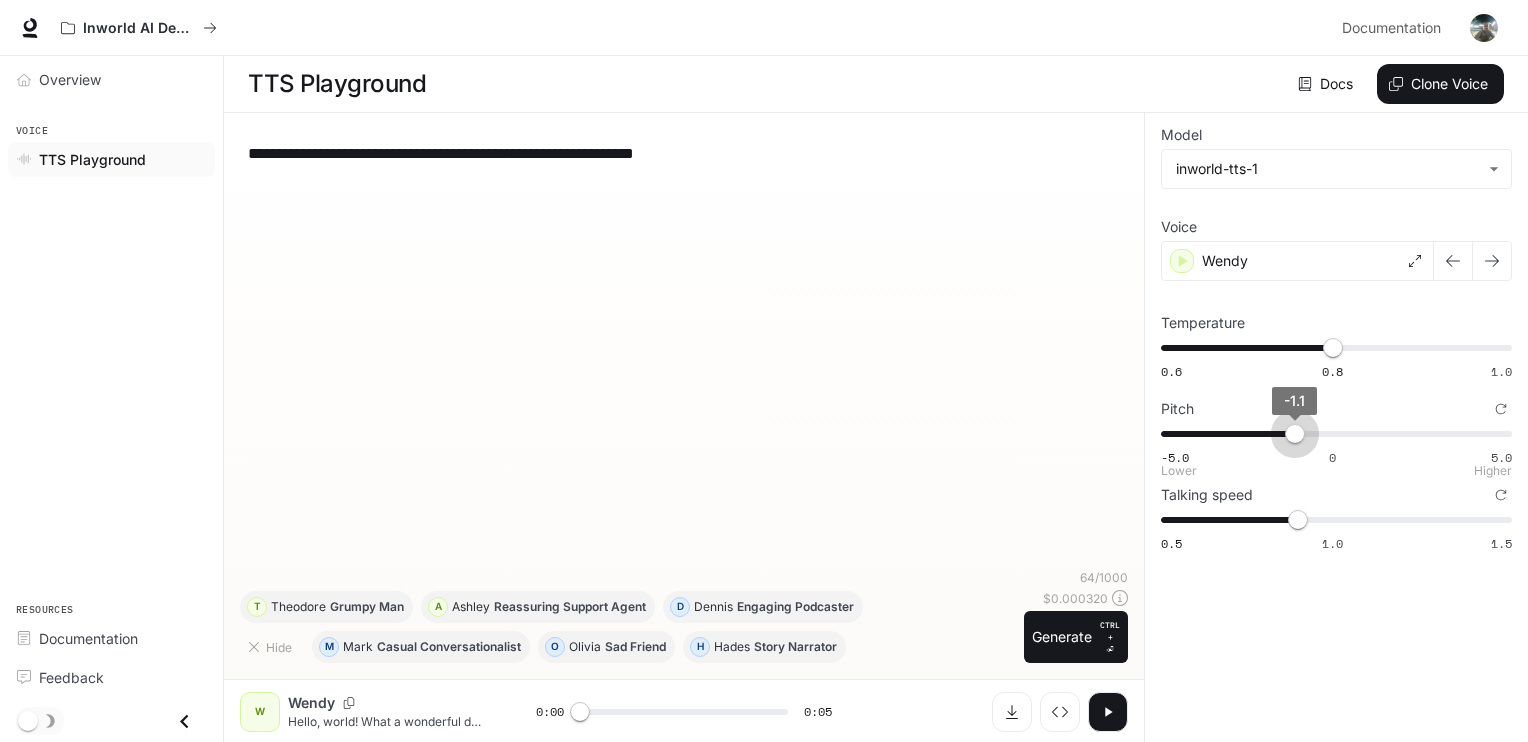 drag, startPoint x: 1364, startPoint y: 431, endPoint x: 1294, endPoint y: 431, distance: 70 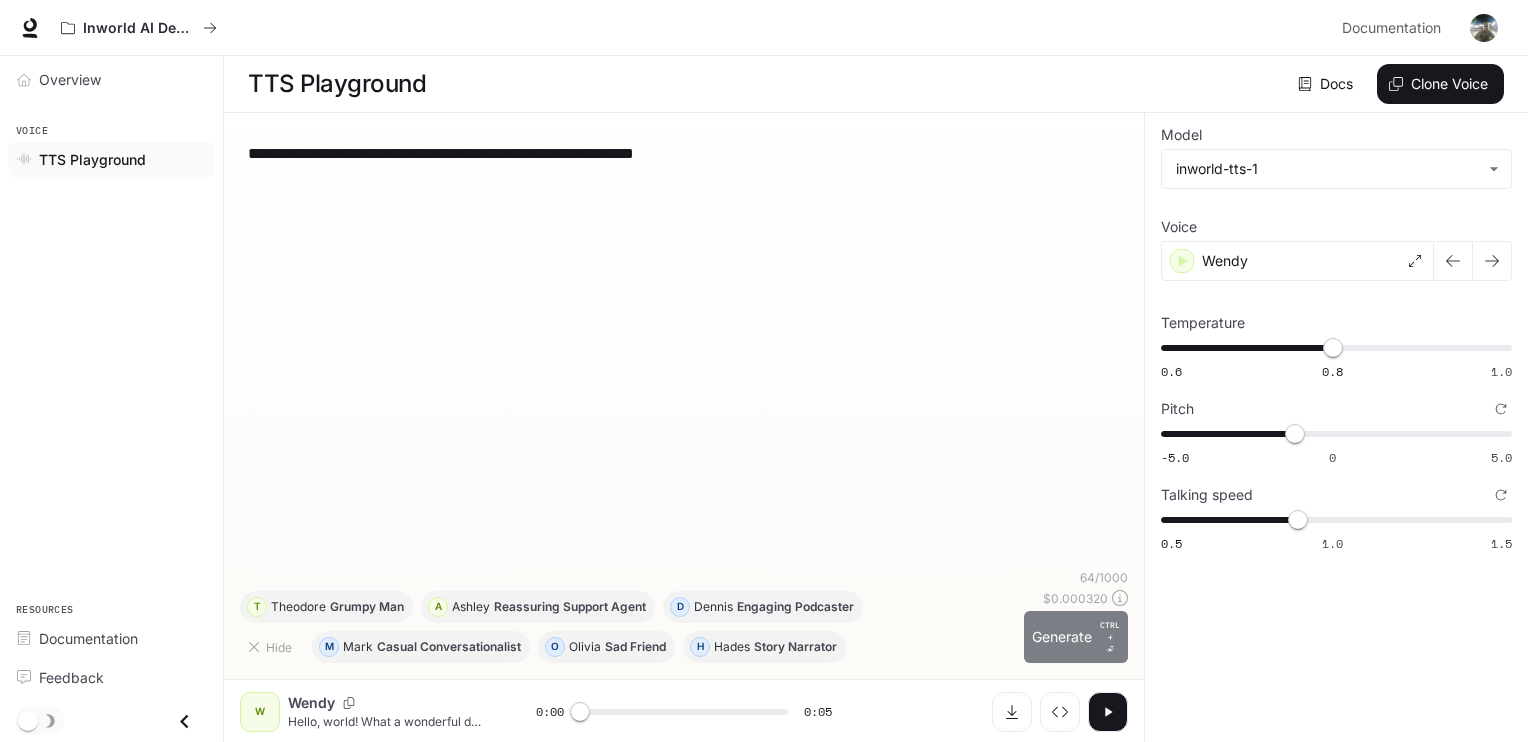 click on "Generate CTRL +  ⏎" at bounding box center [1076, 637] 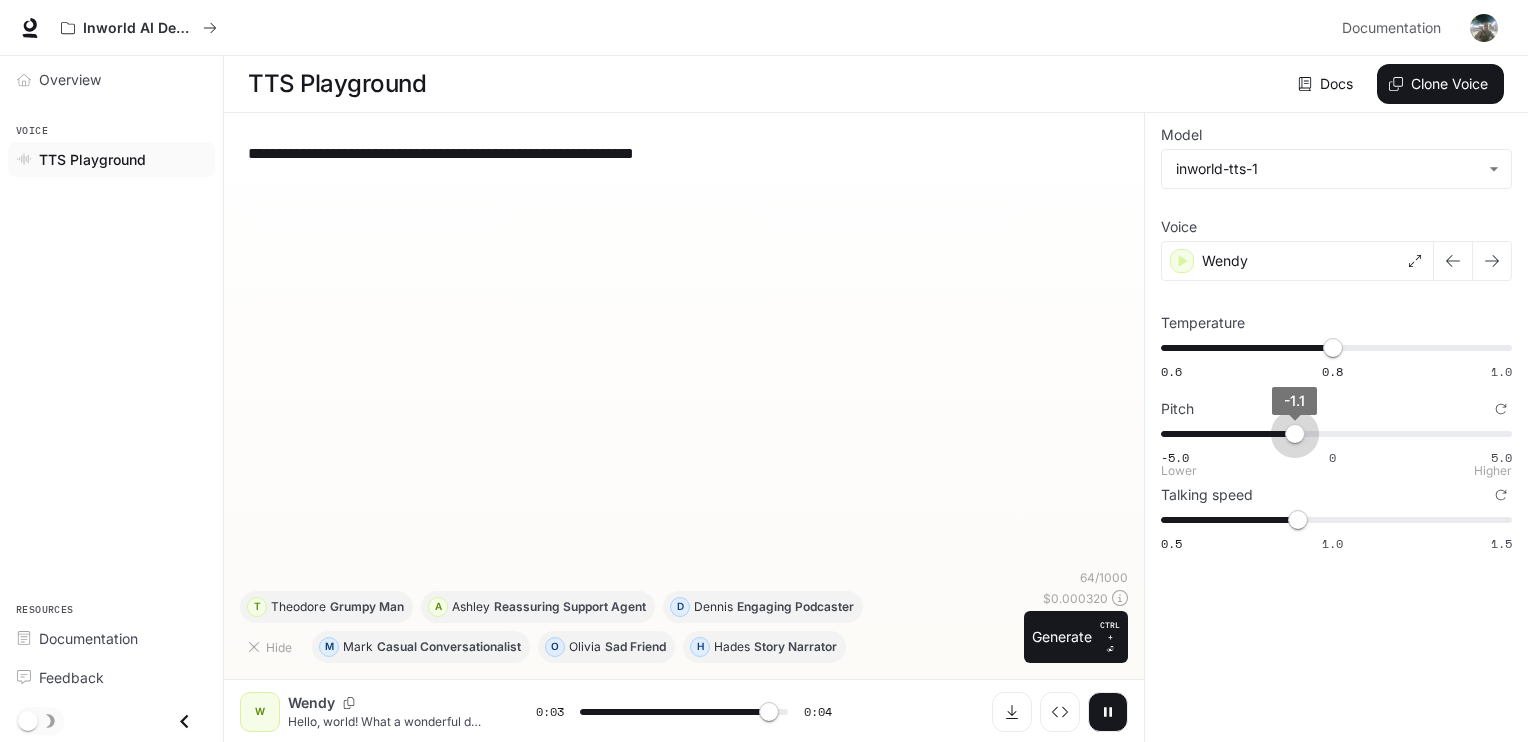 type on "***" 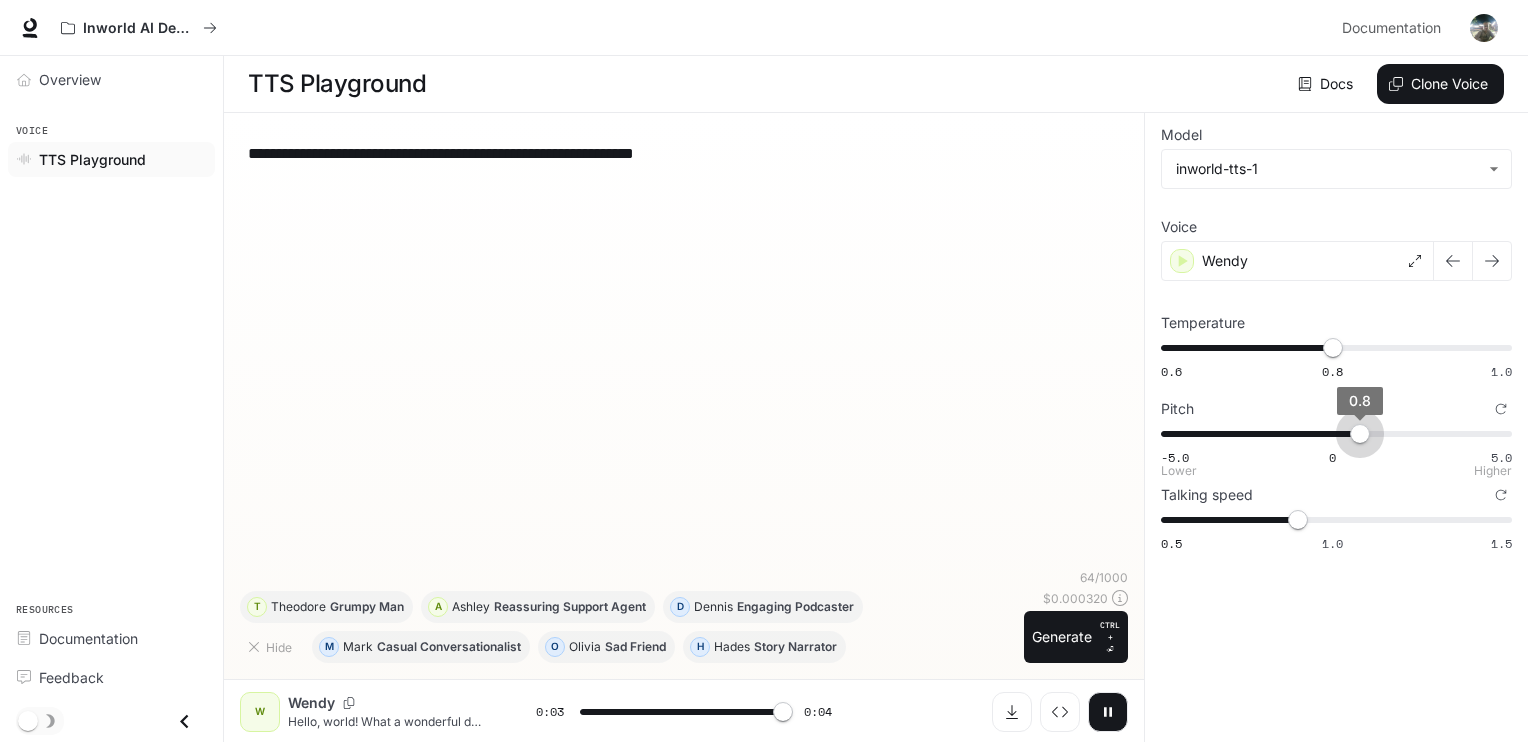 type on "*" 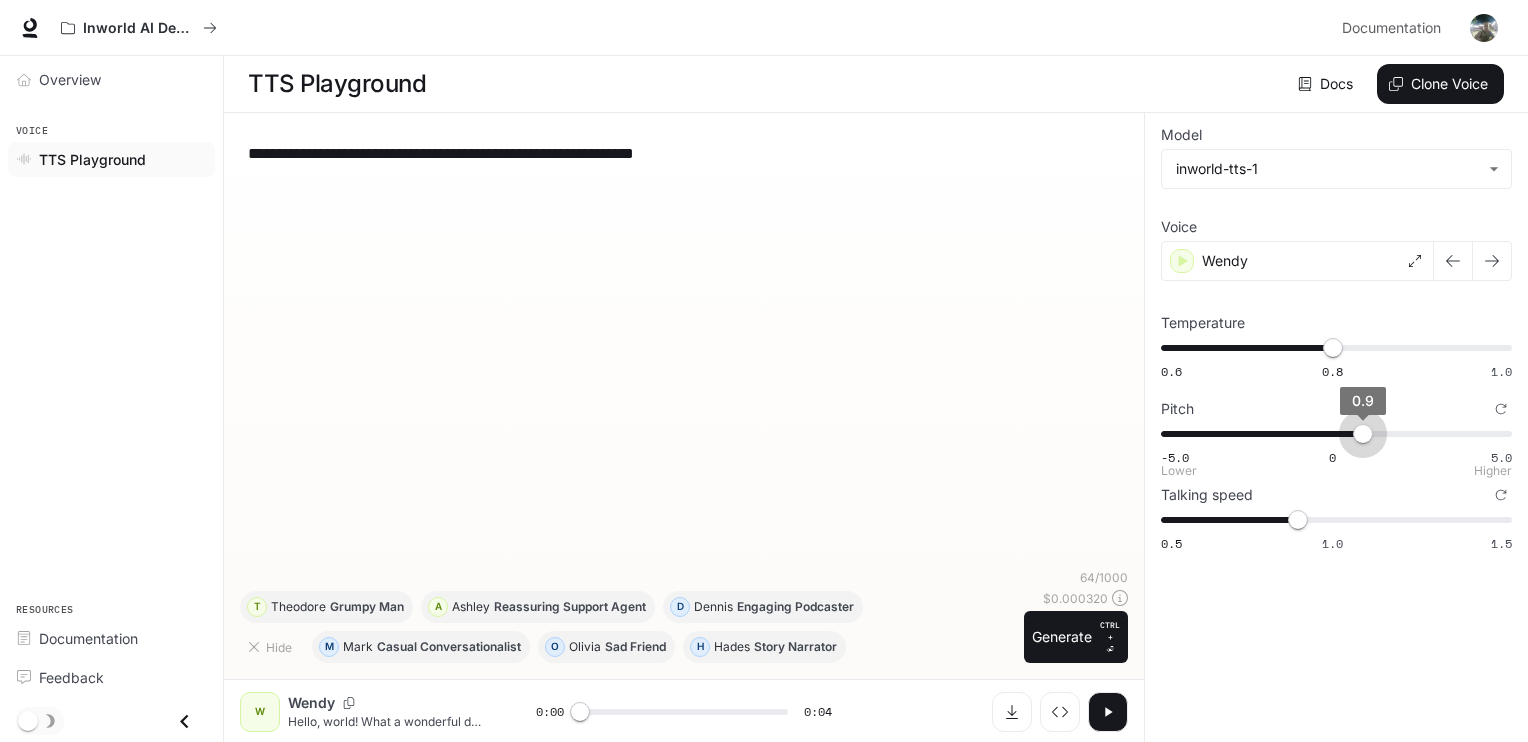 drag, startPoint x: 1296, startPoint y: 433, endPoint x: 1365, endPoint y: 444, distance: 69.87131 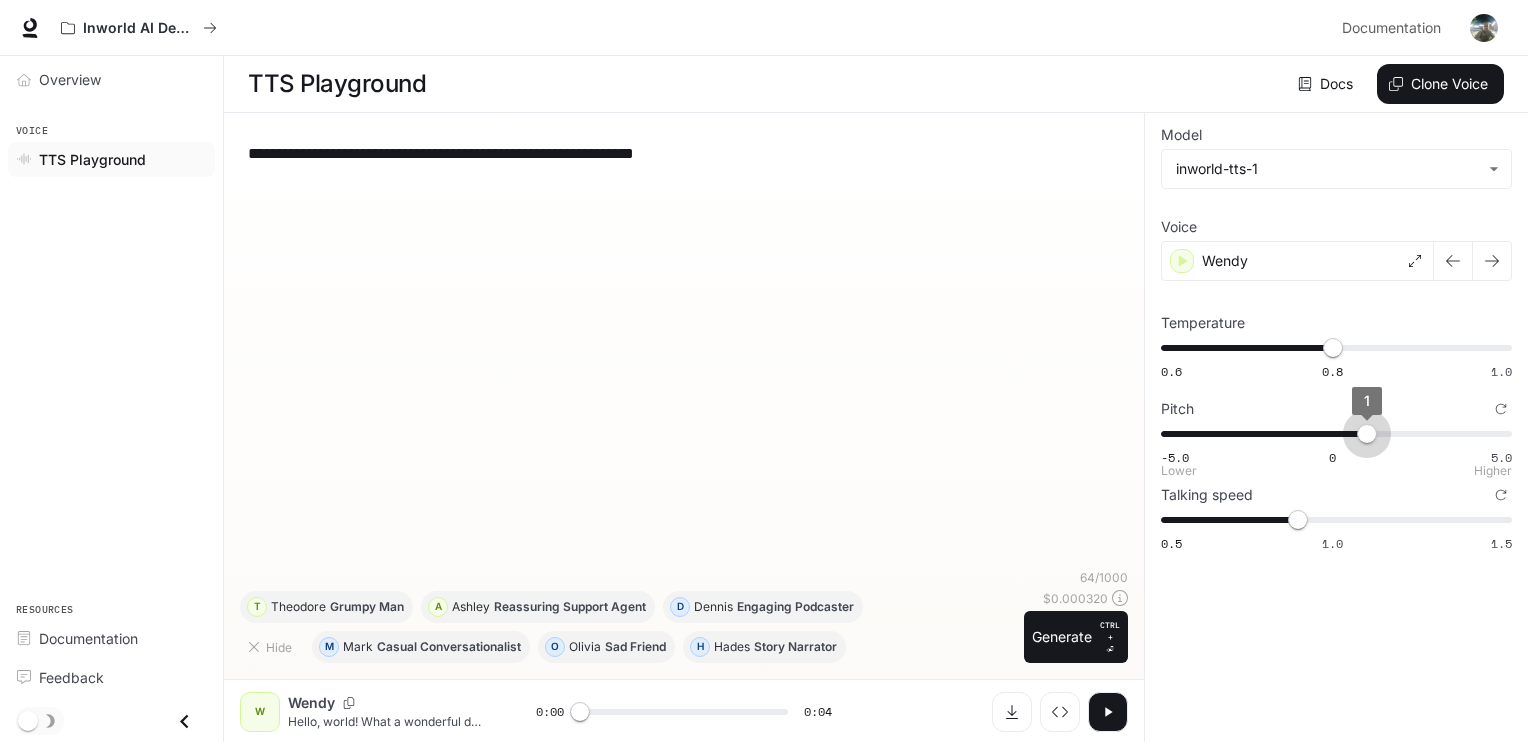 type on "***" 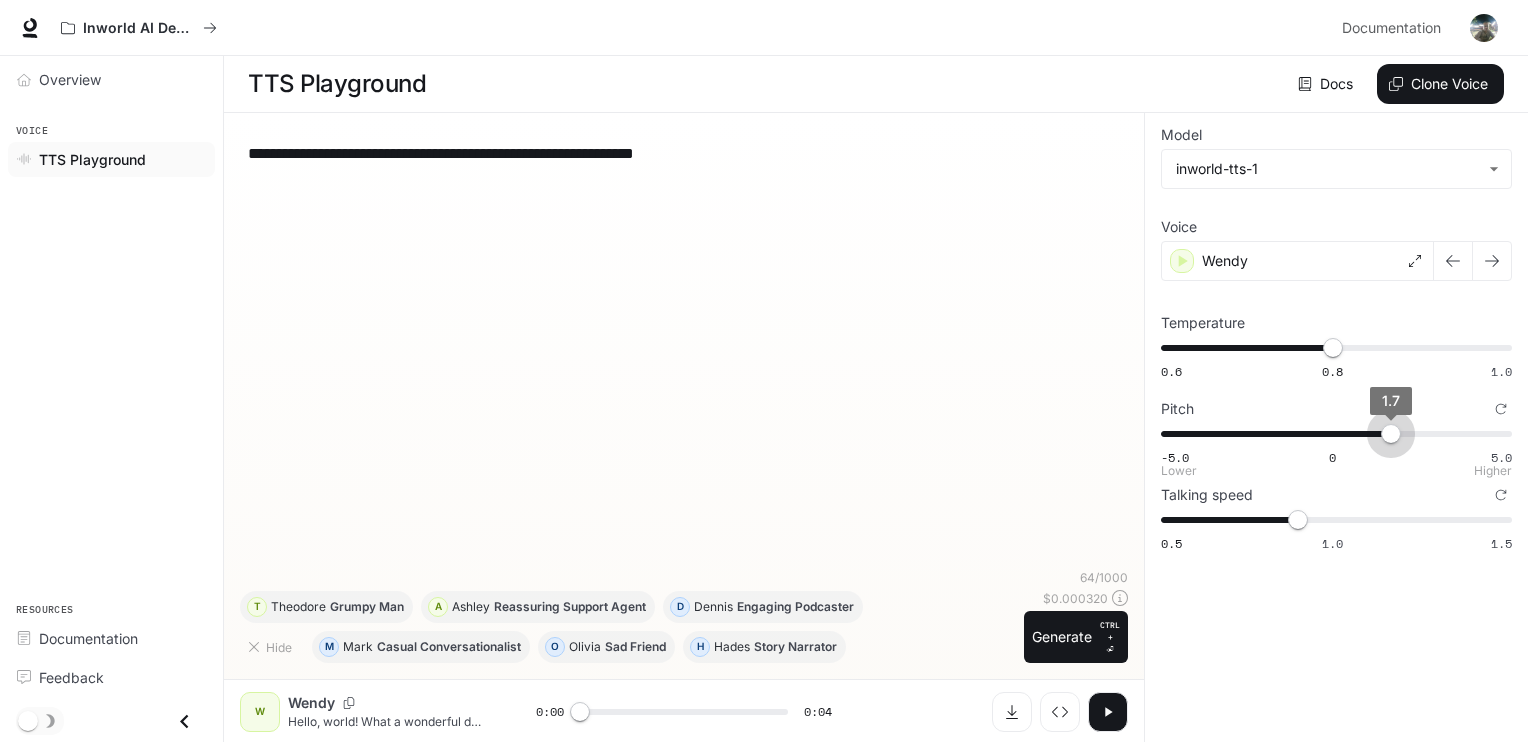 drag, startPoint x: 1368, startPoint y: 433, endPoint x: 1392, endPoint y: 435, distance: 24.083189 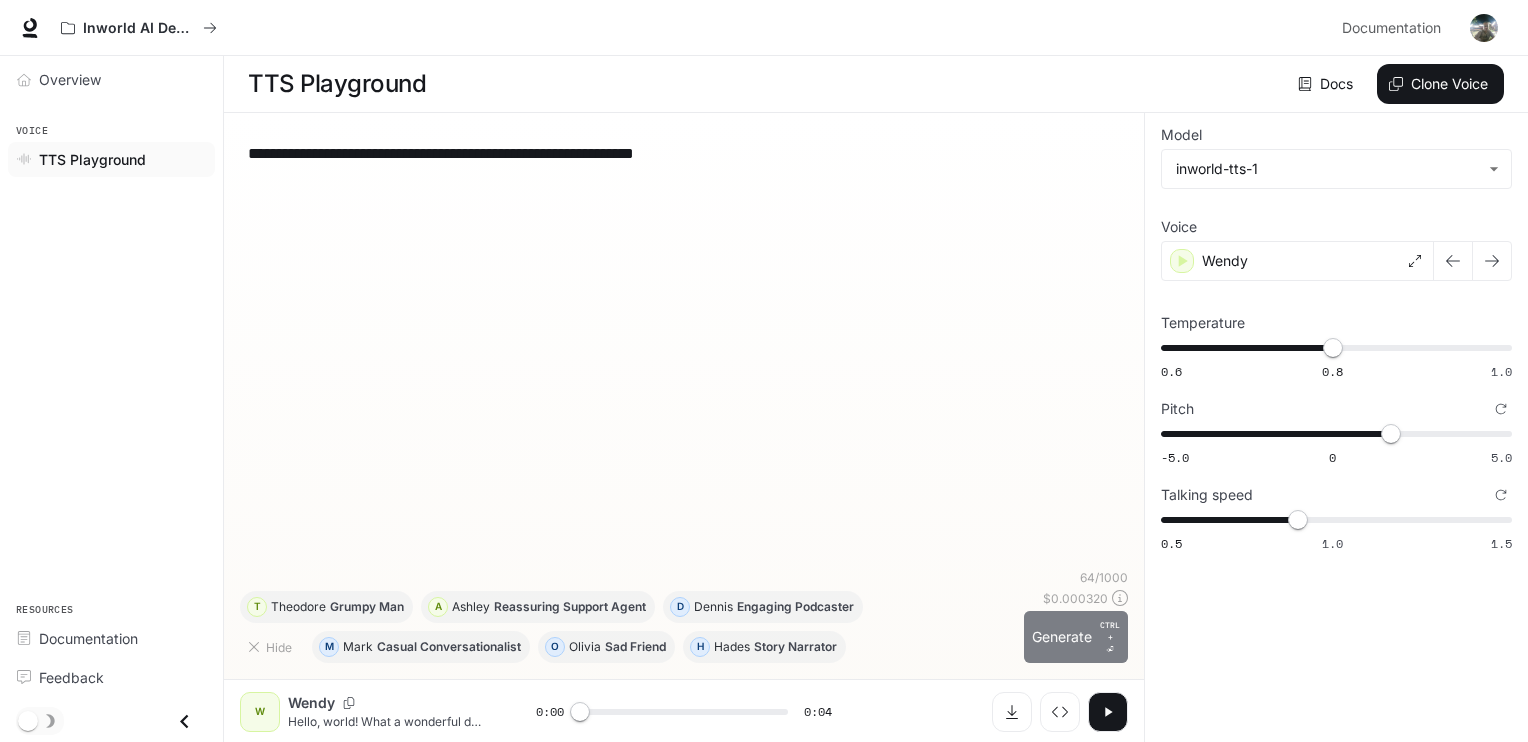 click on "Generate CTRL +  ⏎" at bounding box center [1076, 637] 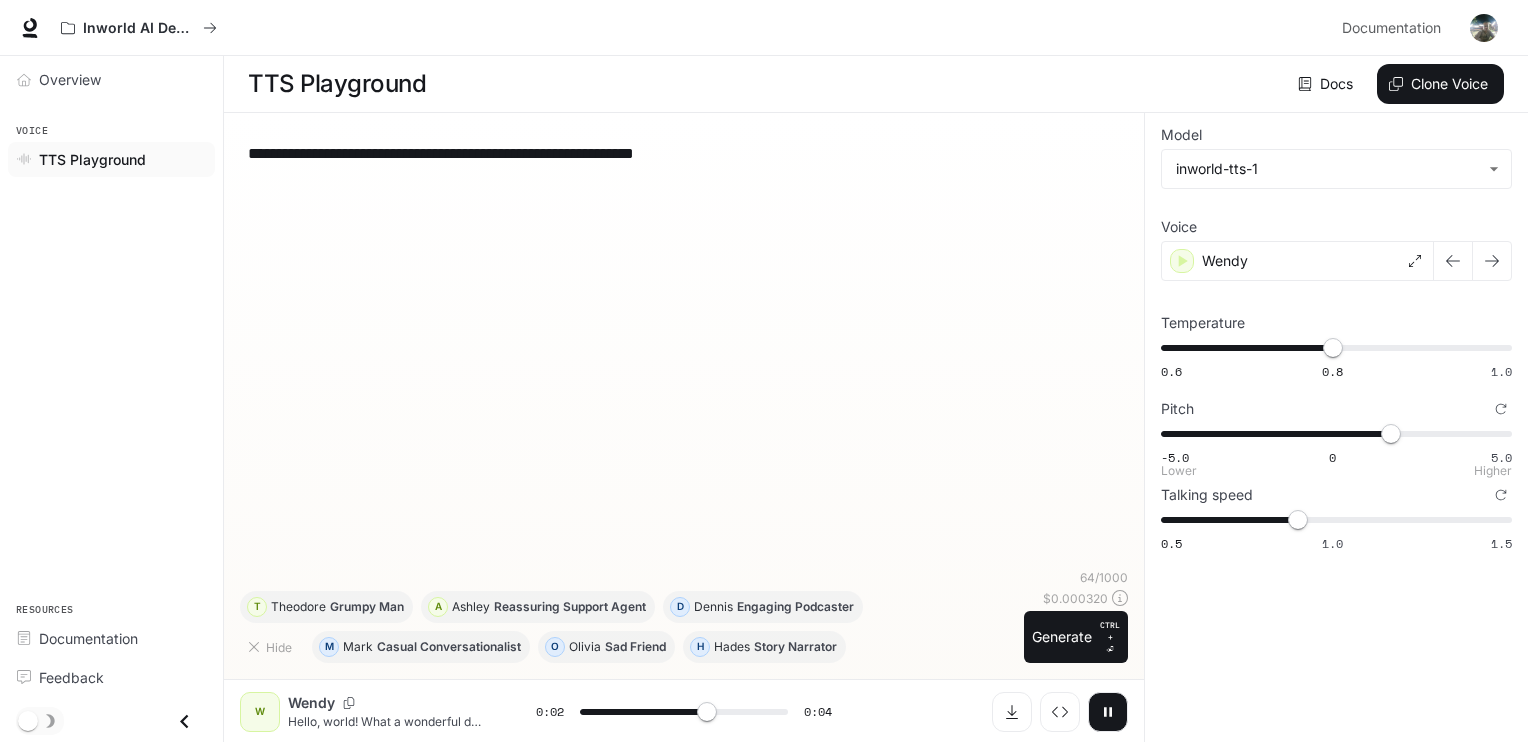 type on "***" 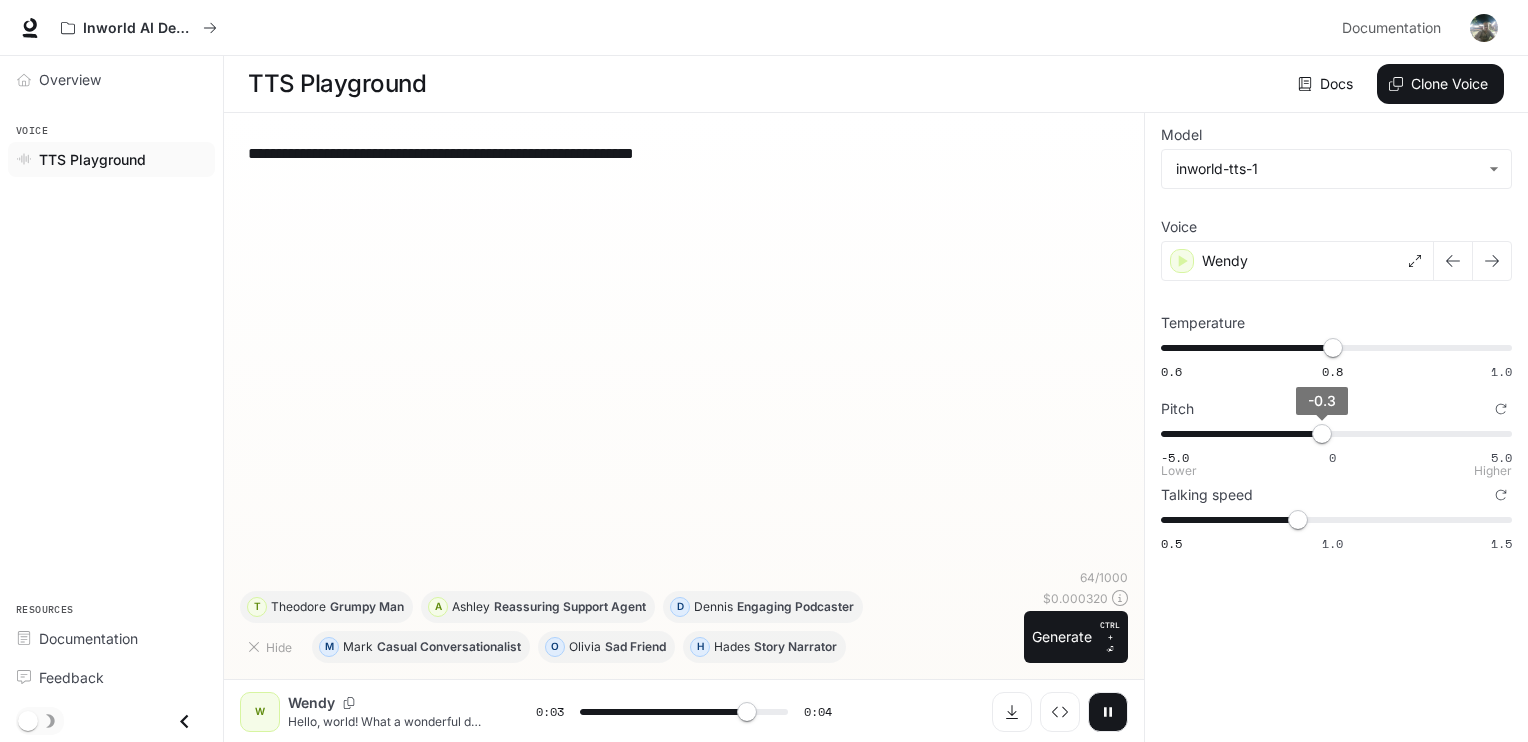 type on "***" 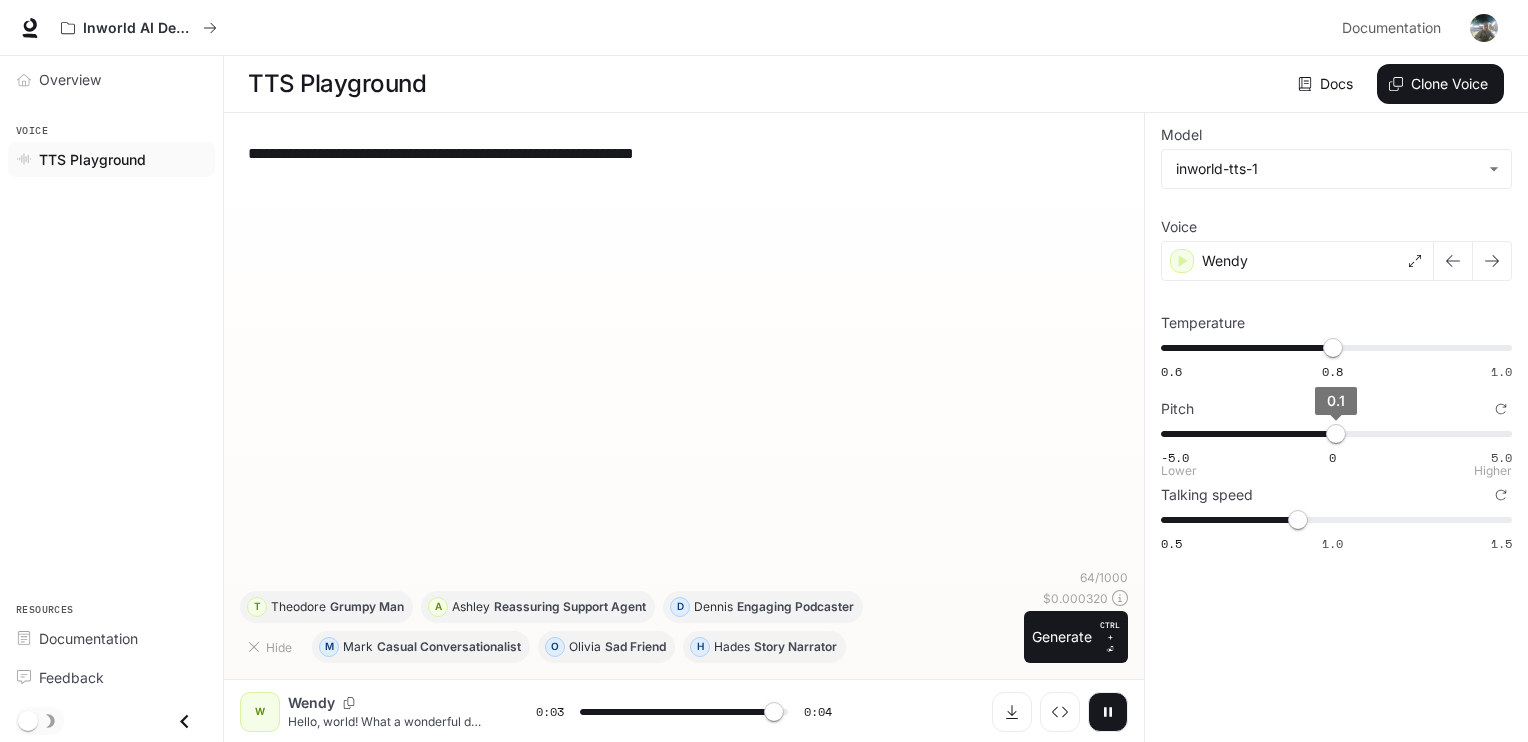 type on "*" 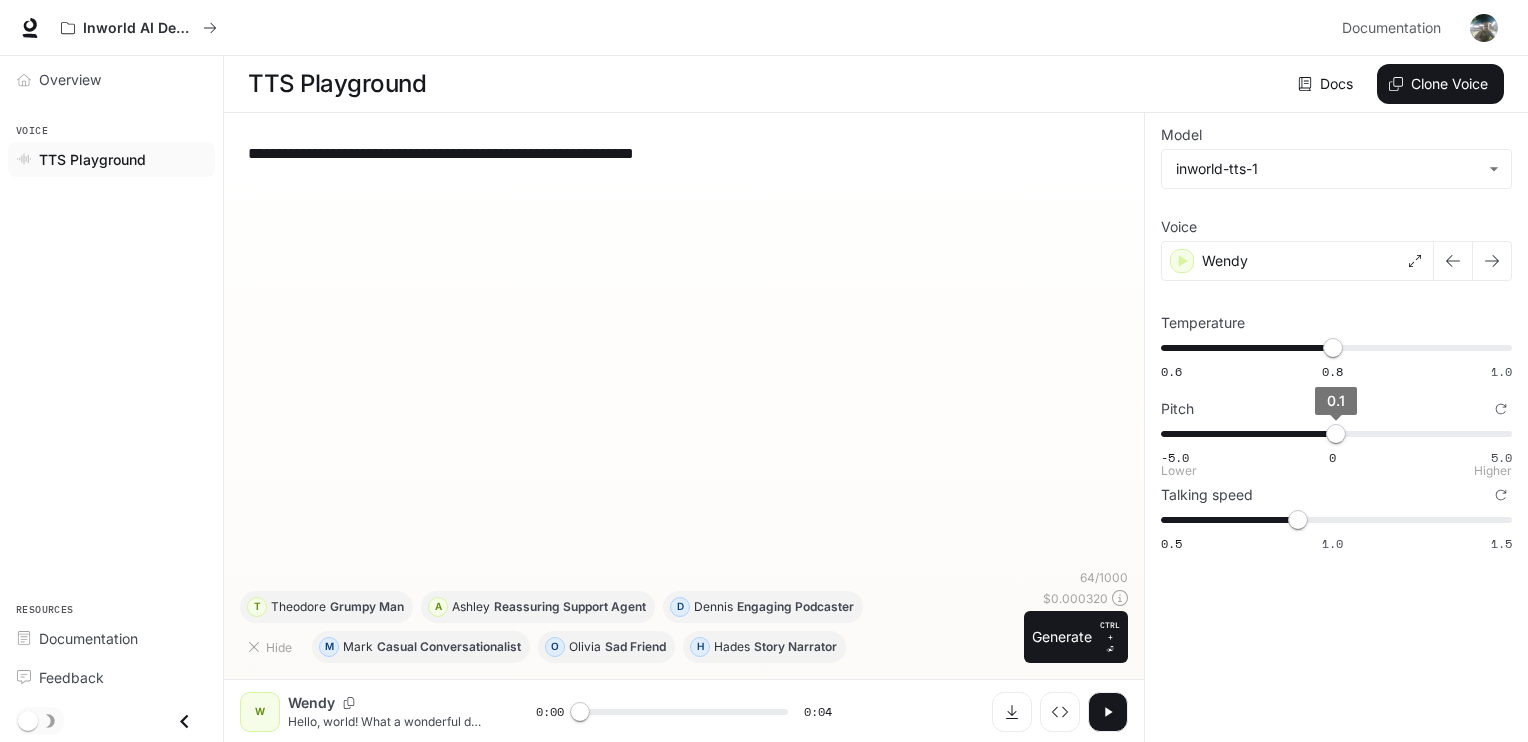 click on "0.1" at bounding box center [1336, 434] 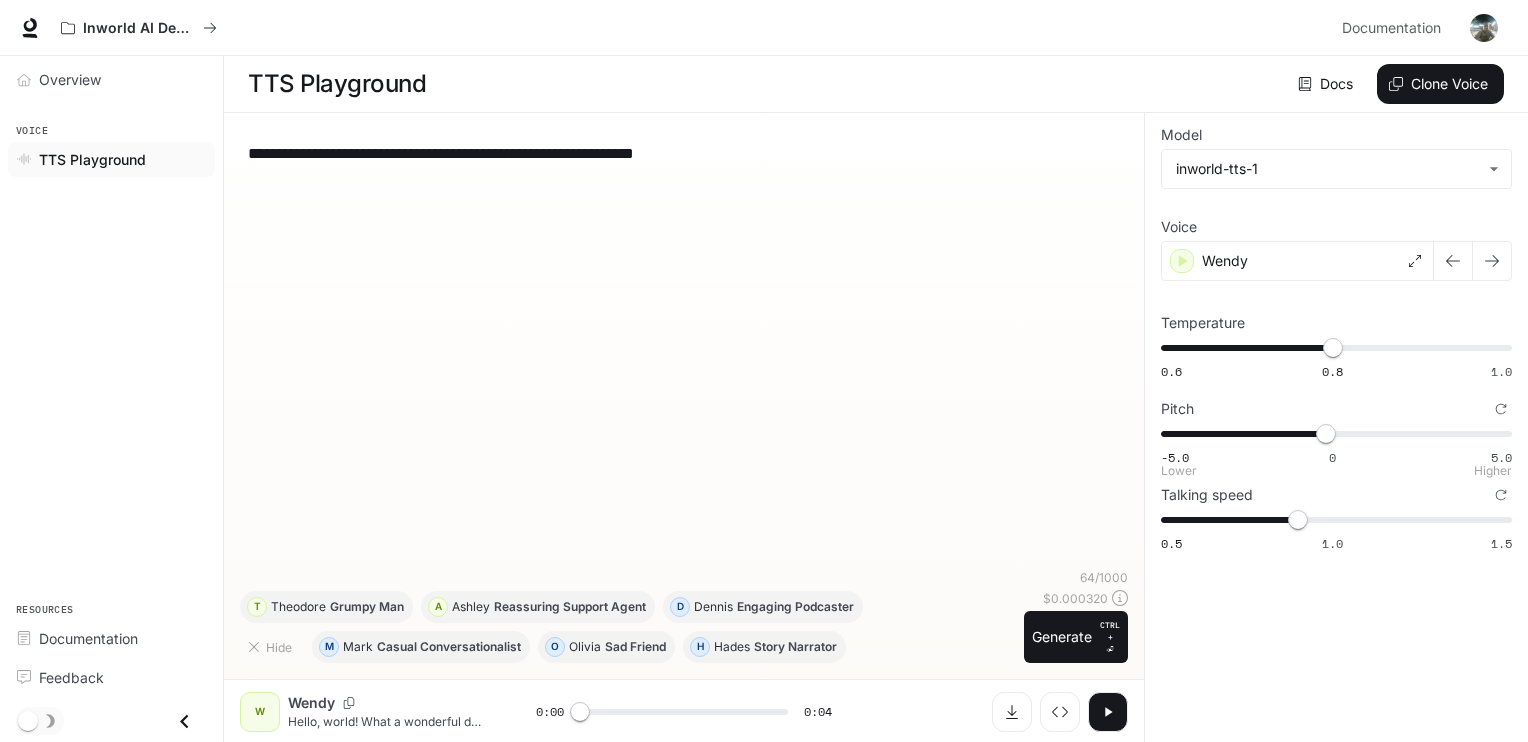 click on "-5.0 0 5.0 -0.2" at bounding box center [1332, 434] 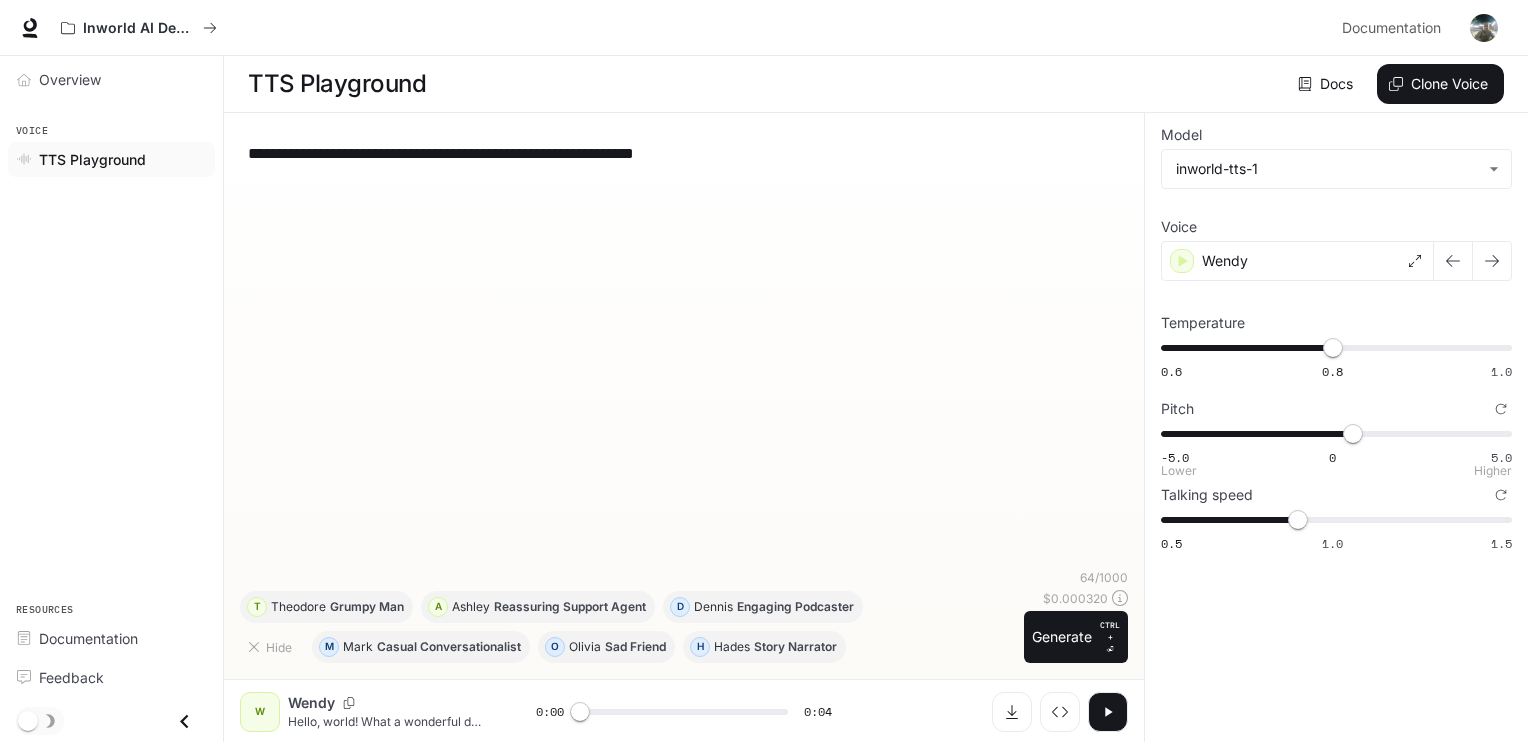 click on "-5.0 0 5.0 0.6" at bounding box center [1332, 434] 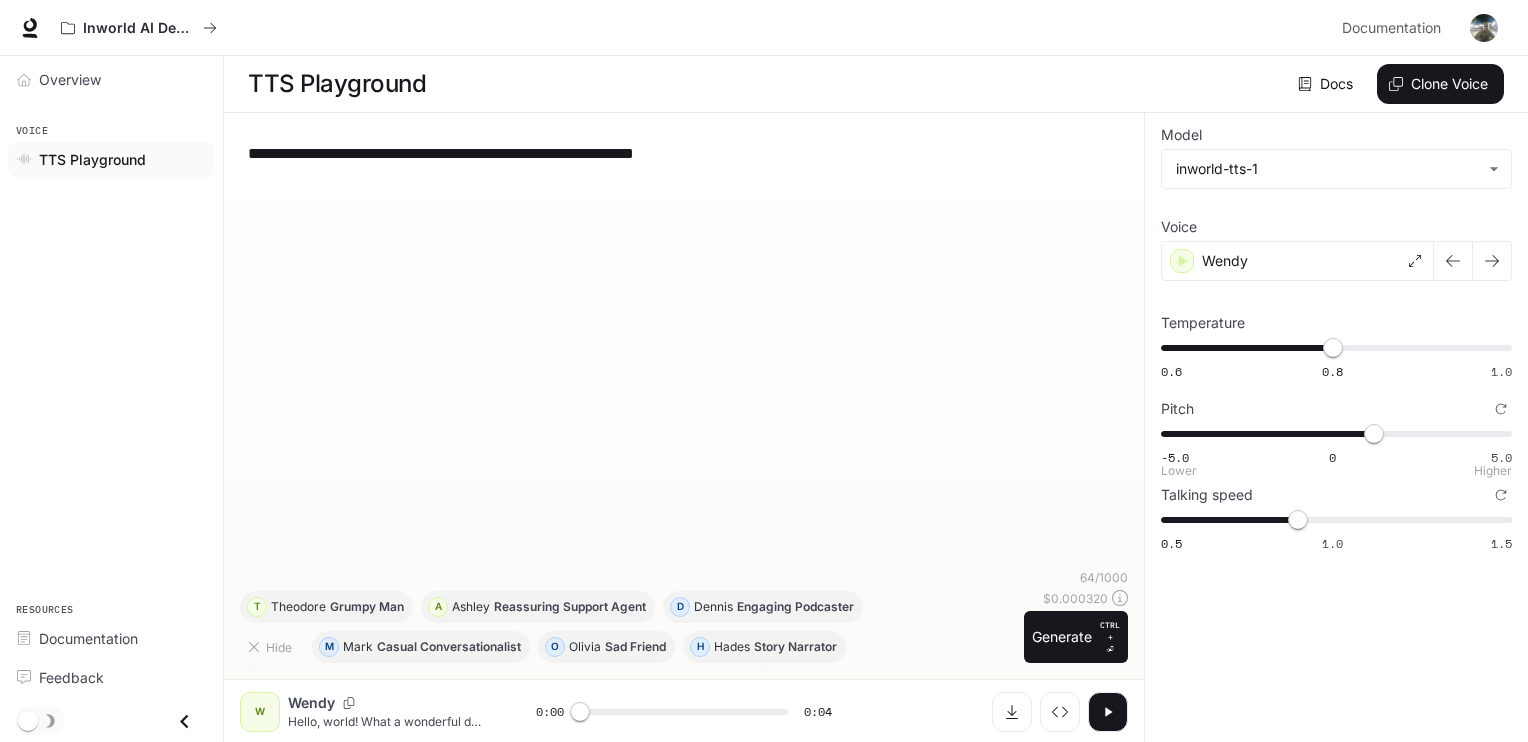 type on "***" 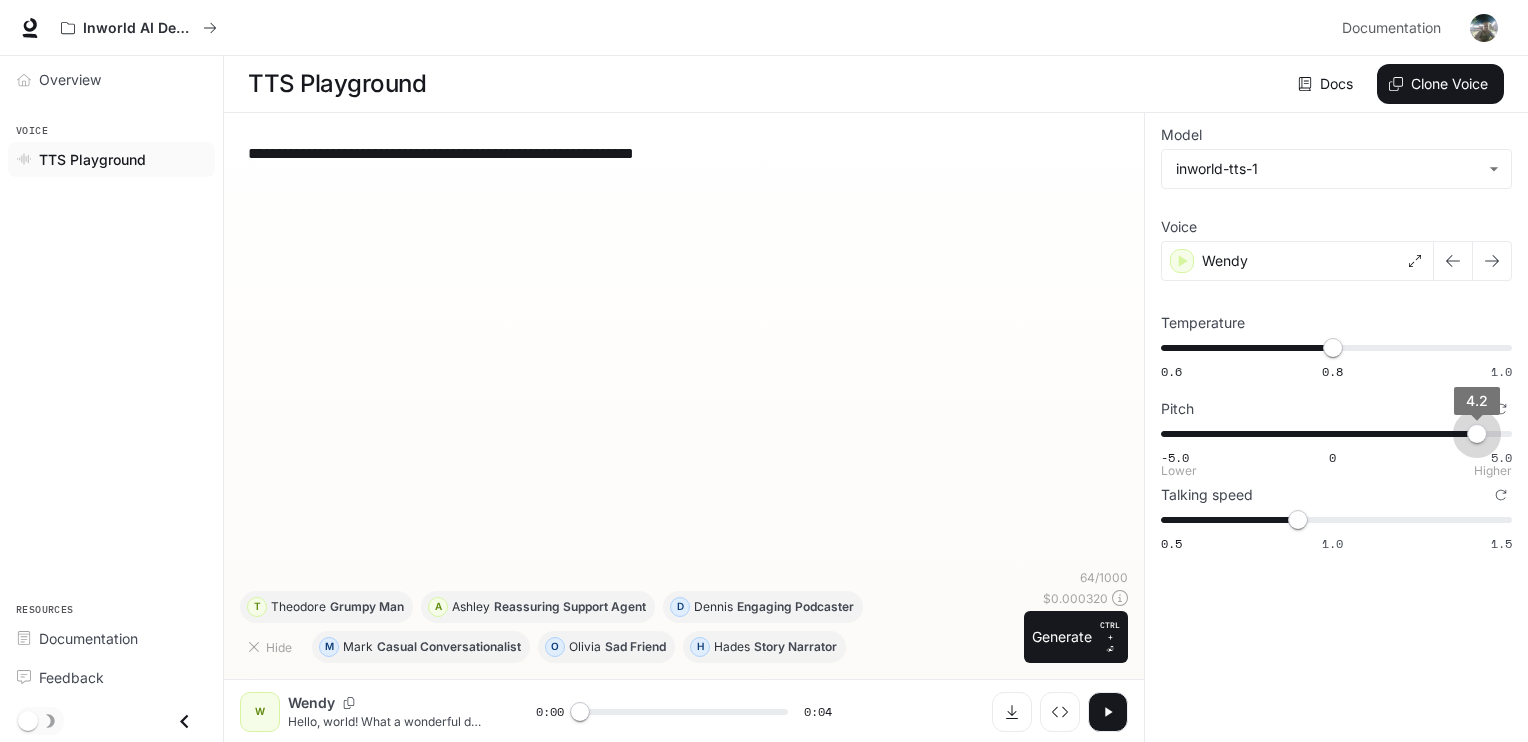 click on "-5.0 0 5.0 4.2" at bounding box center [1332, 434] 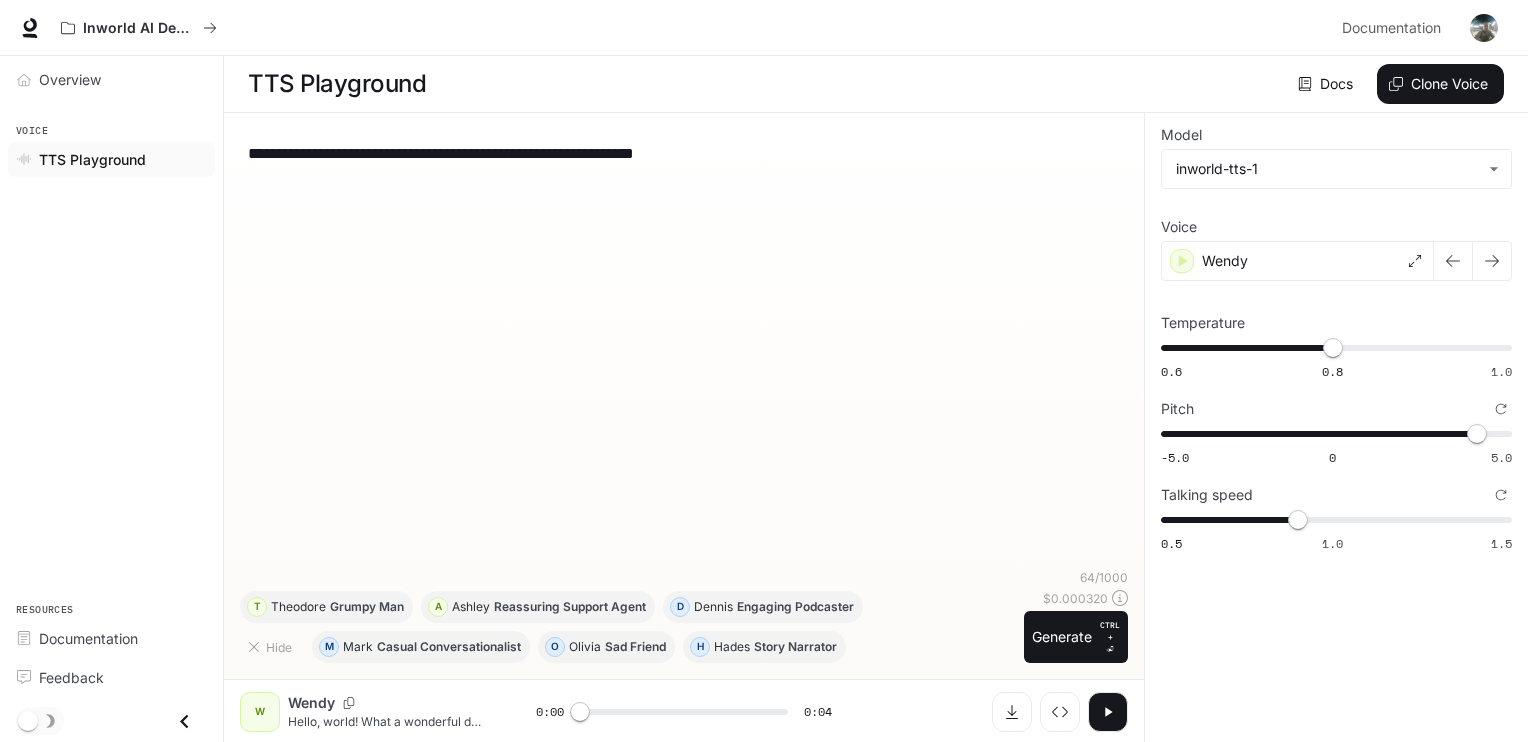click on "Generate CTRL +  ⏎" at bounding box center [1076, 637] 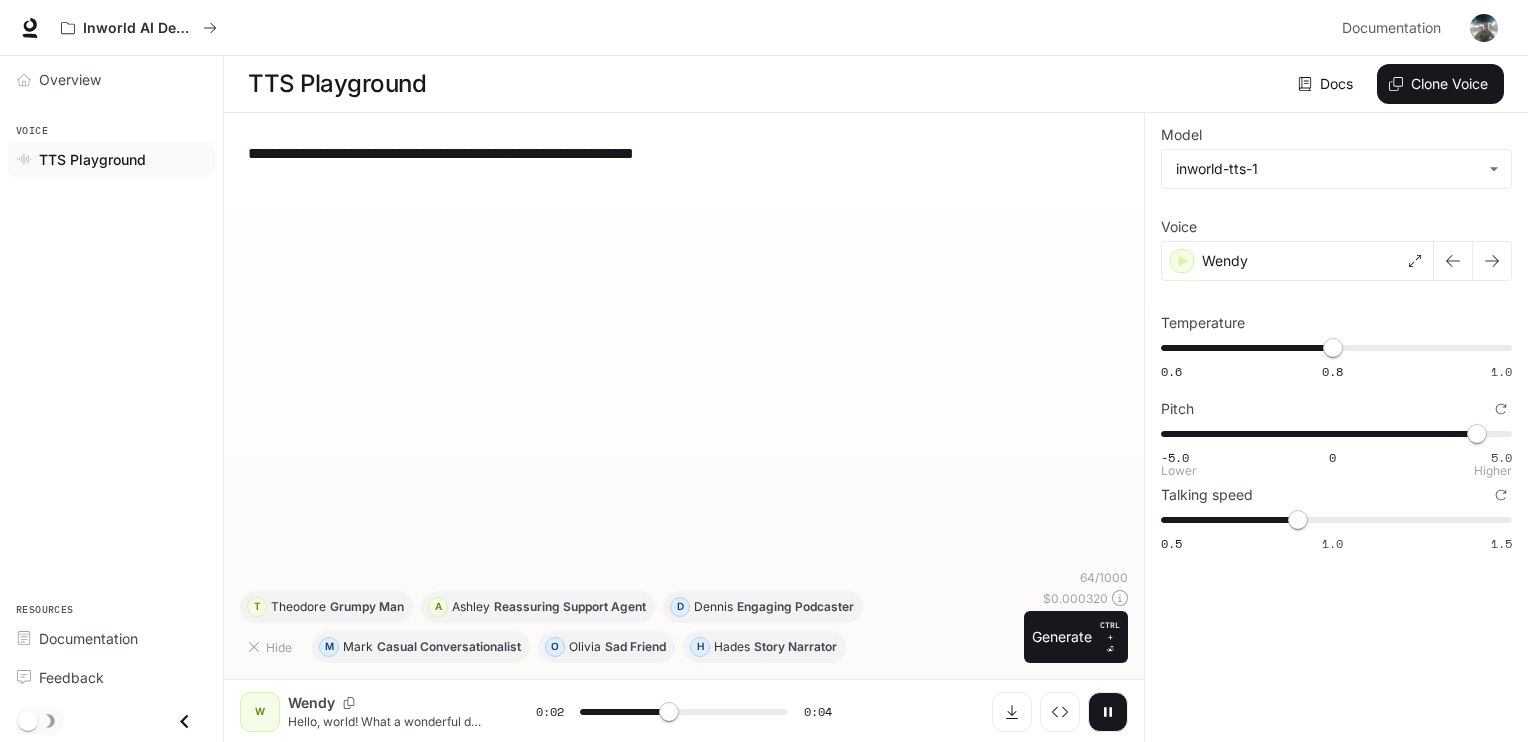 type on "***" 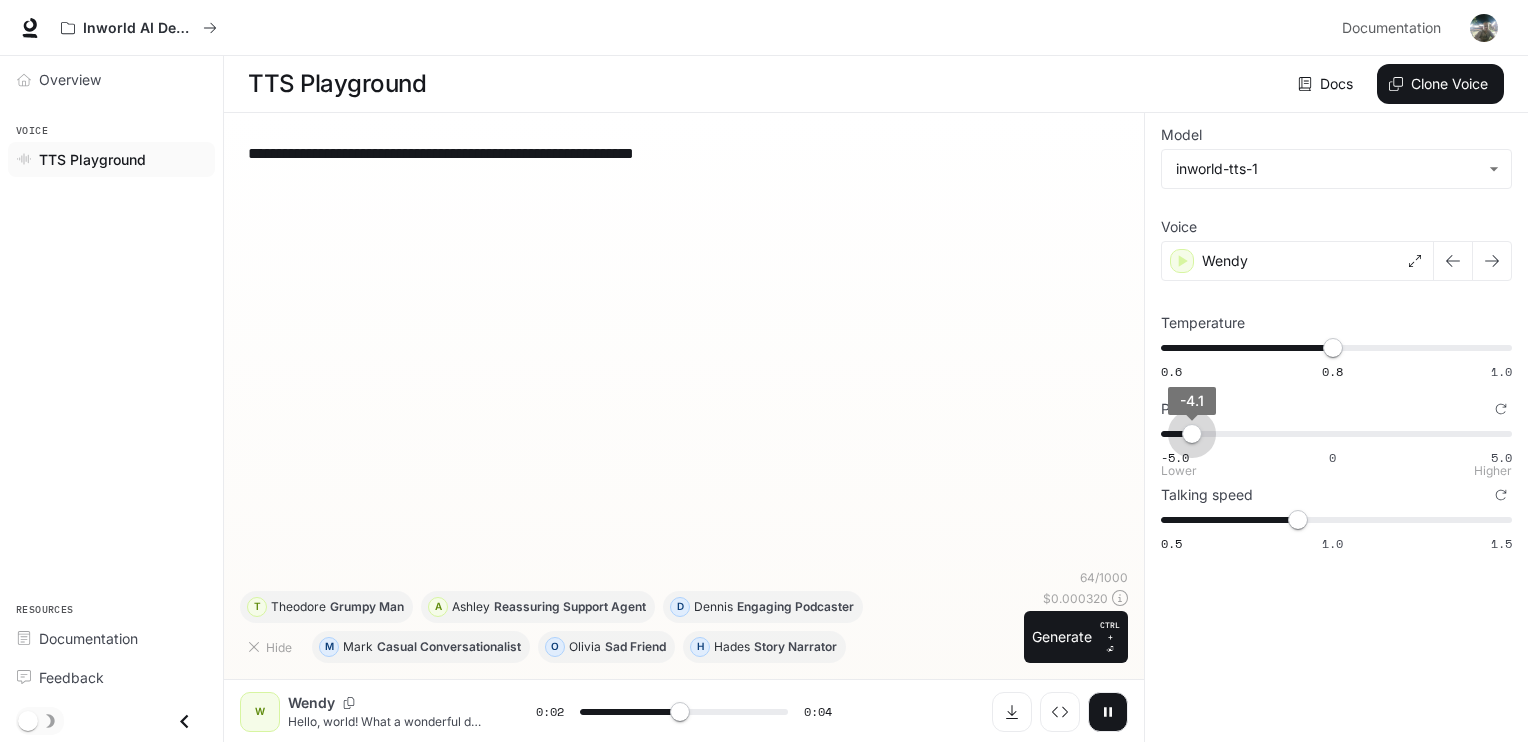 click on "-5.0 0 5.0 -4.1" at bounding box center [1332, 434] 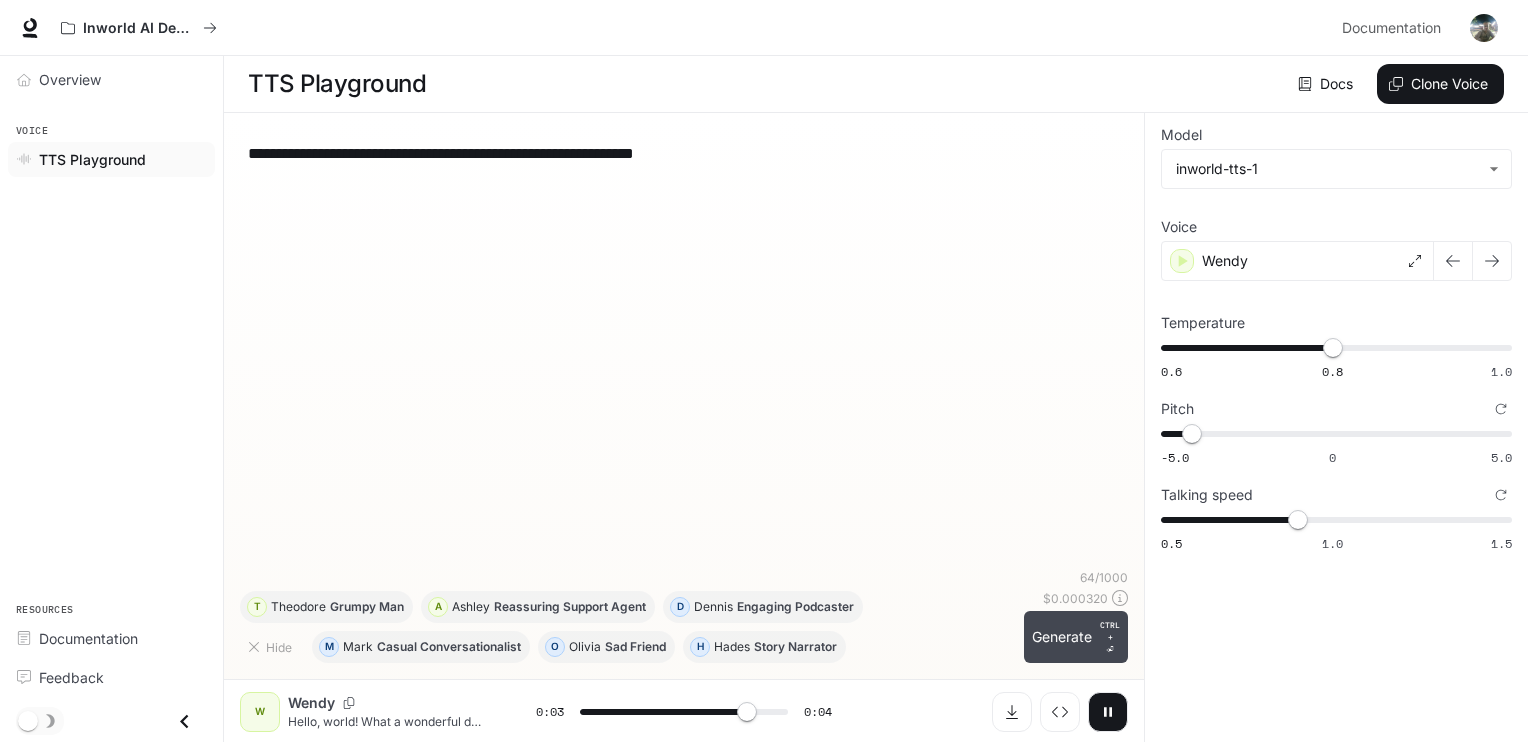 click on "Generate CTRL +  ⏎" at bounding box center [1076, 637] 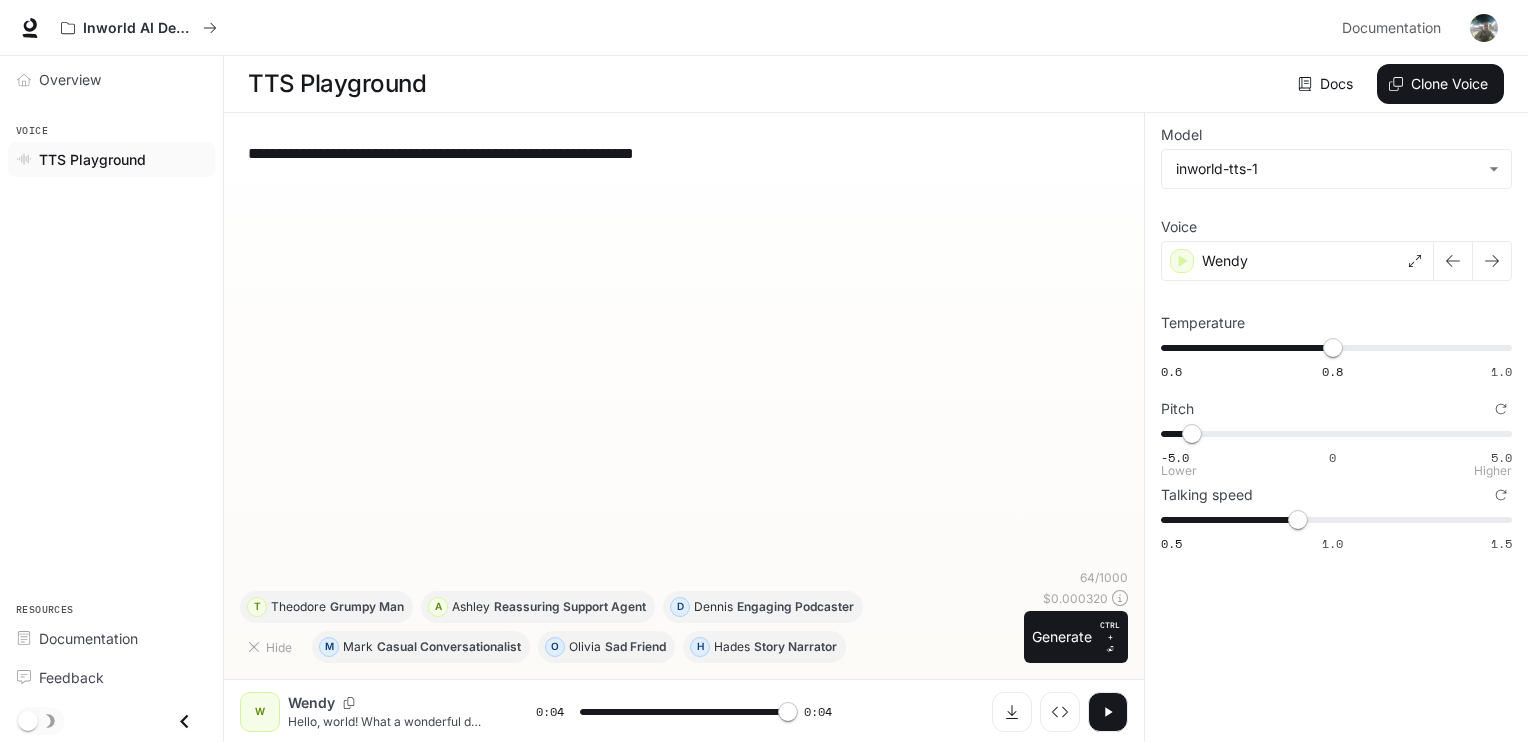 type on "*" 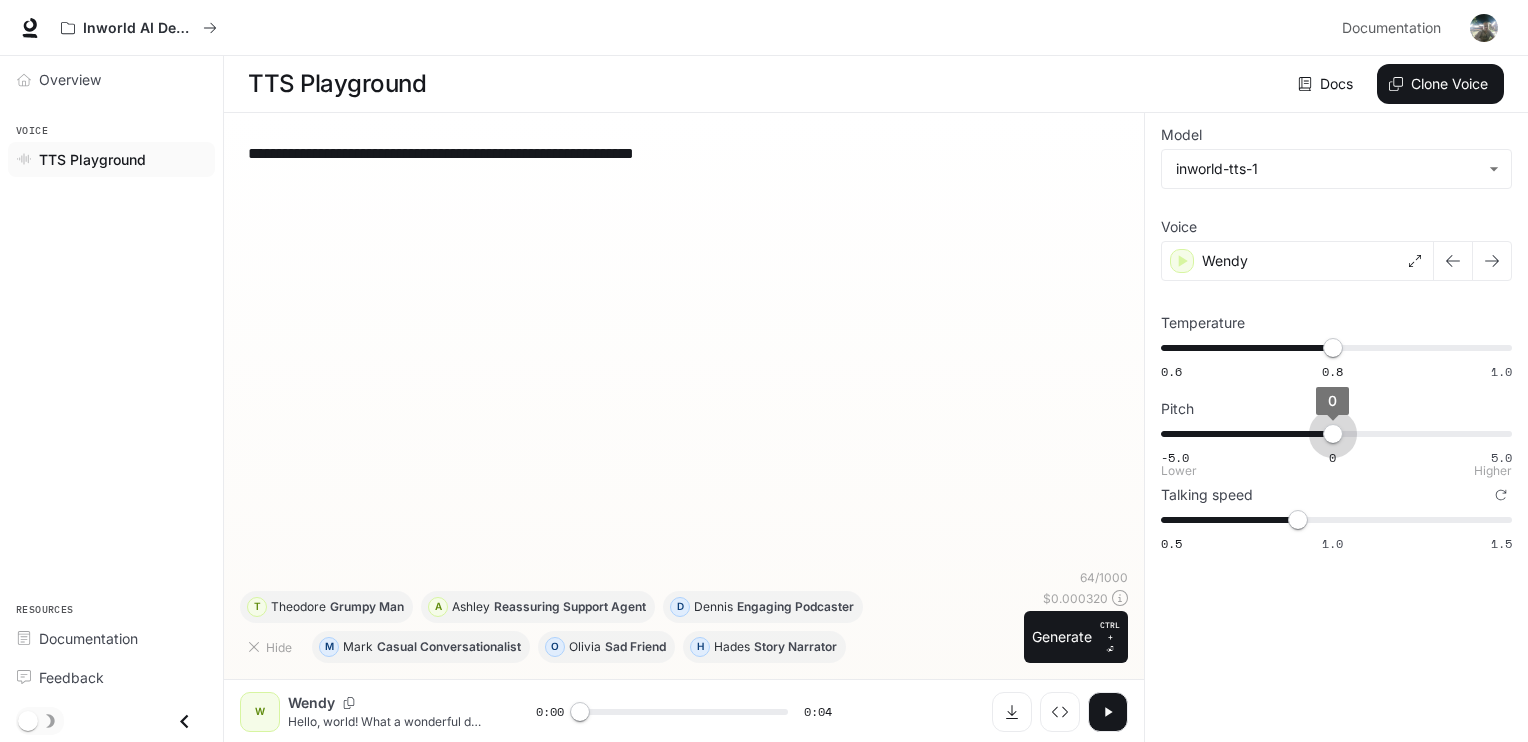 drag, startPoint x: 1198, startPoint y: 429, endPoint x: 1332, endPoint y: 427, distance: 134.01492 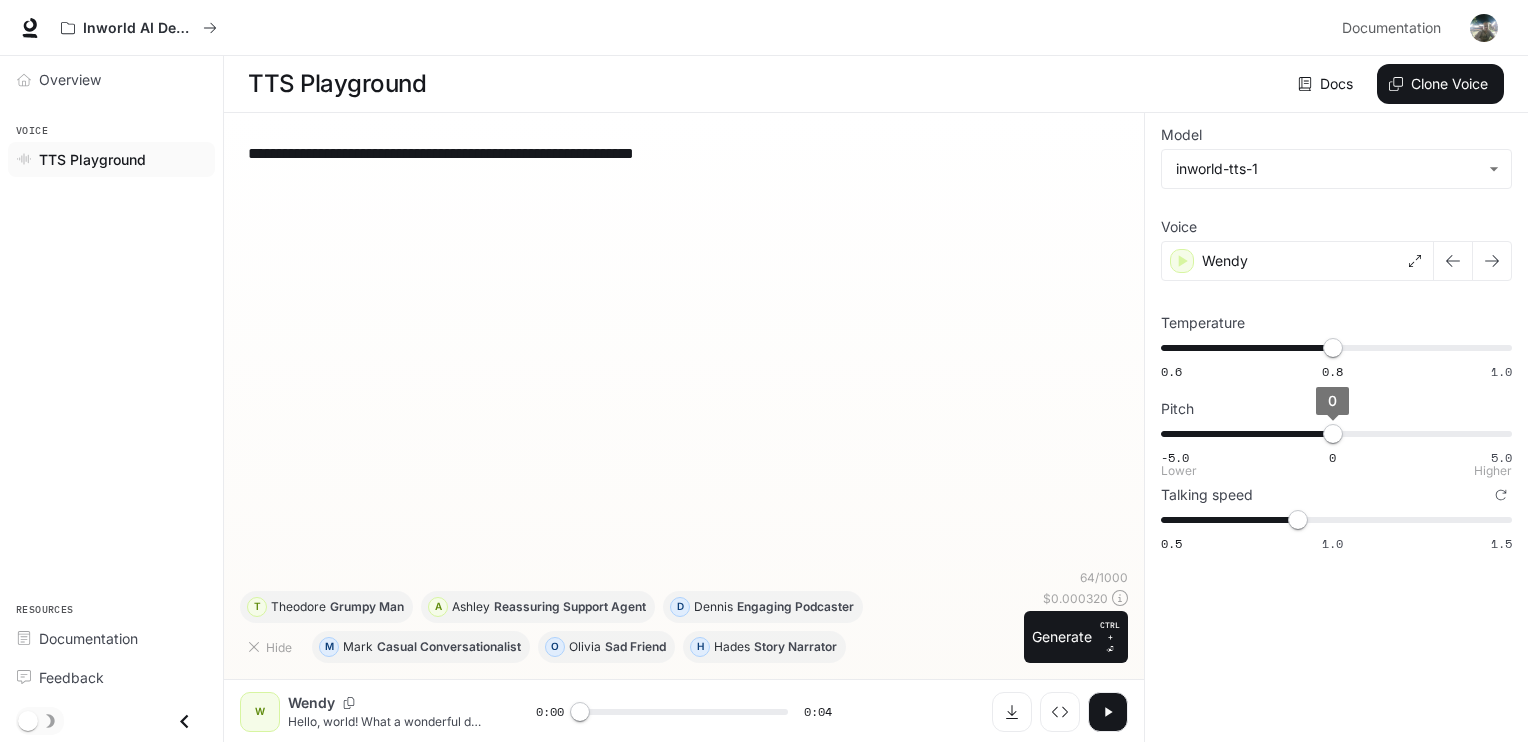 click on "0" at bounding box center [1333, 434] 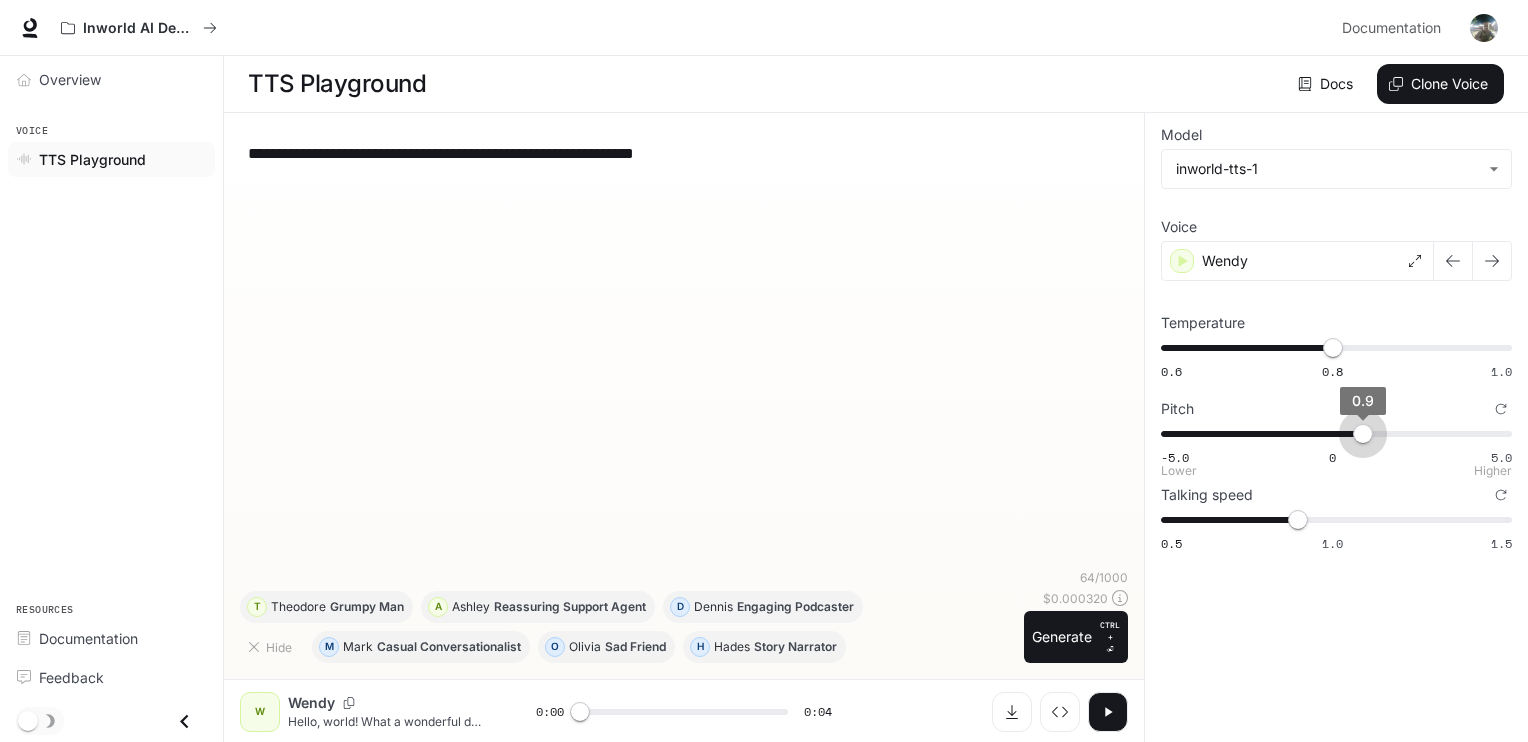 type on "*" 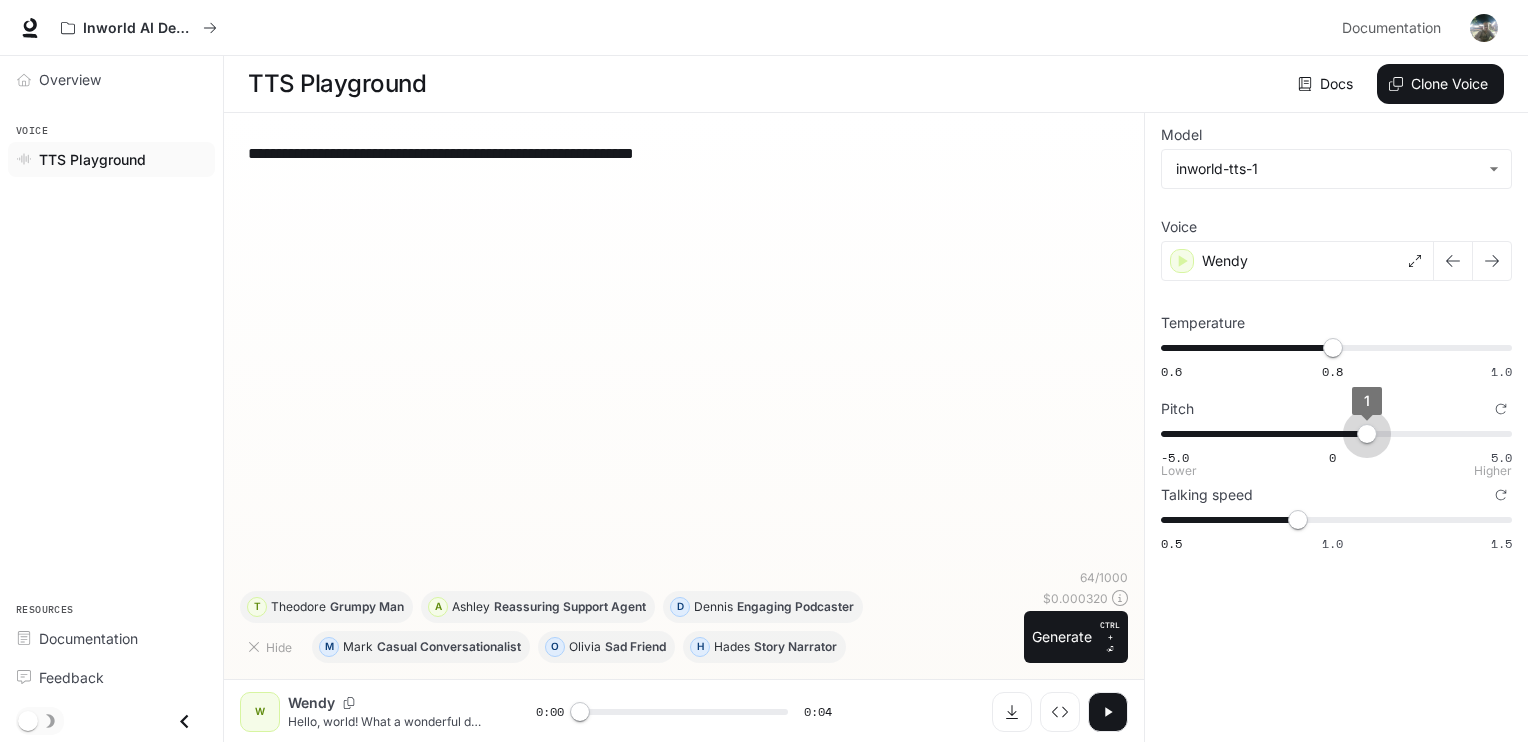 drag, startPoint x: 1349, startPoint y: 431, endPoint x: 1366, endPoint y: 428, distance: 17.262676 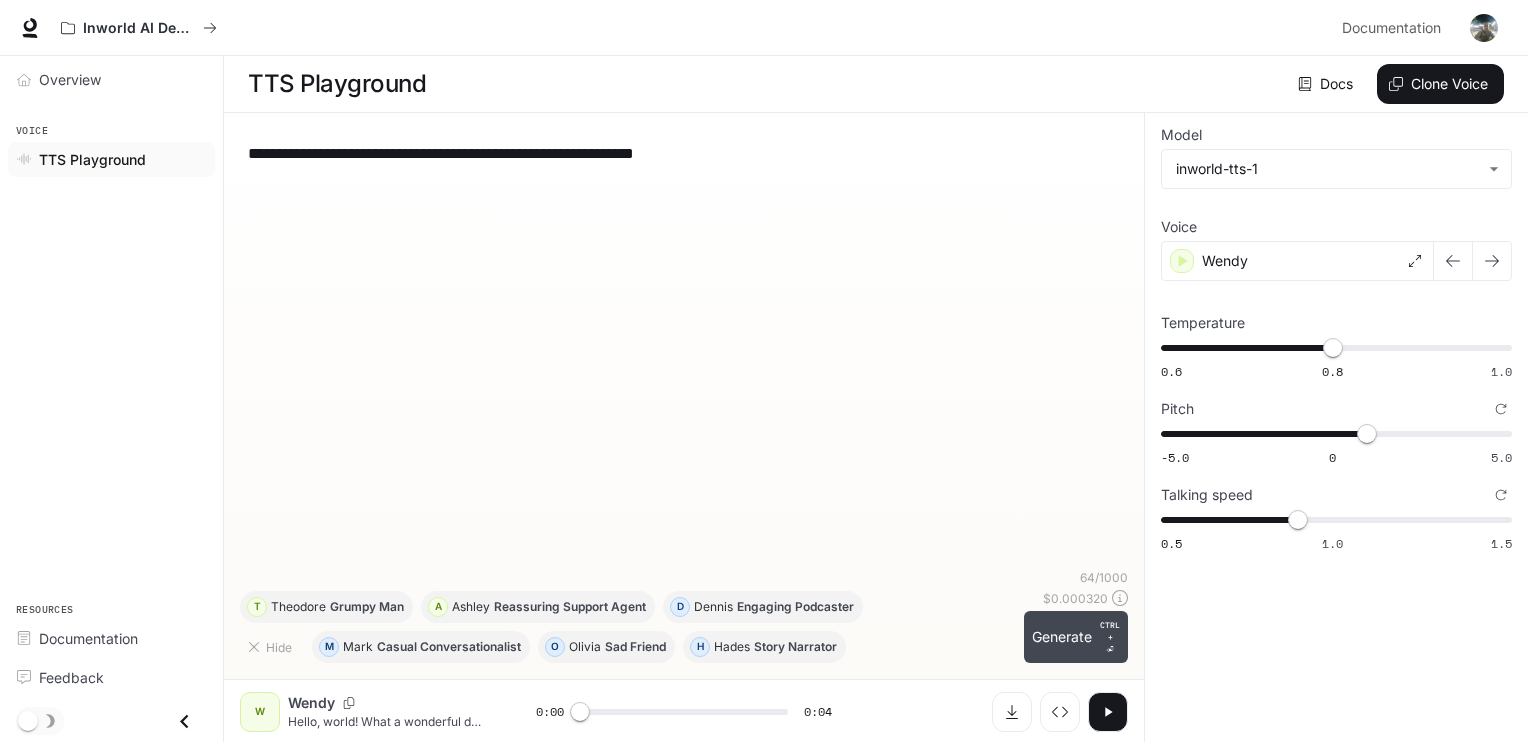 click on "Generate CTRL +  ⏎" at bounding box center (1076, 637) 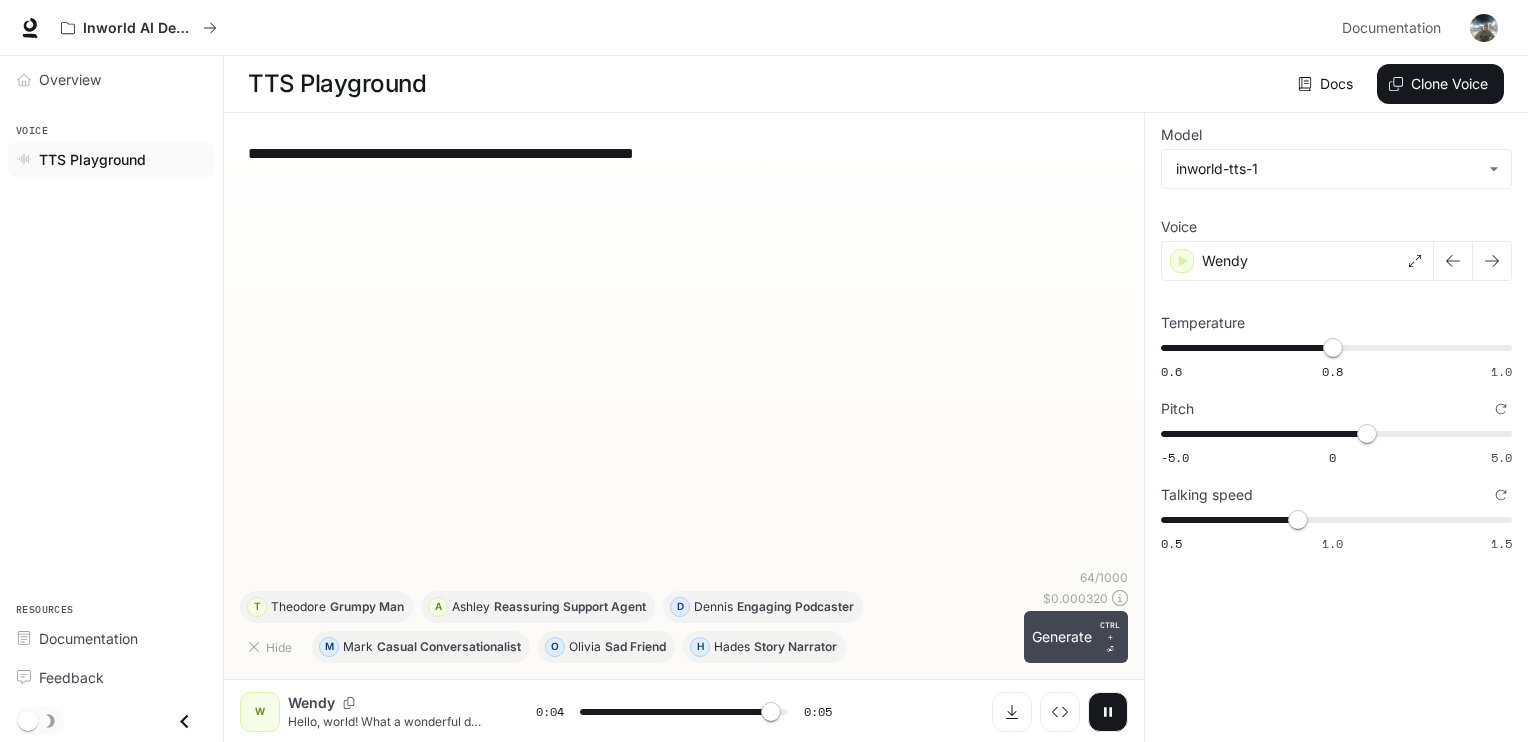 type on "*" 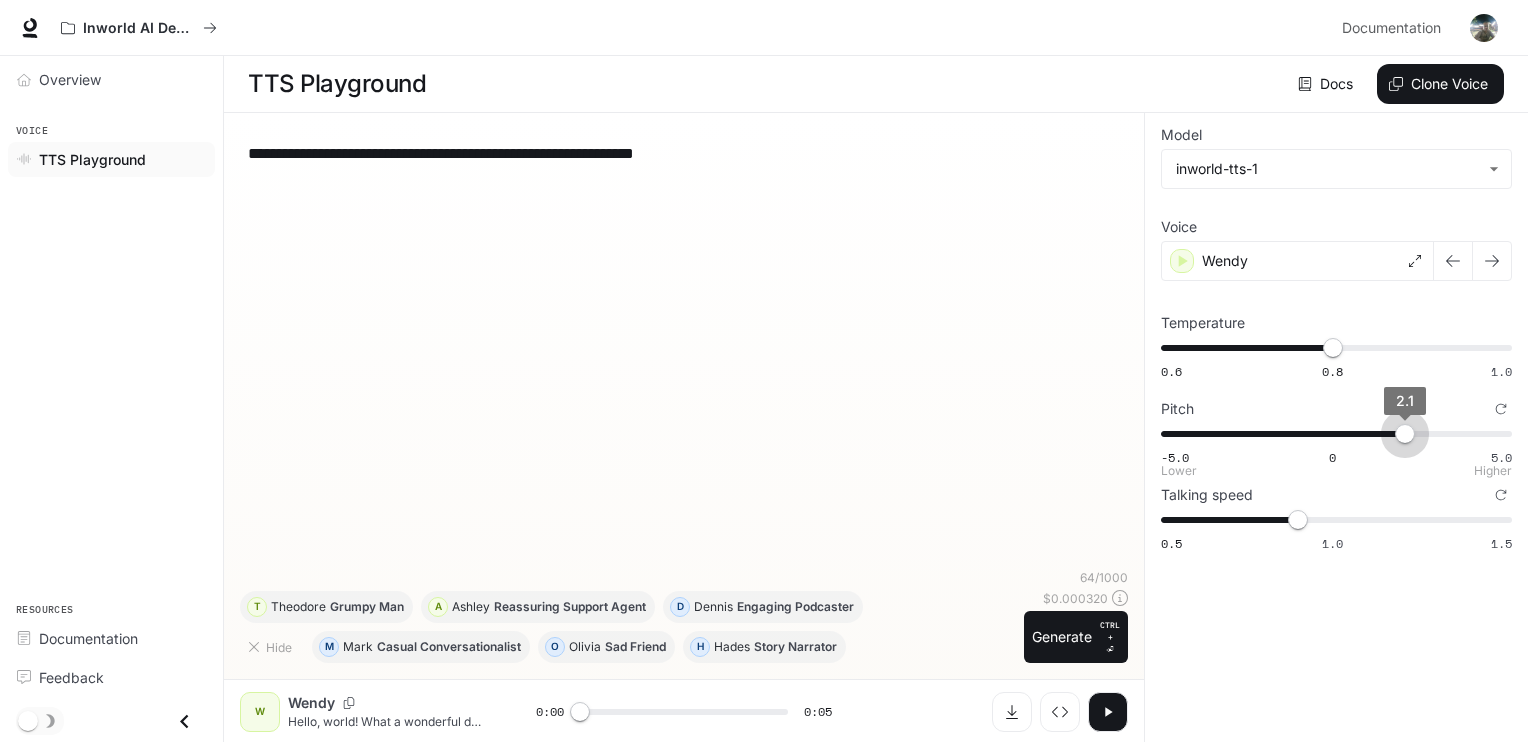 type on "*" 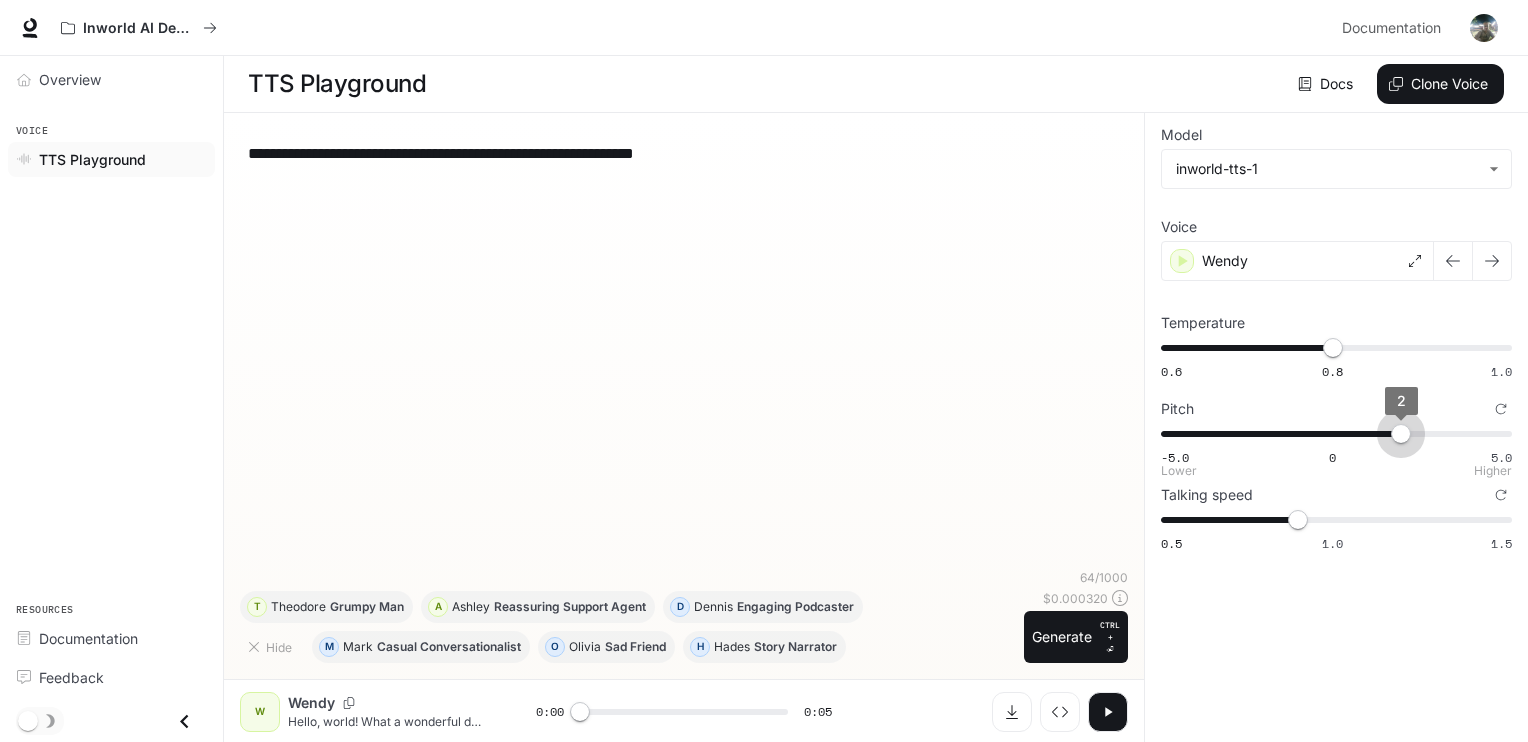 drag, startPoint x: 1368, startPoint y: 429, endPoint x: 1400, endPoint y: 443, distance: 34.928497 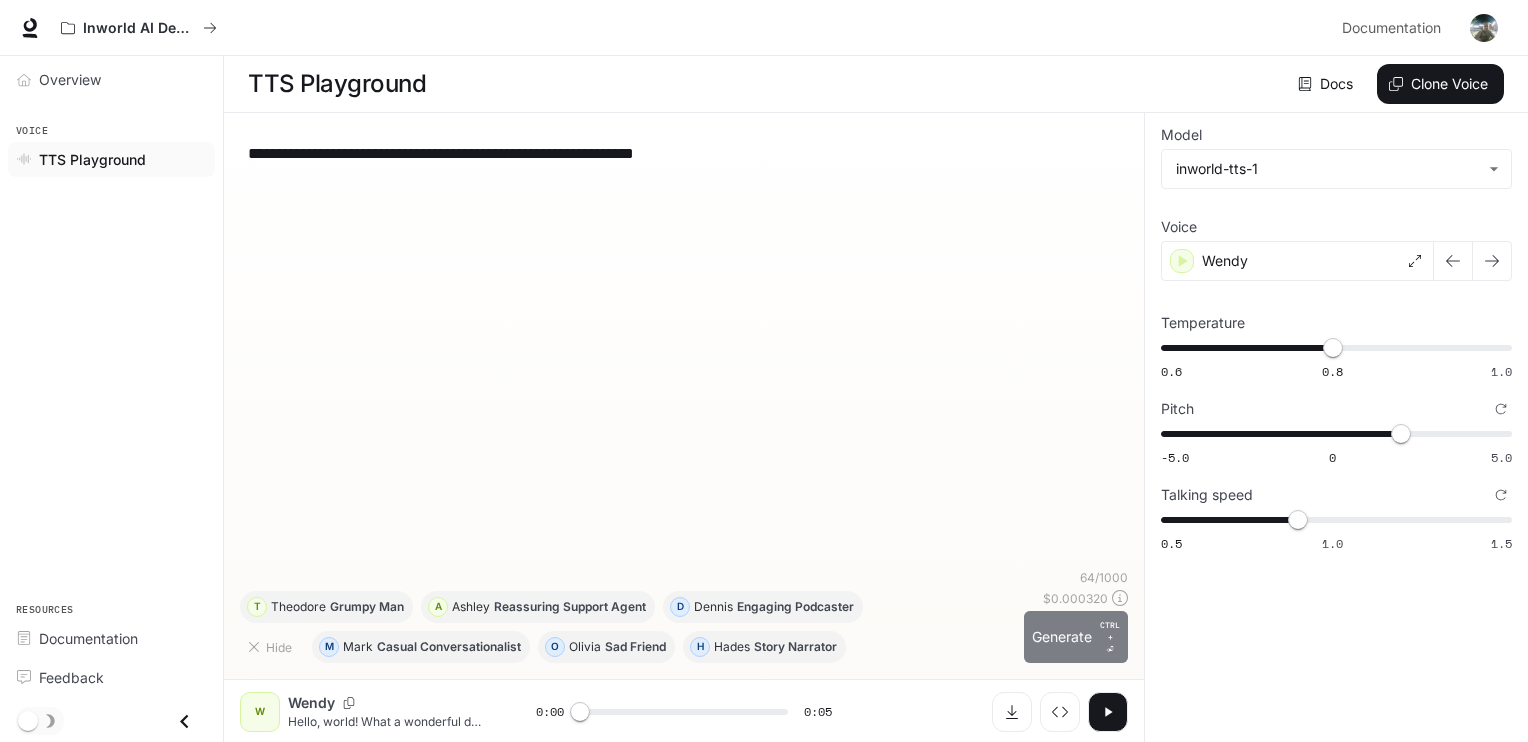 click on "Generate CTRL +  ⏎" at bounding box center [1076, 637] 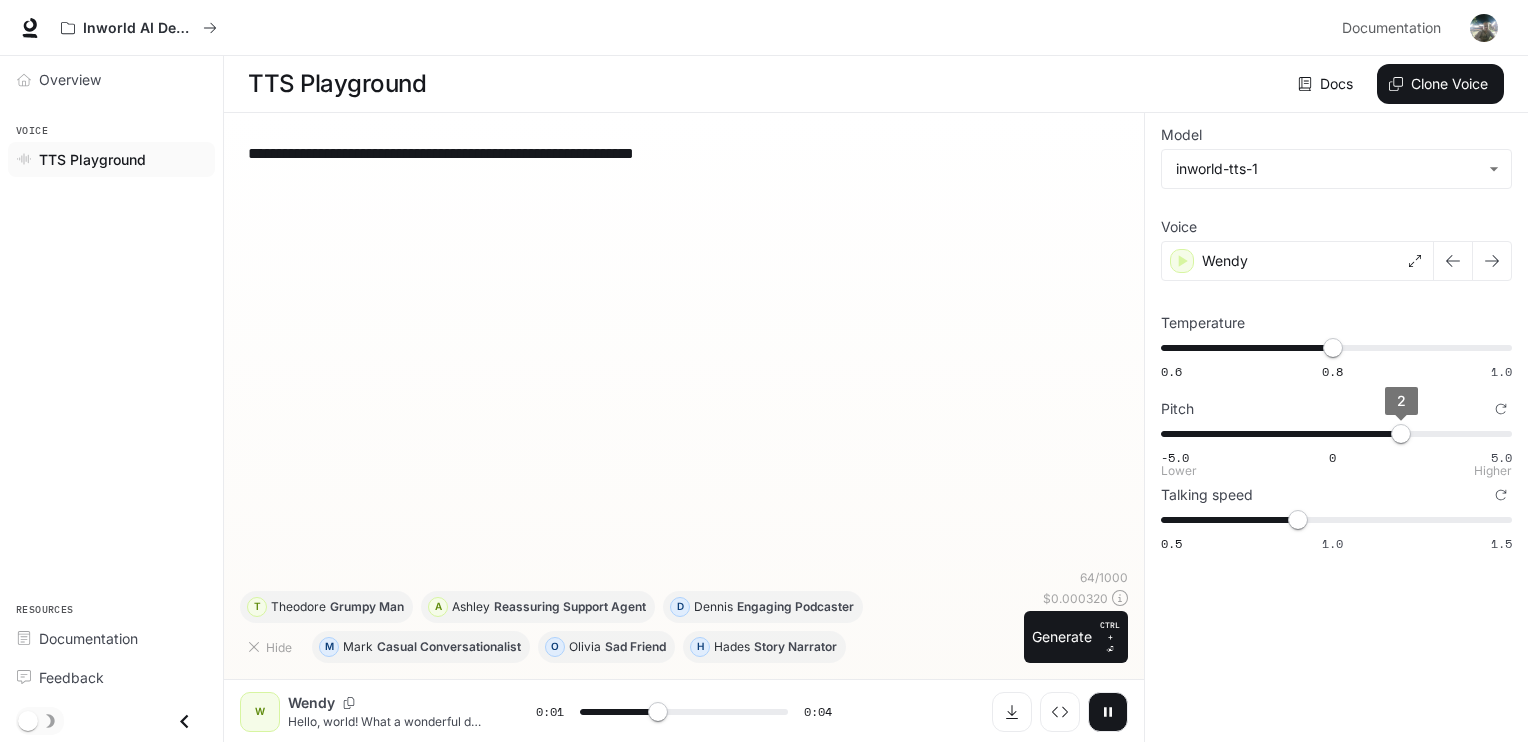 type on "***" 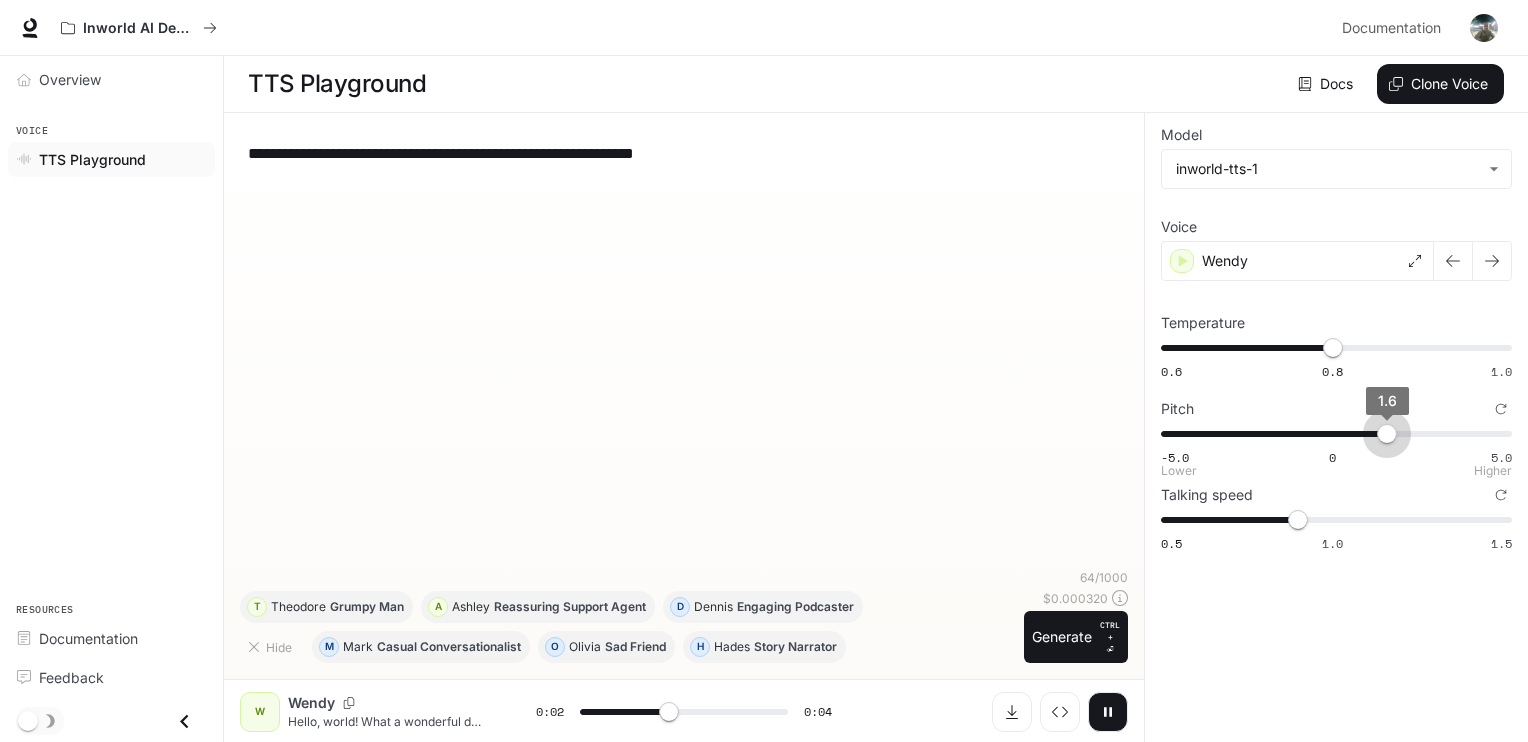 type on "***" 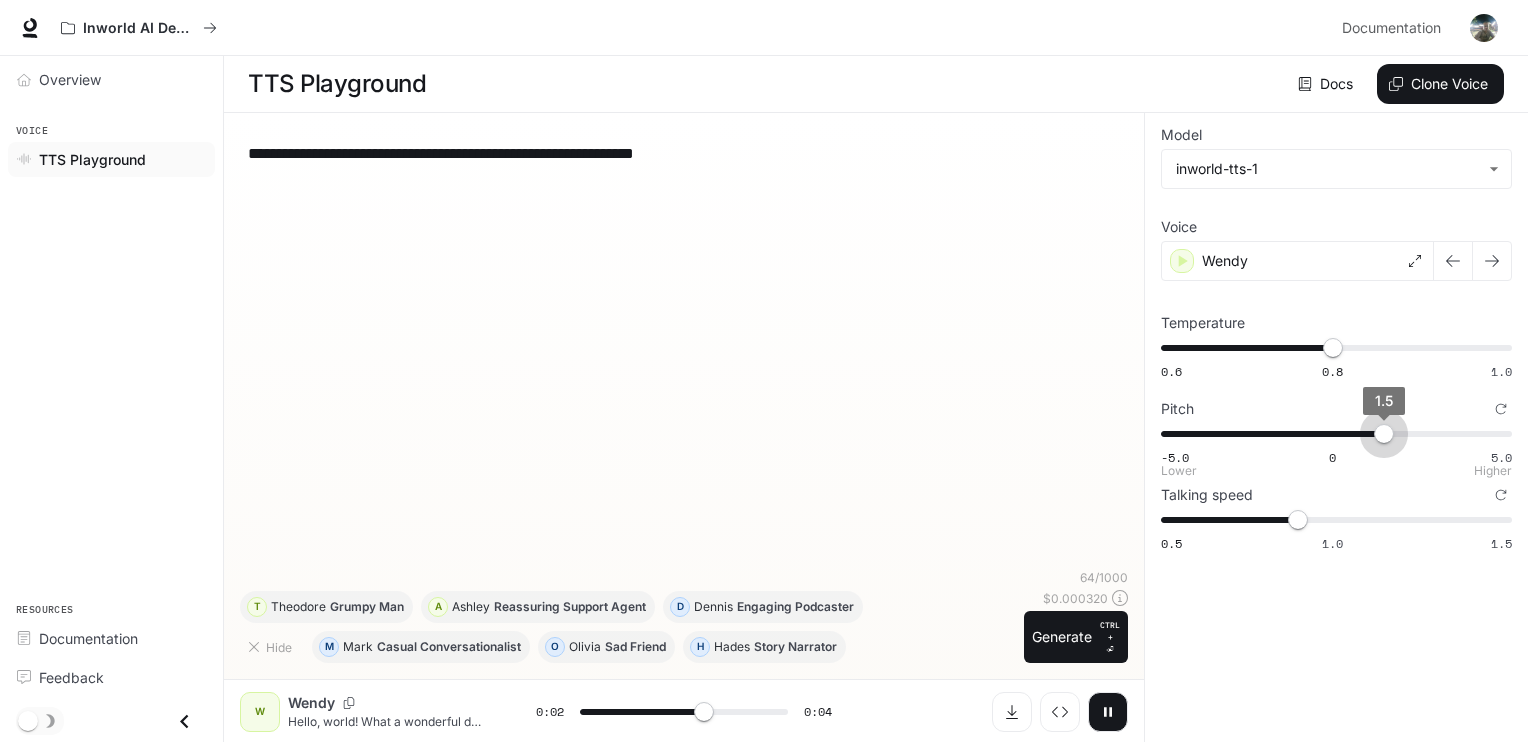 click on "1.5" at bounding box center (1384, 434) 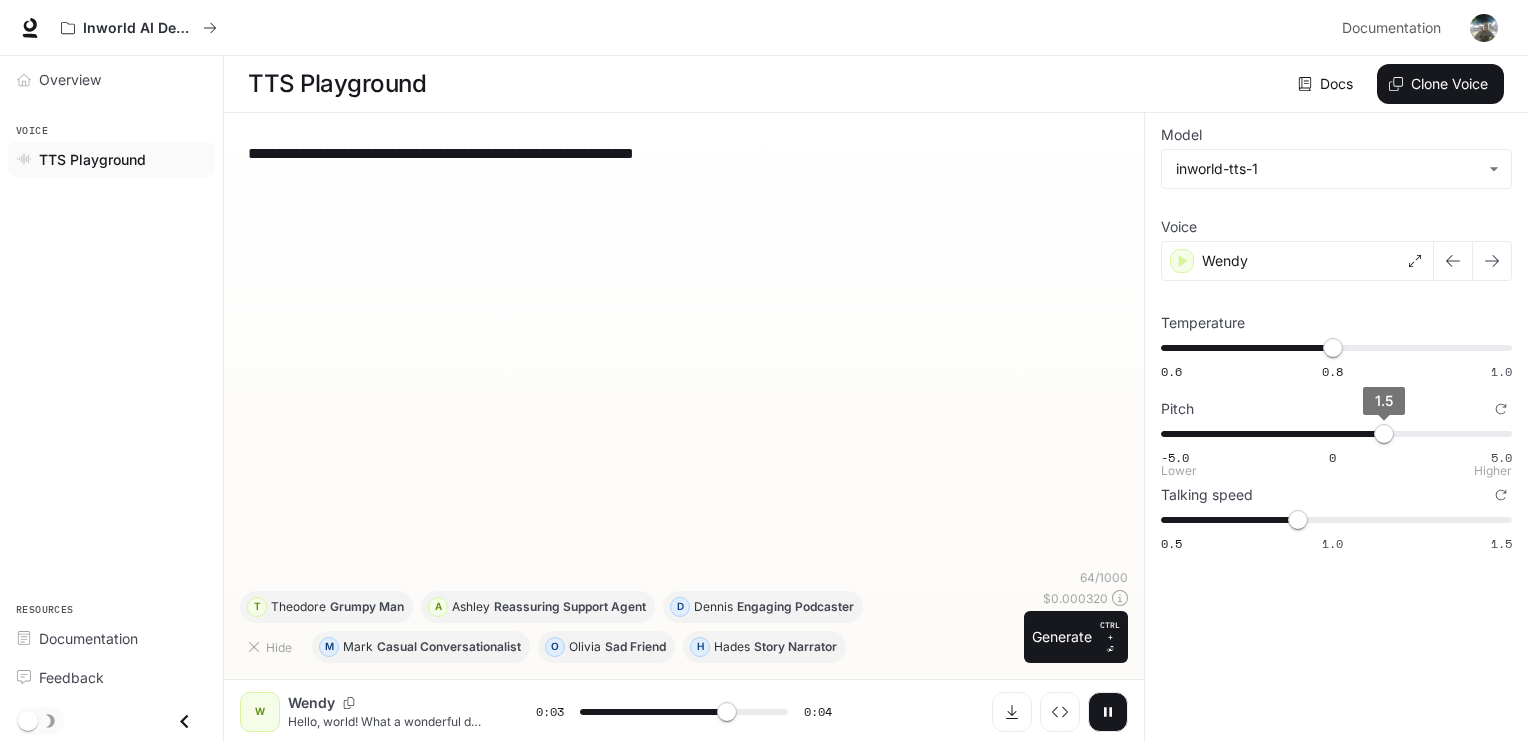 type on "***" 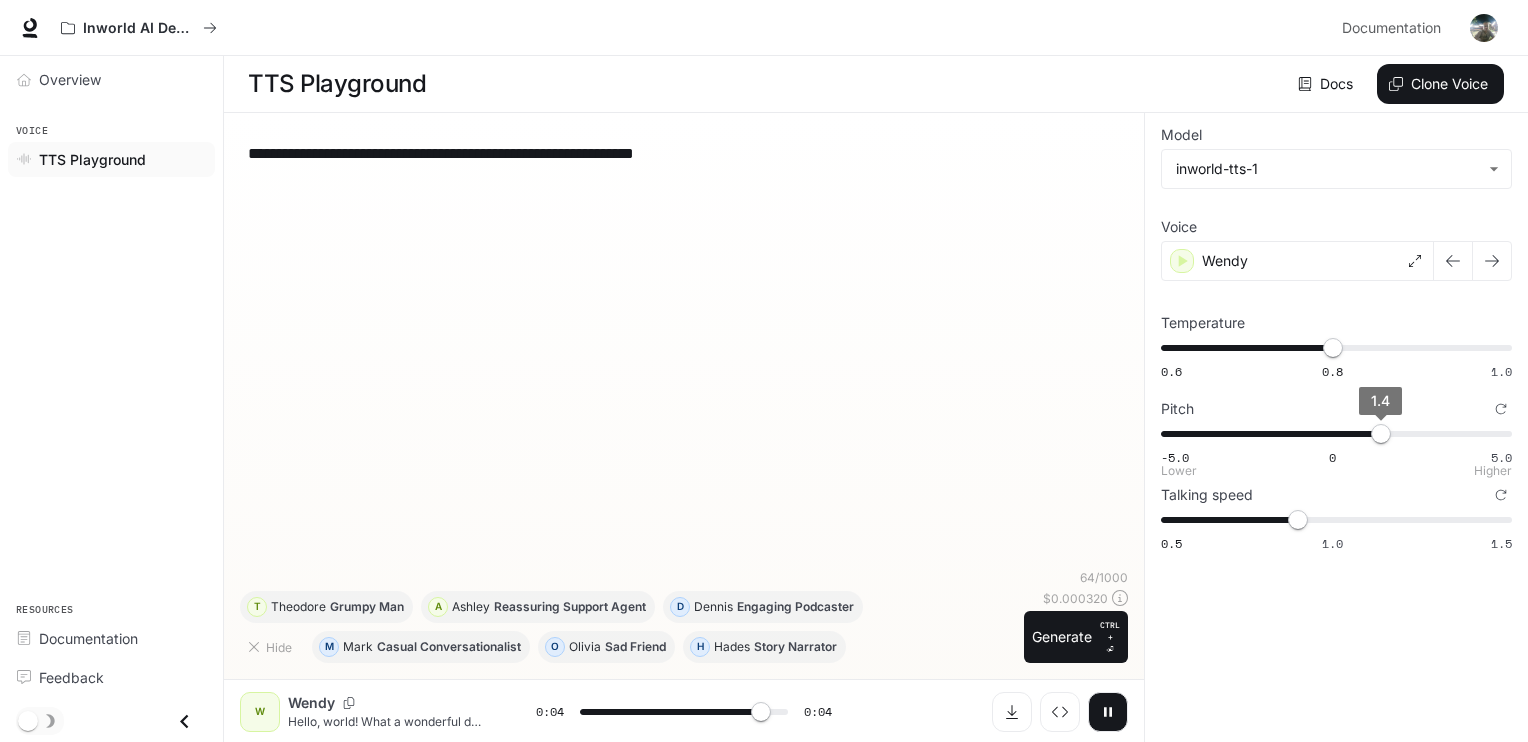 type on "***" 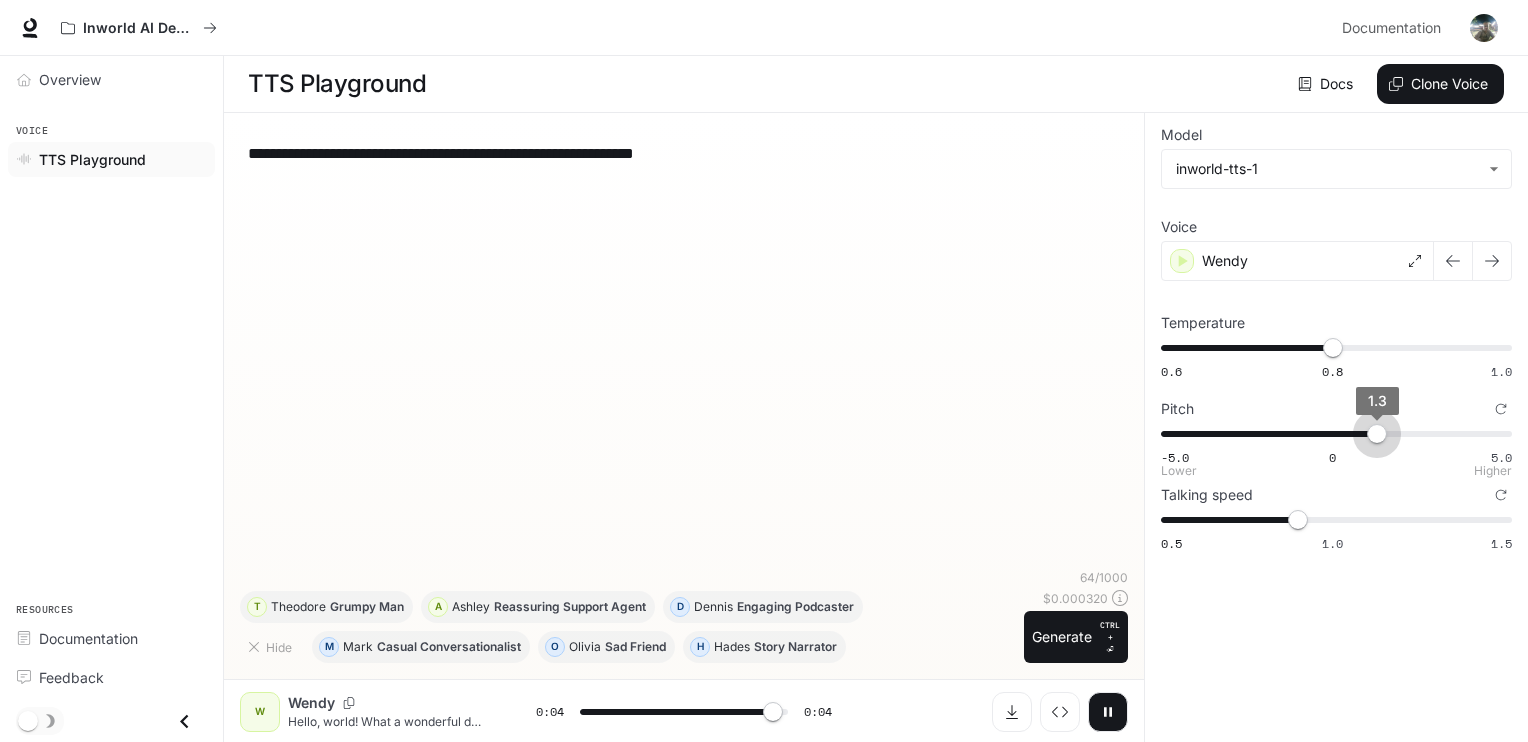 type on "***" 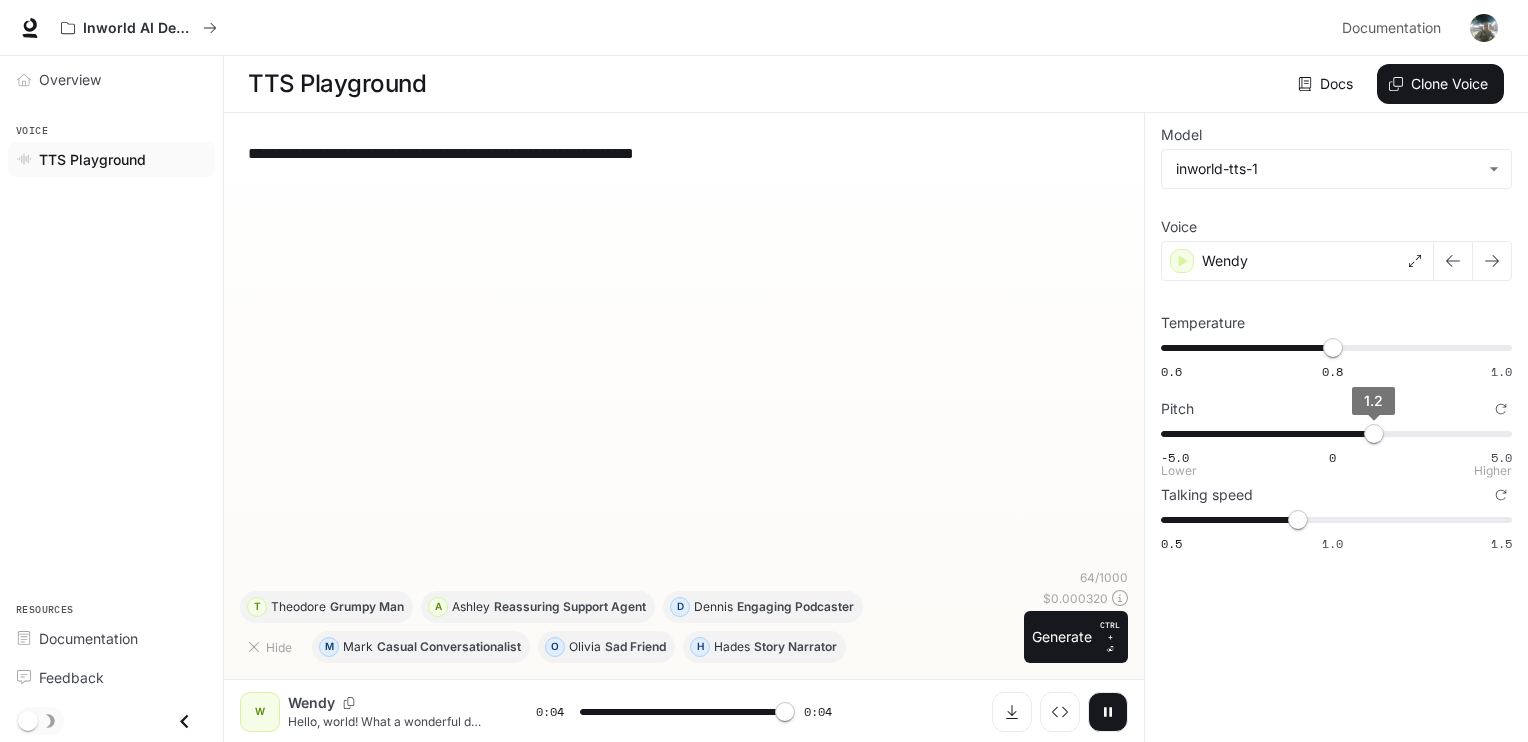 type on "*" 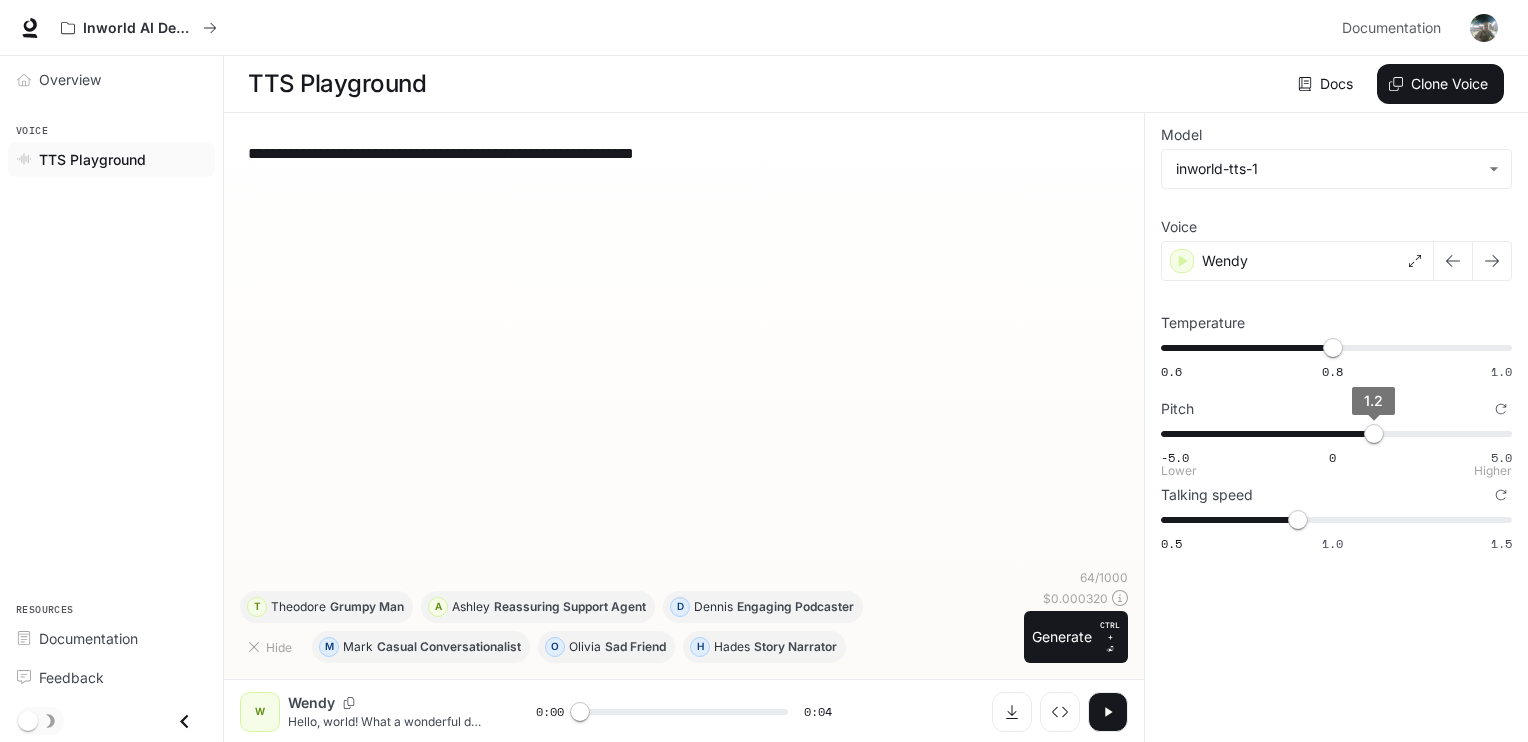 click on "1.2" at bounding box center (1374, 434) 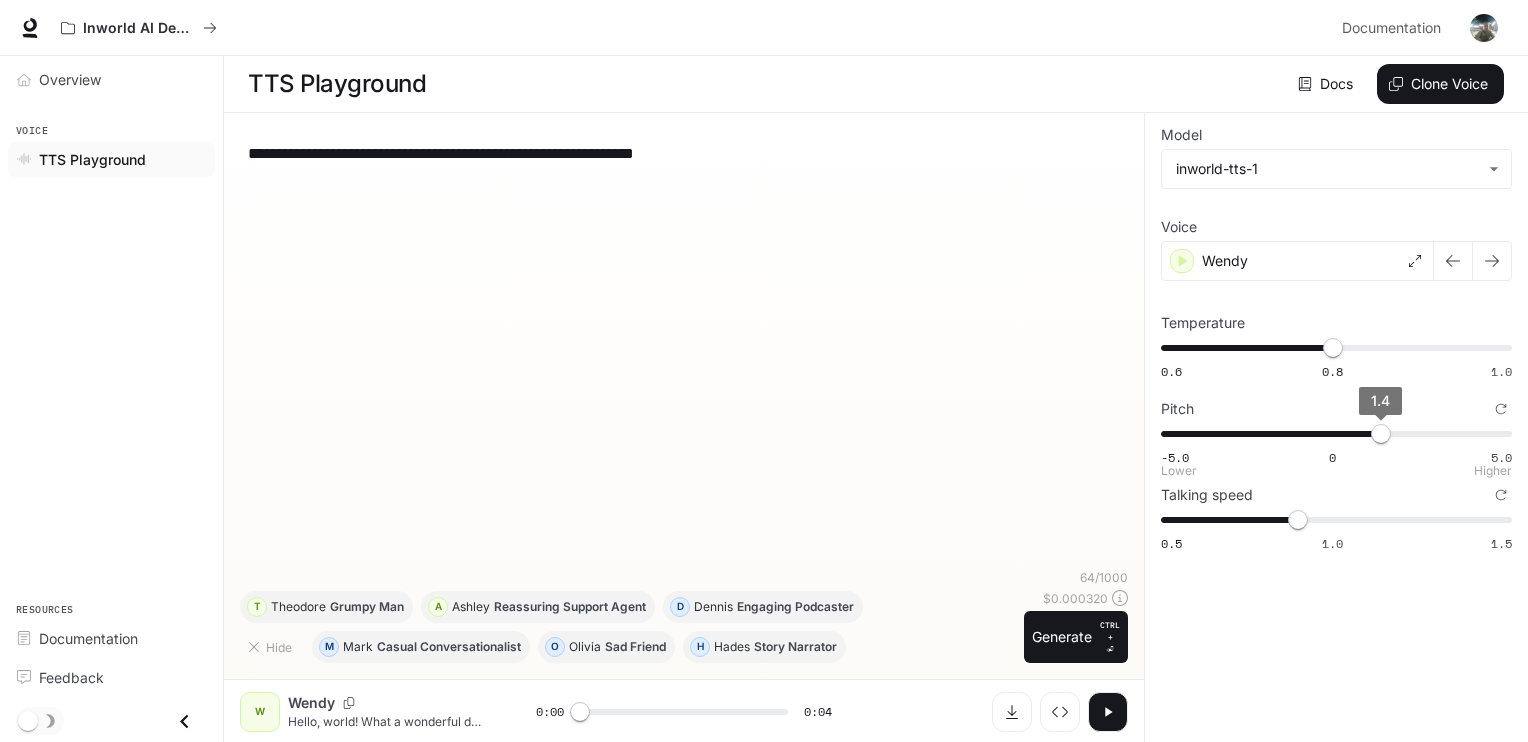 type on "***" 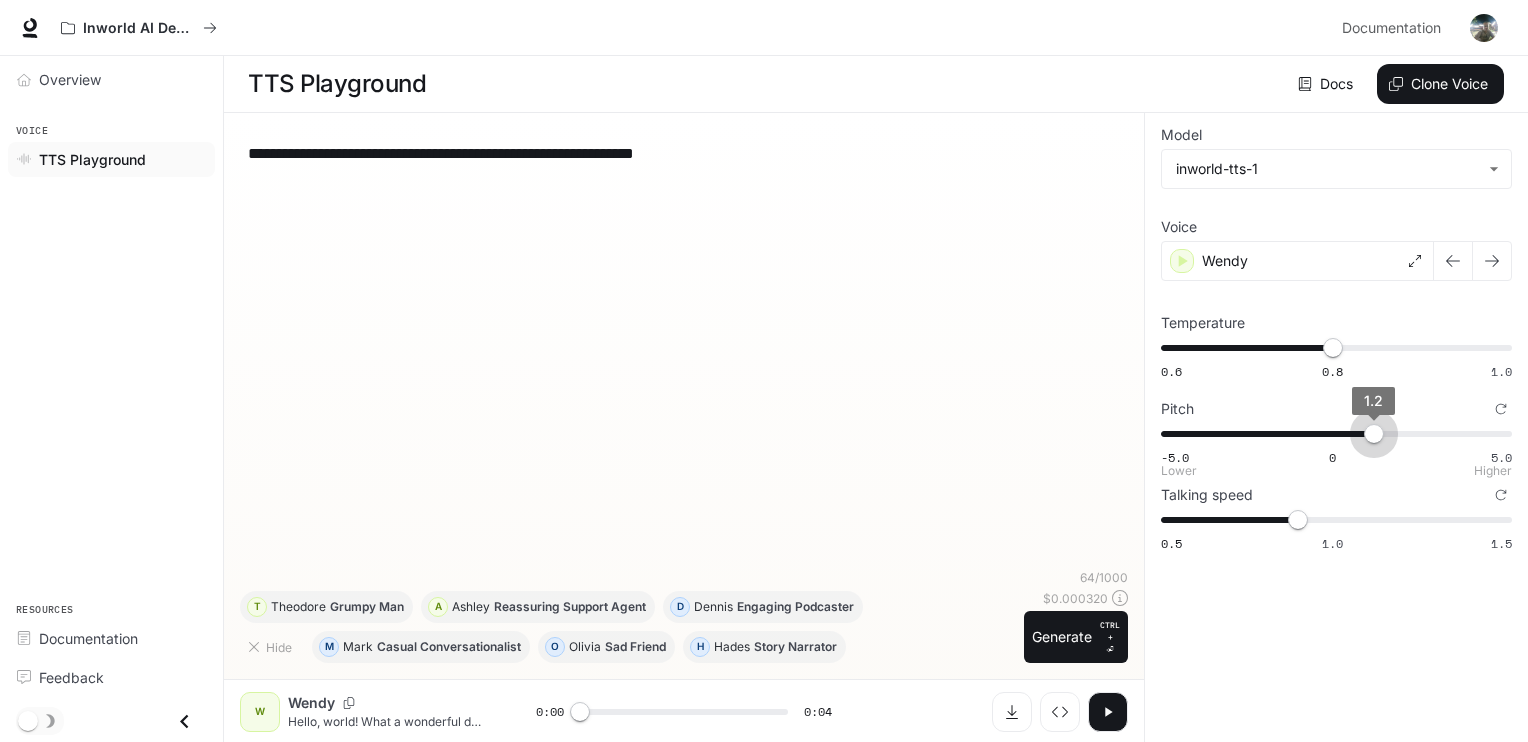 click on "1.2" at bounding box center [1374, 434] 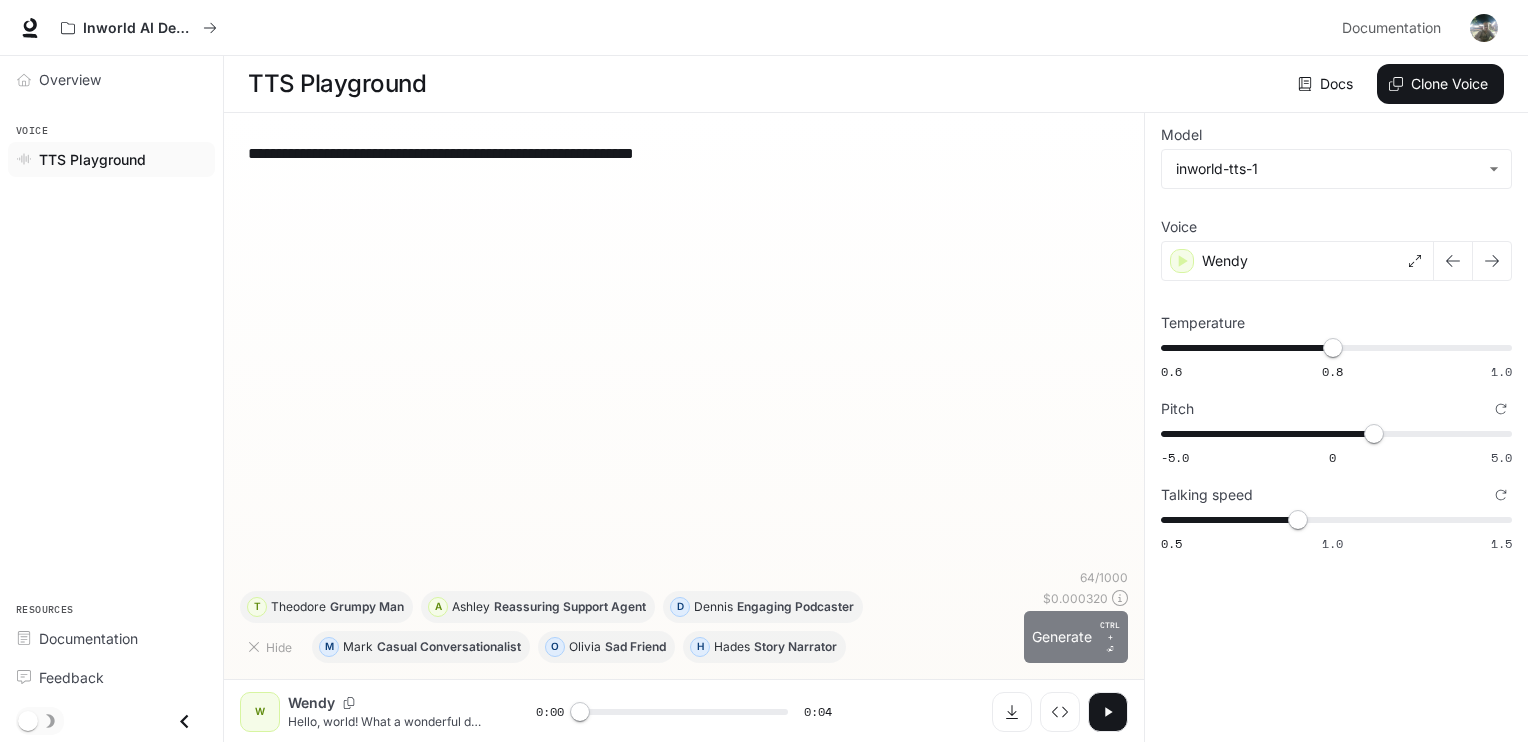 click on "Generate CTRL +  ⏎" at bounding box center (1076, 637) 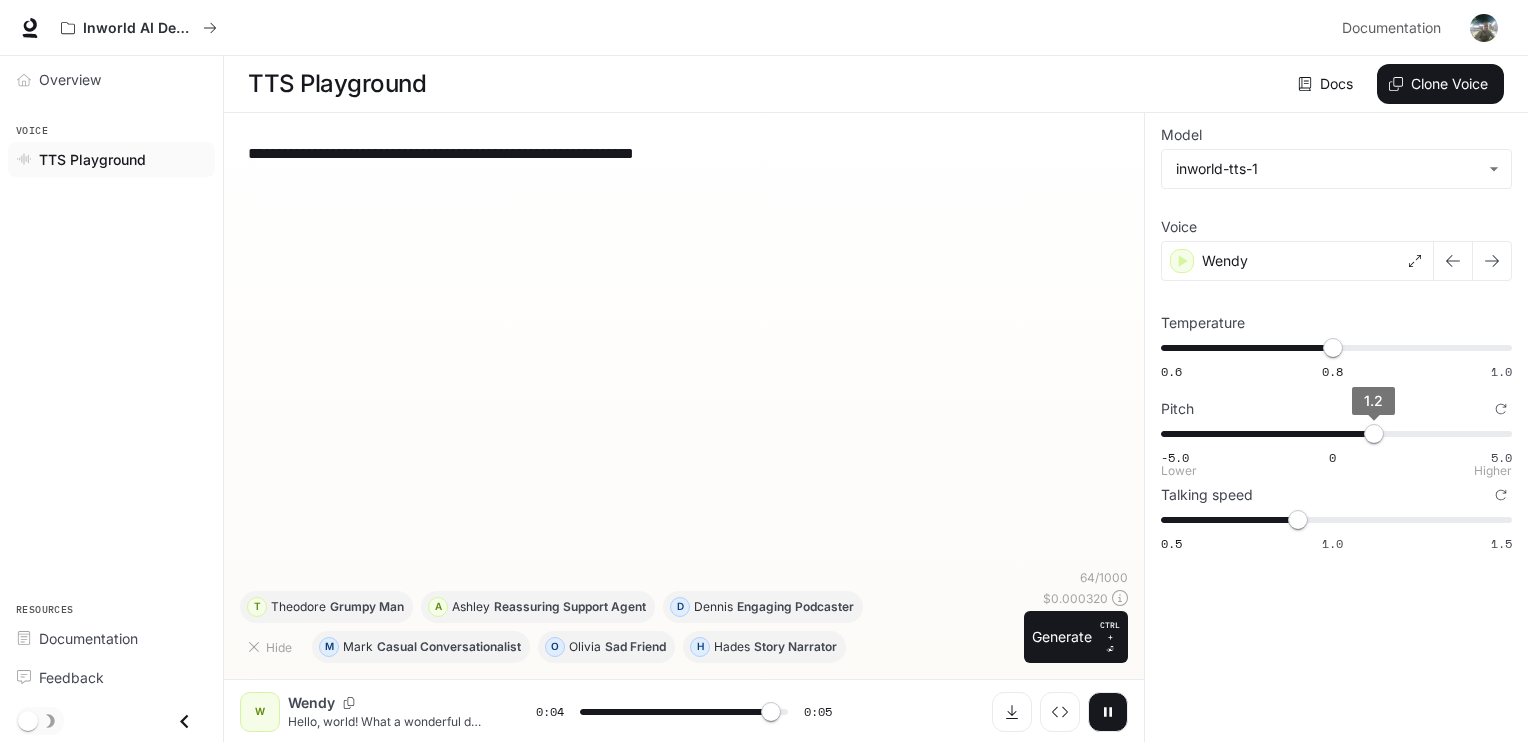 type on "*" 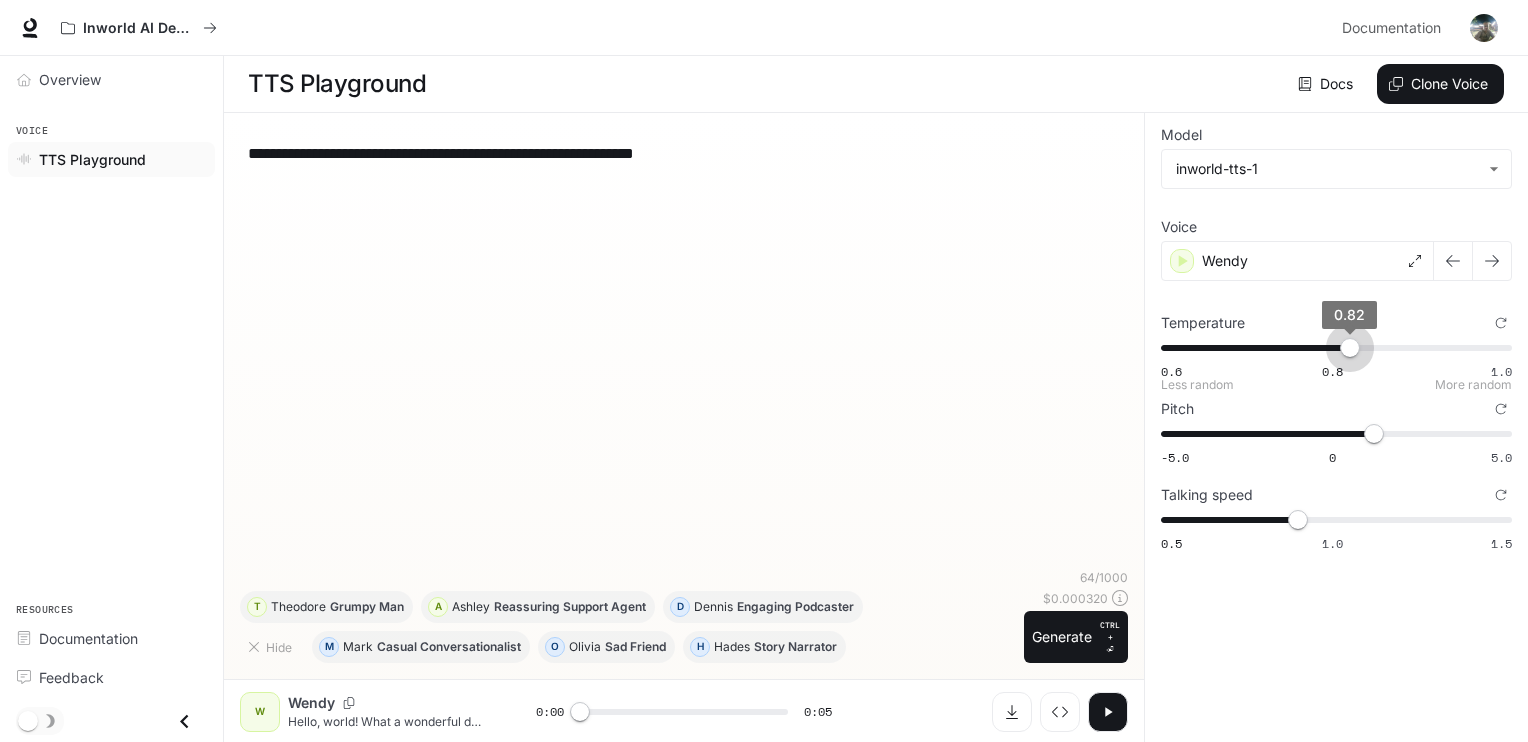 click on "0.6 0.8 1.0 0.82" at bounding box center [1332, 348] 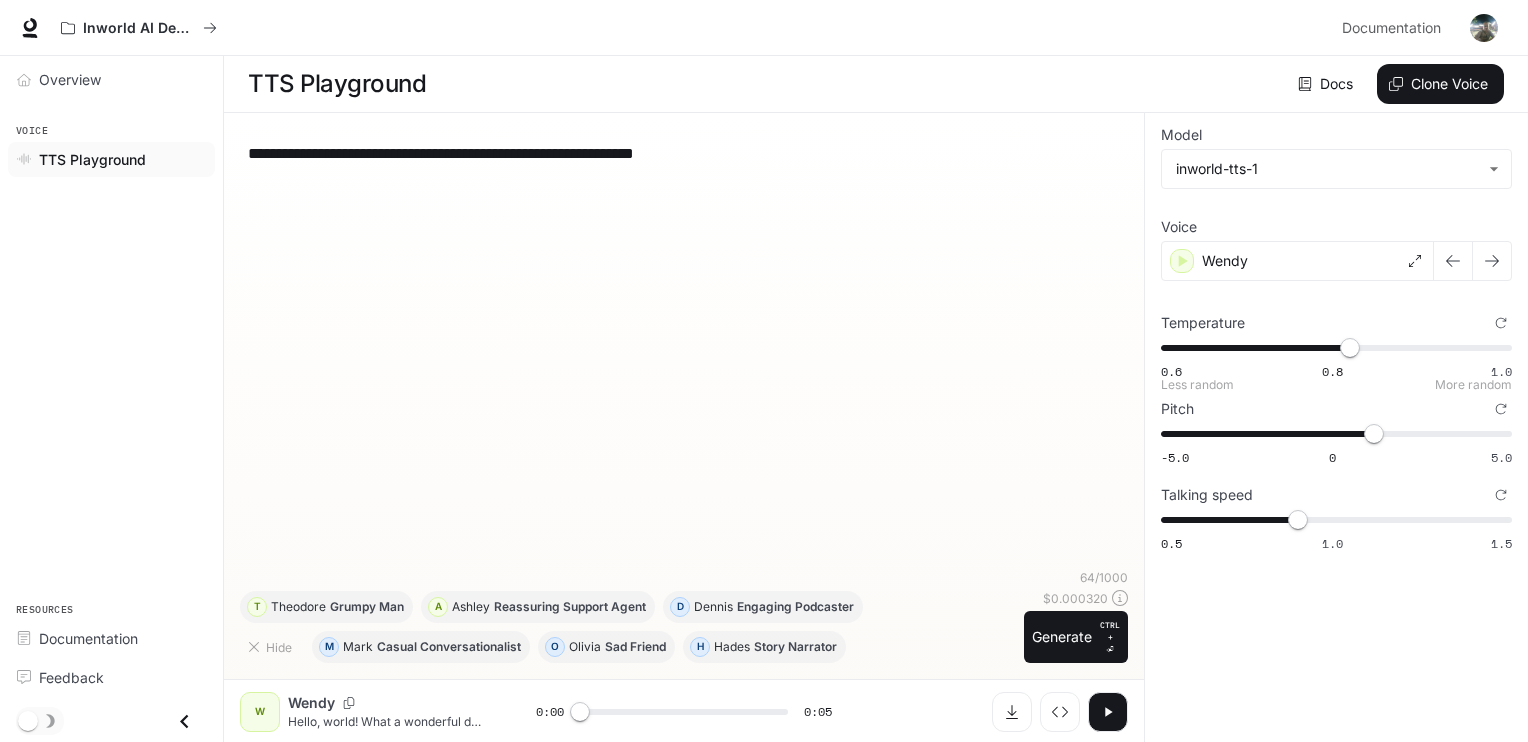 type on "****" 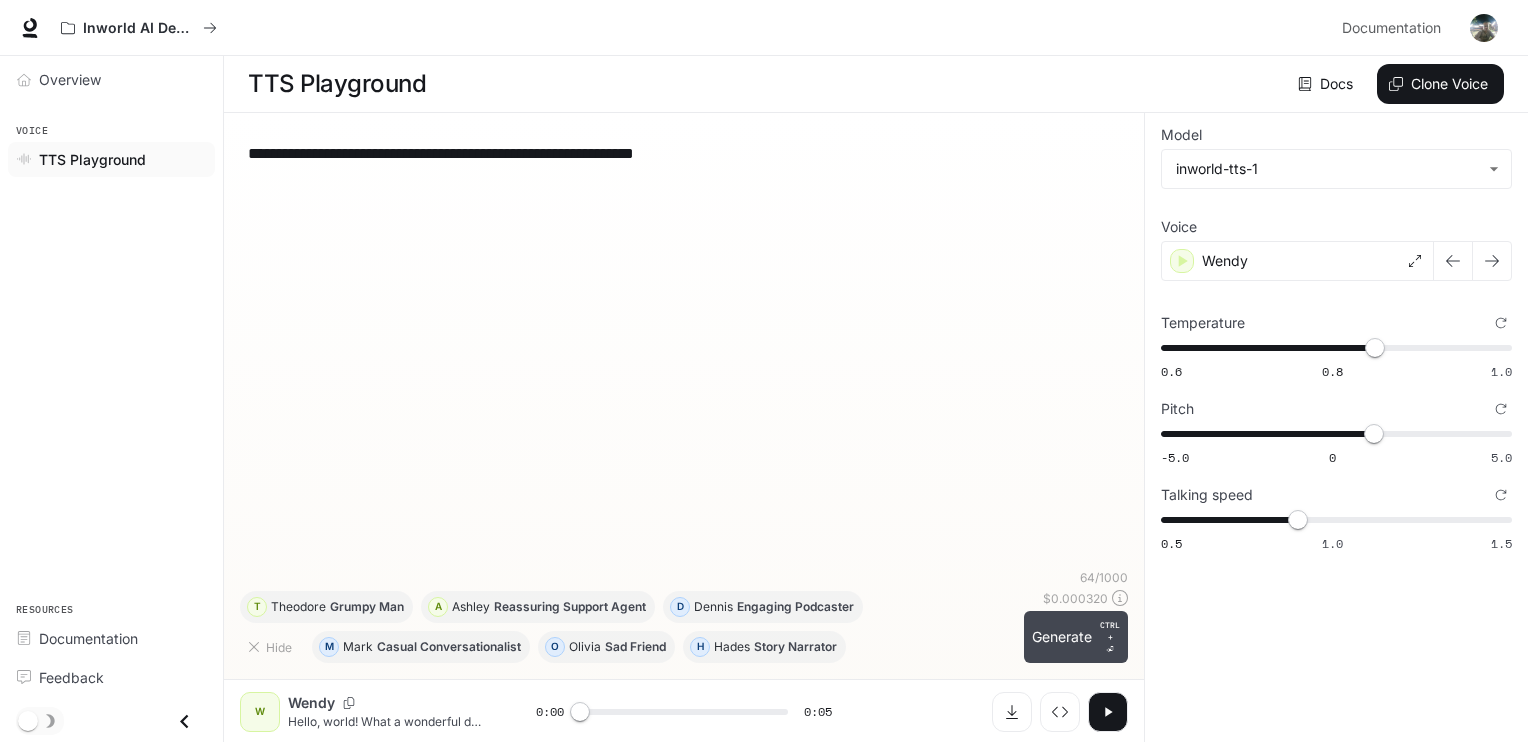 click on "Generate CTRL +  ⏎" at bounding box center (1076, 637) 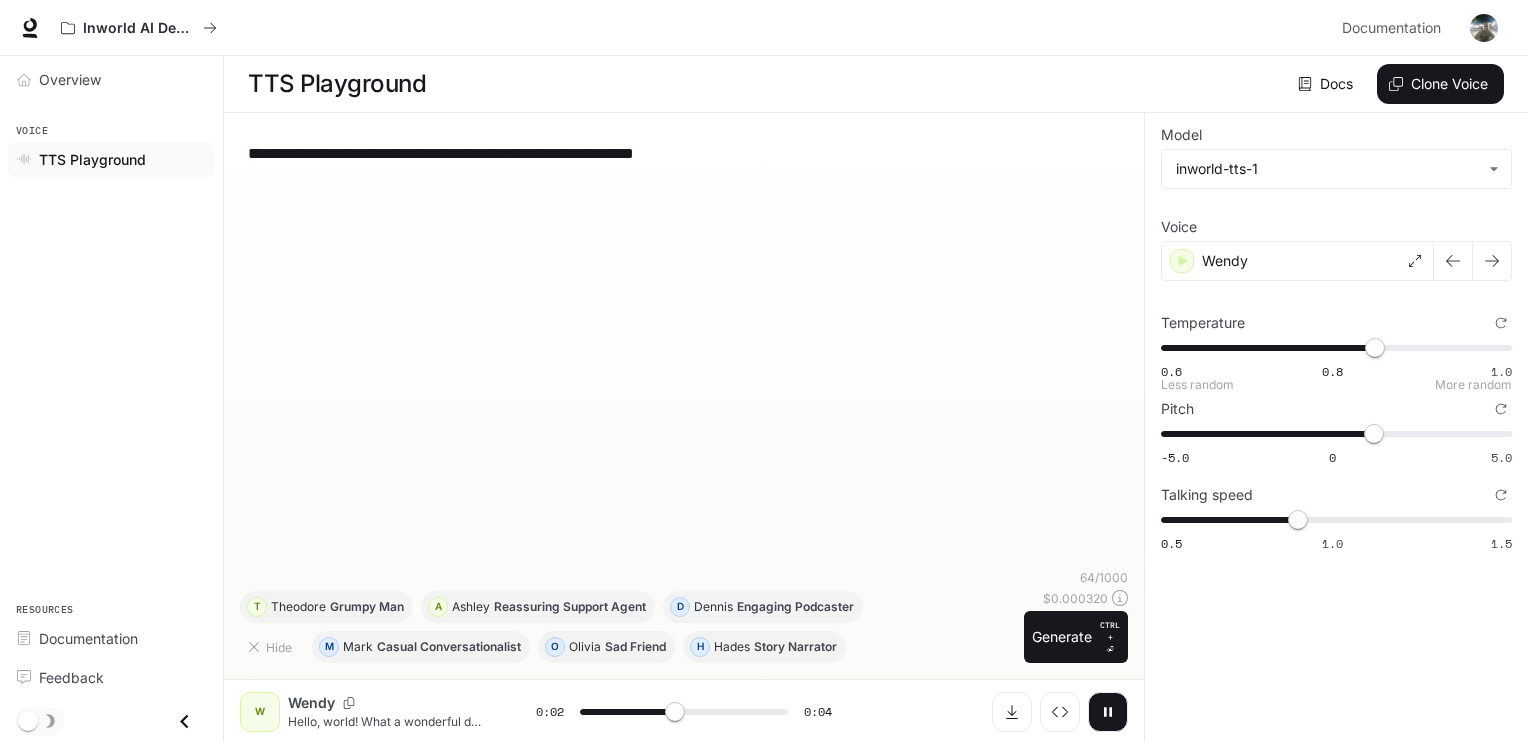 type on "*" 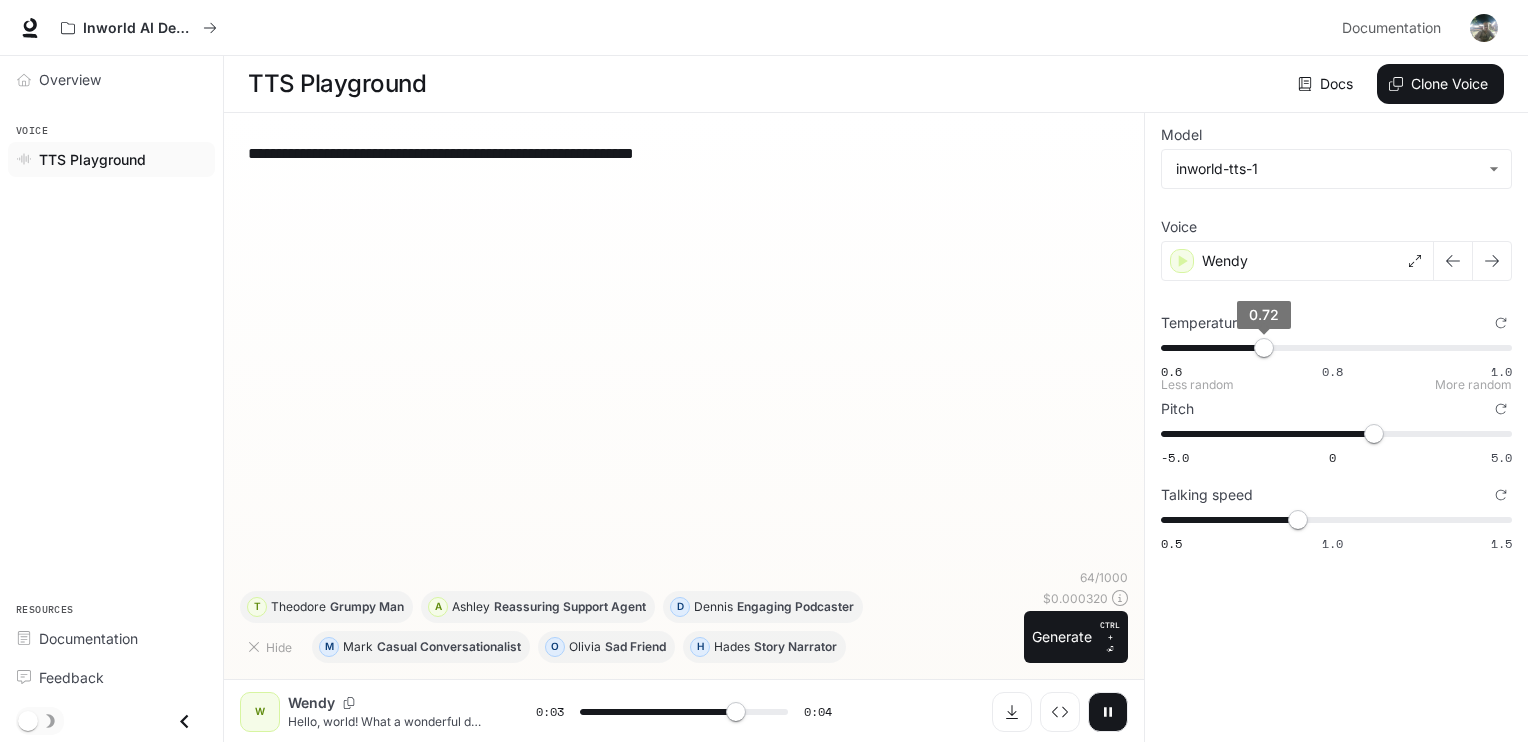 type on "***" 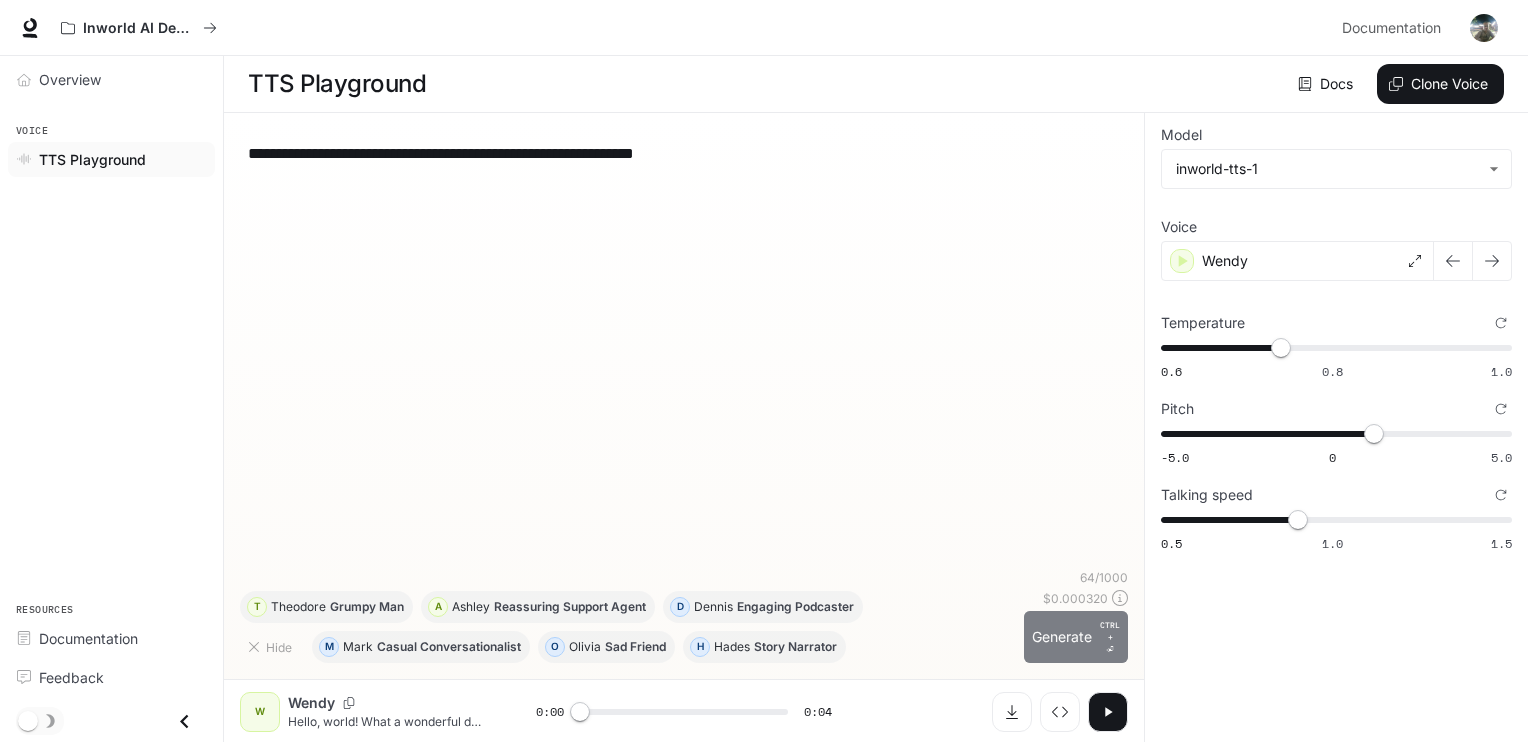 click on "Generate CTRL +  ⏎" at bounding box center (1076, 637) 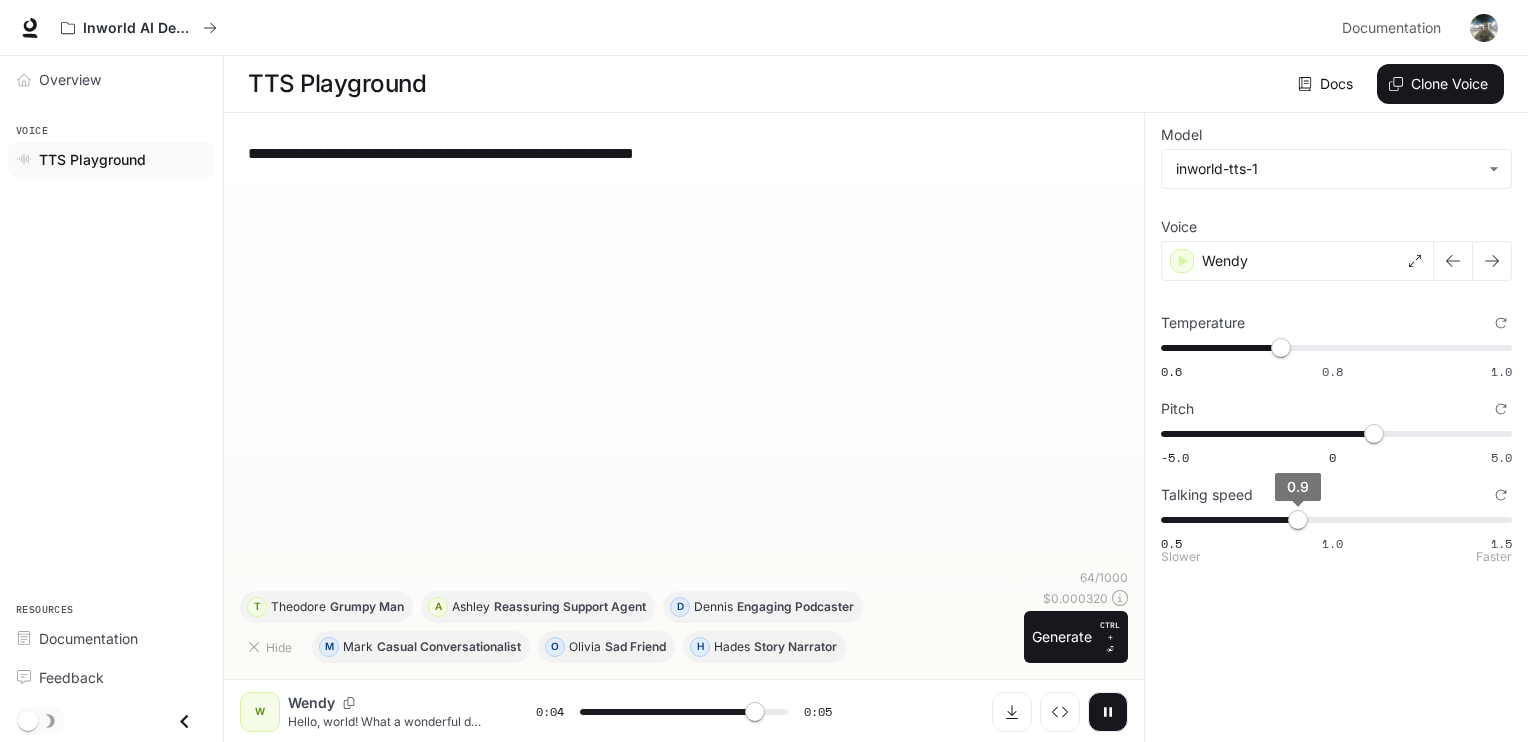 type on "*" 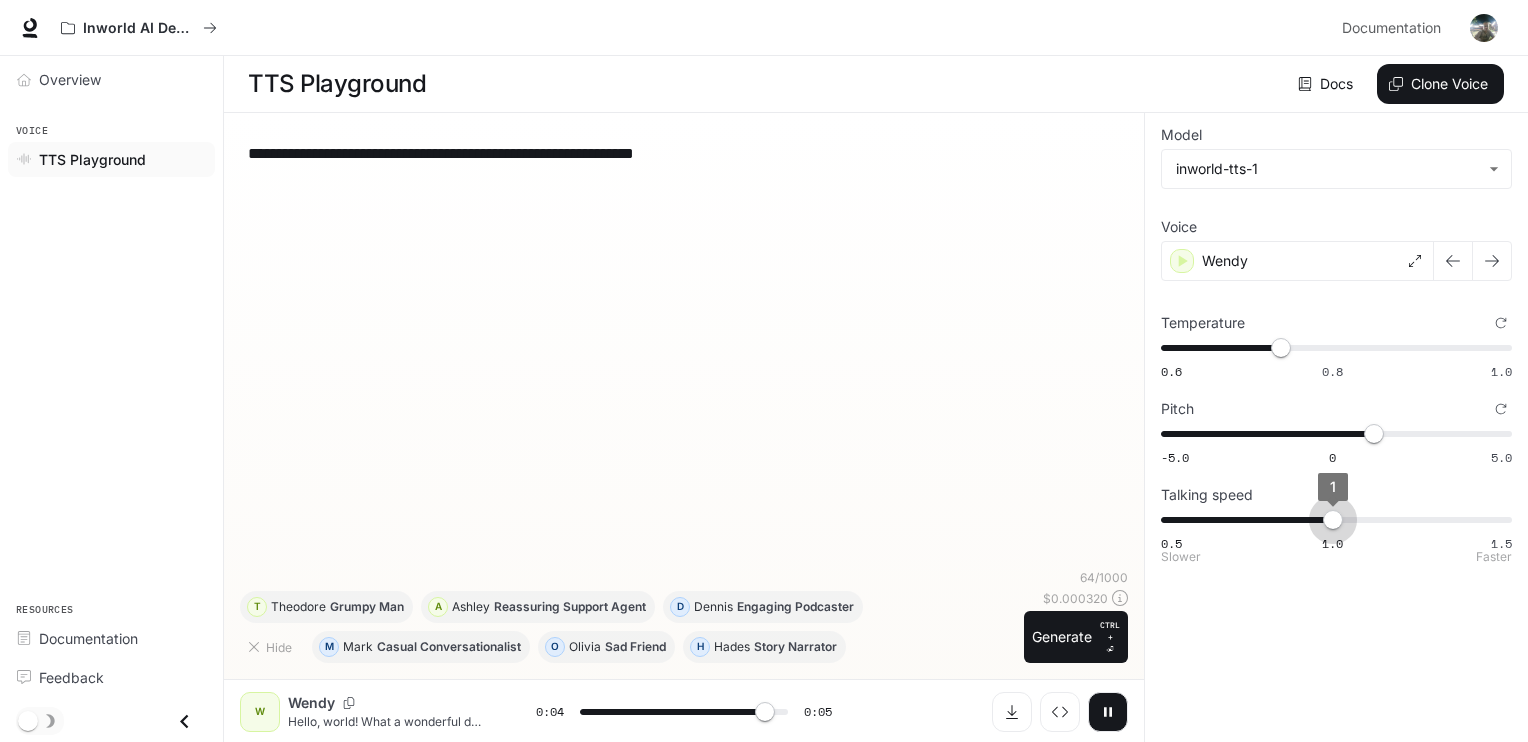 click on "1" at bounding box center [1333, 520] 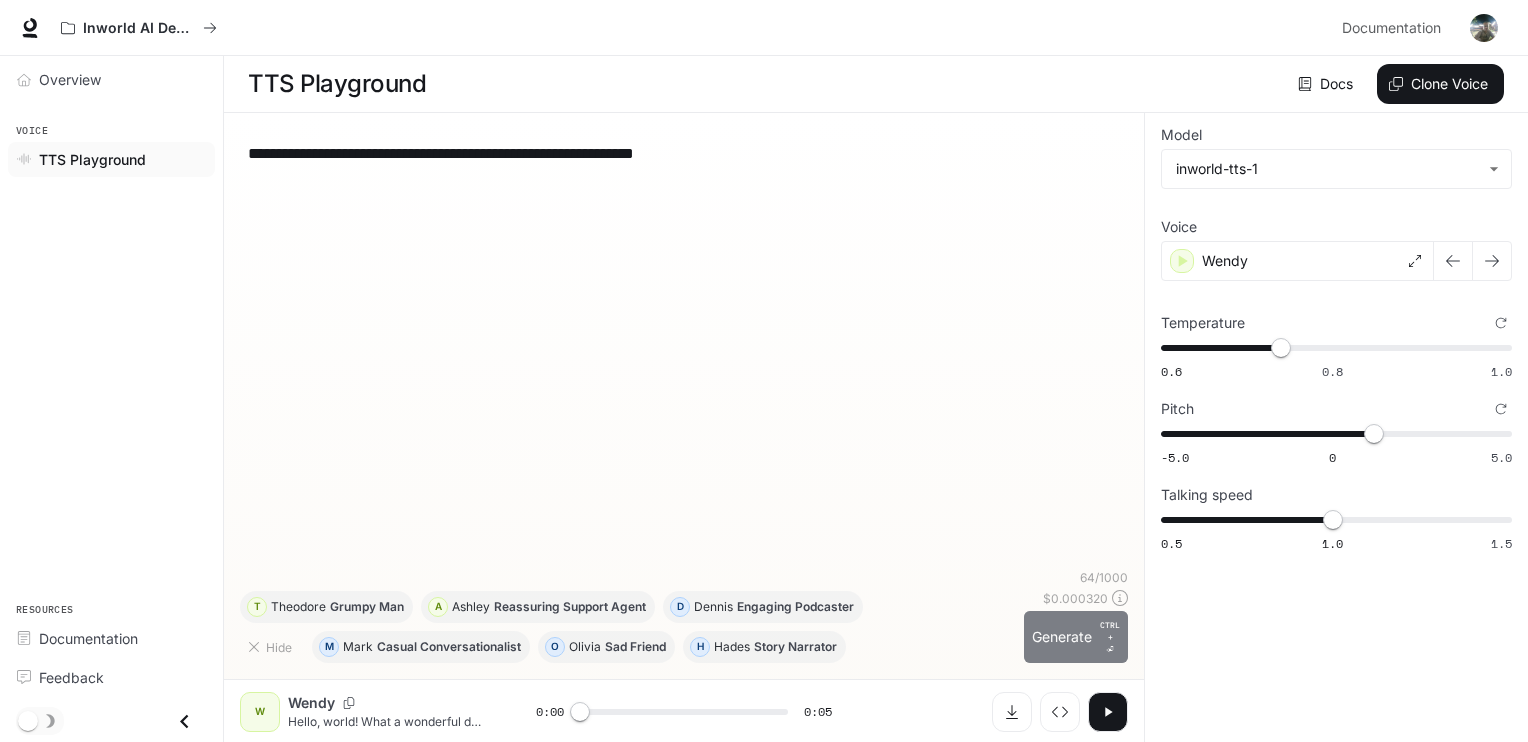 click on "Generate CTRL +  ⏎" at bounding box center [1076, 637] 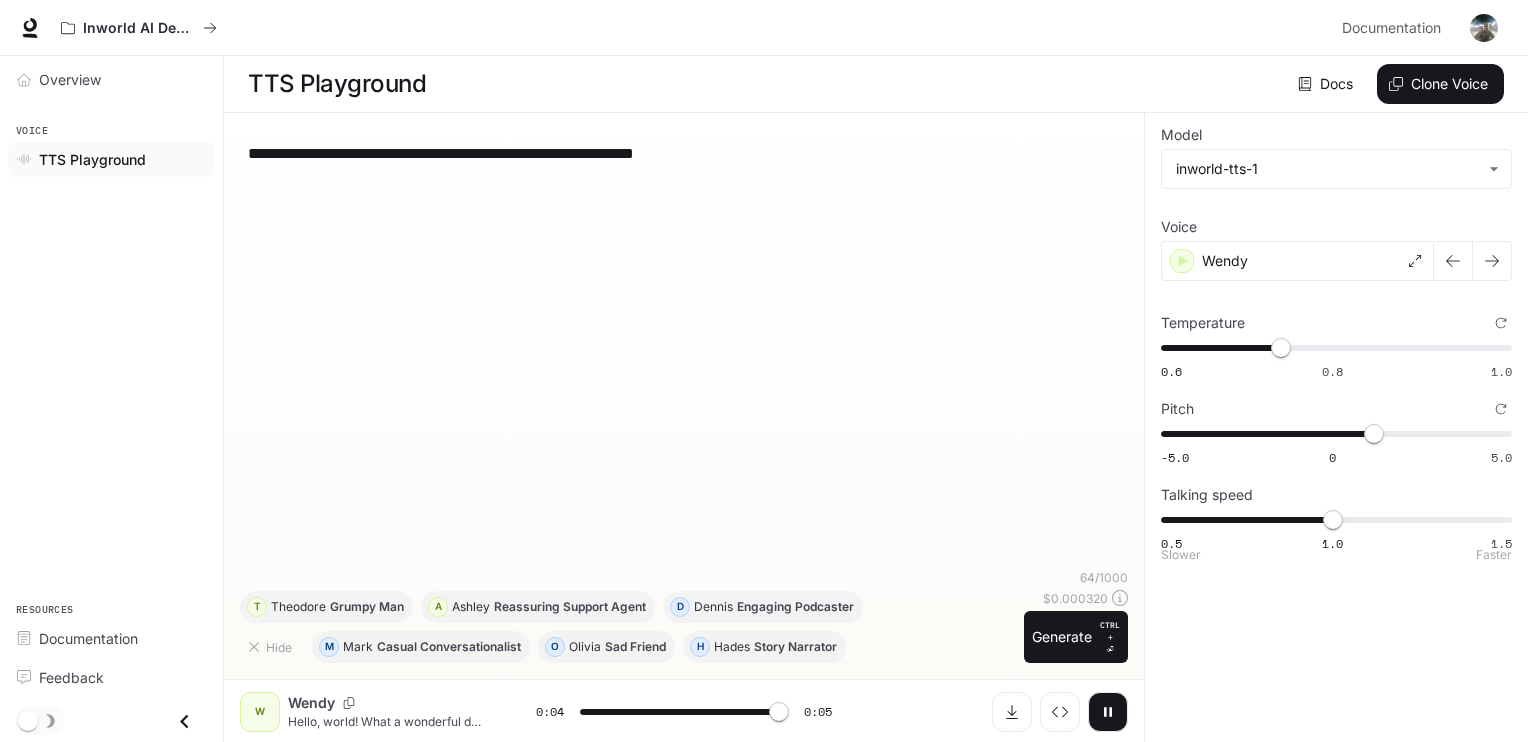 type on "*" 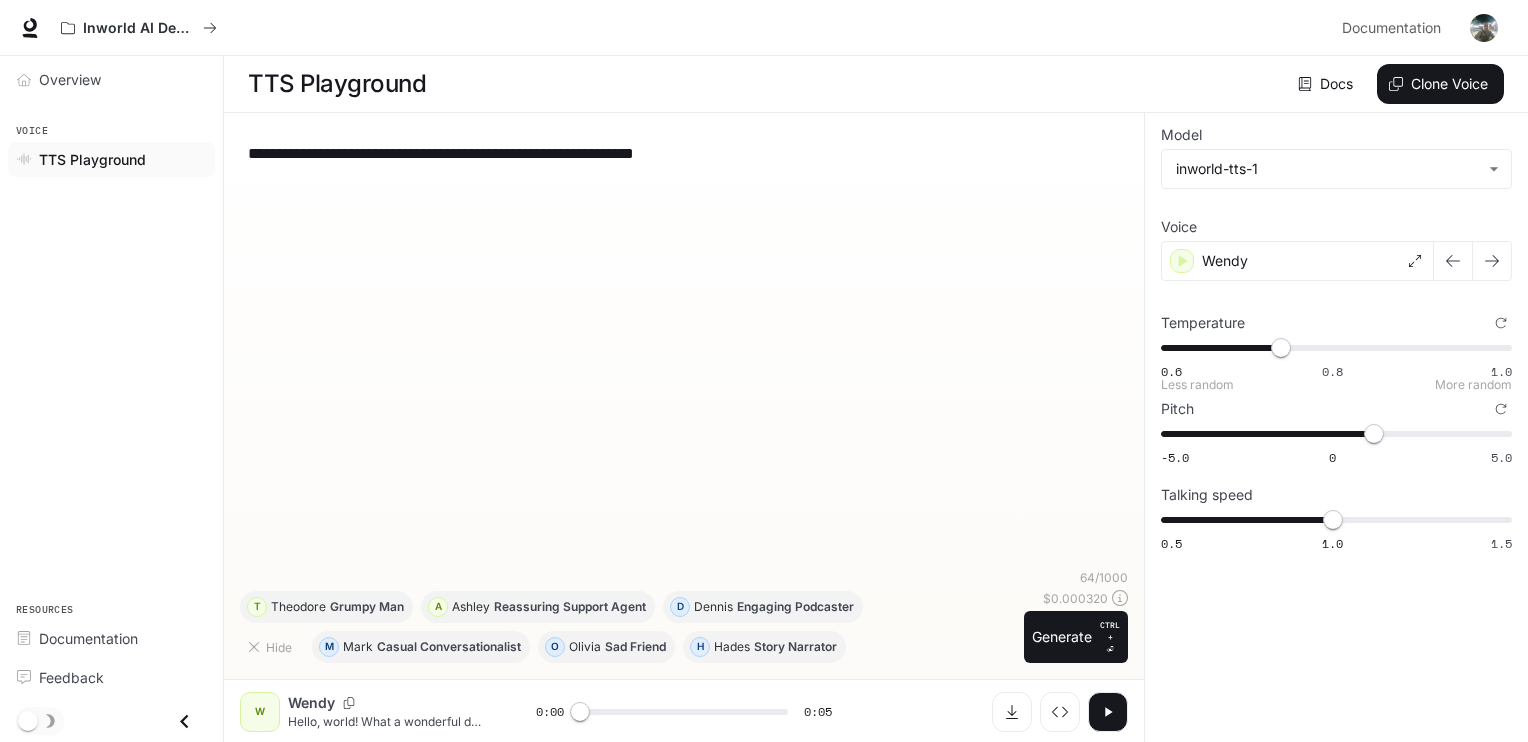 type on "****" 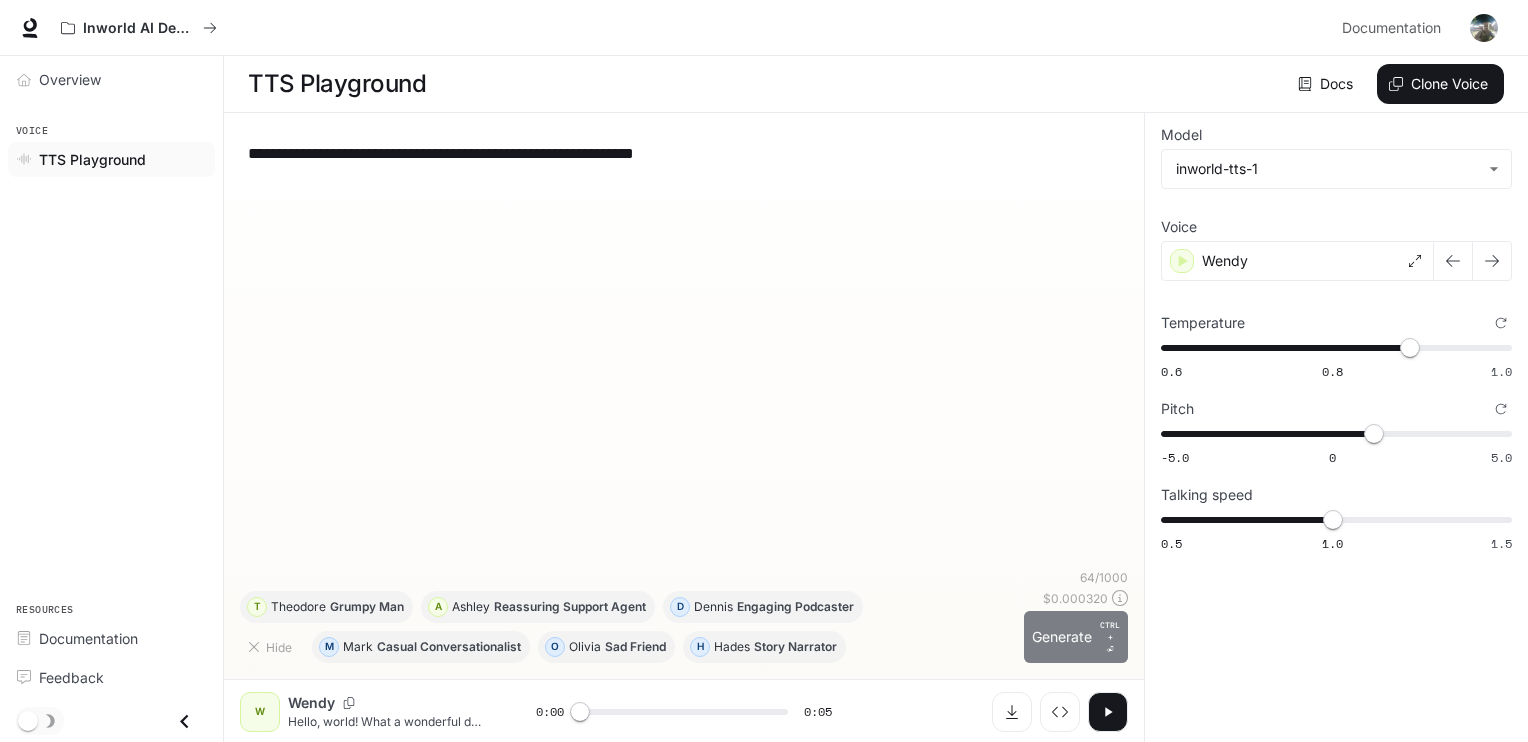 click on "Generate CTRL +  ⏎" at bounding box center (1076, 637) 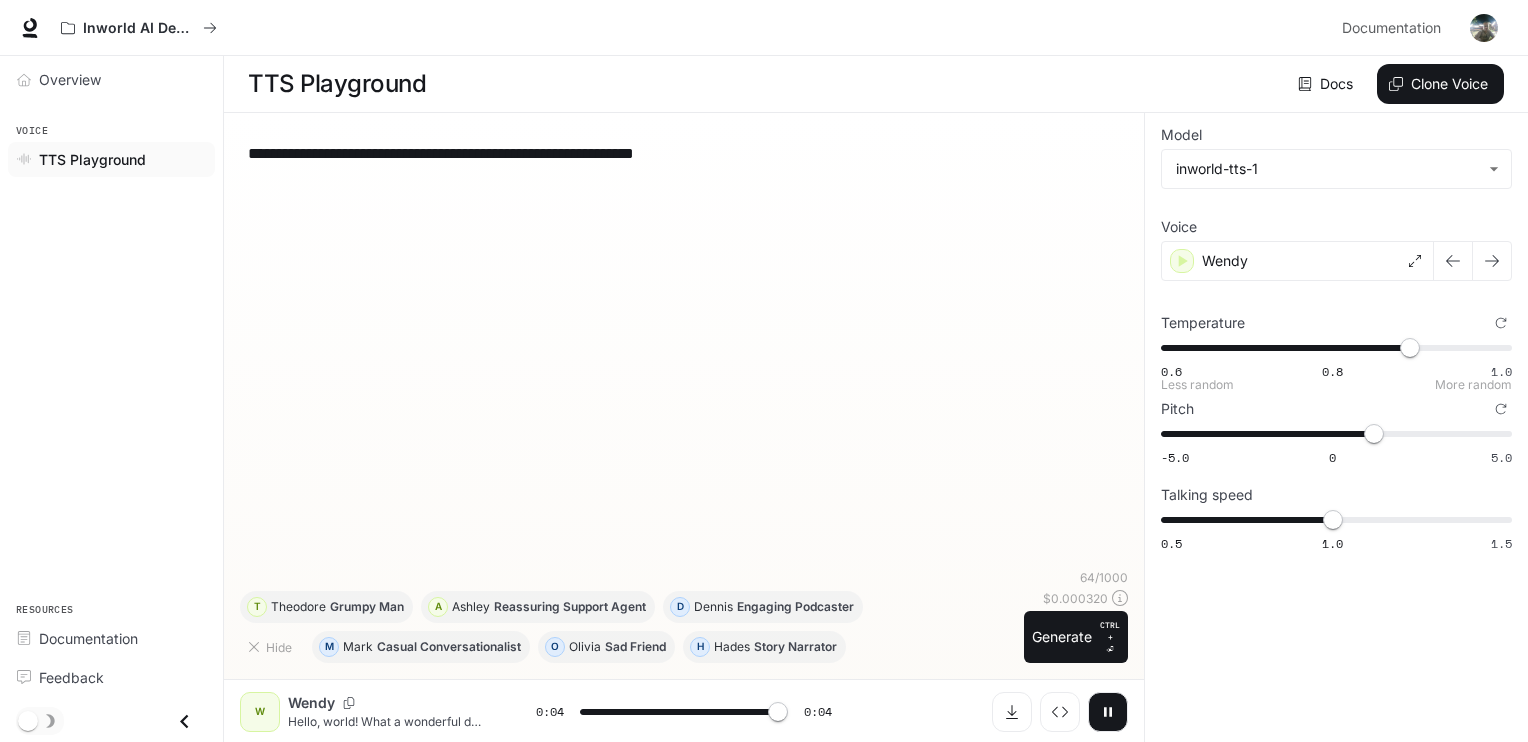 type on "*" 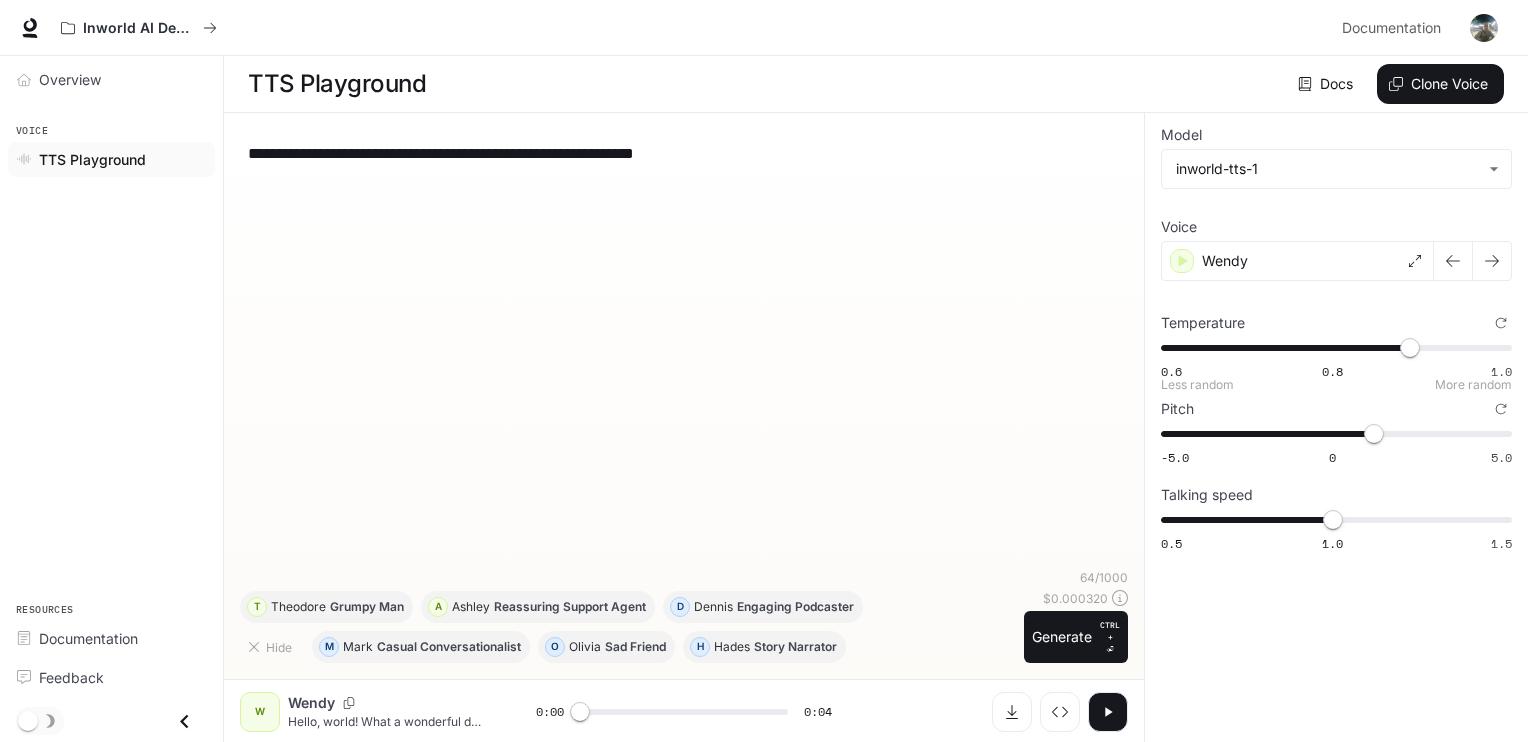 type on "****" 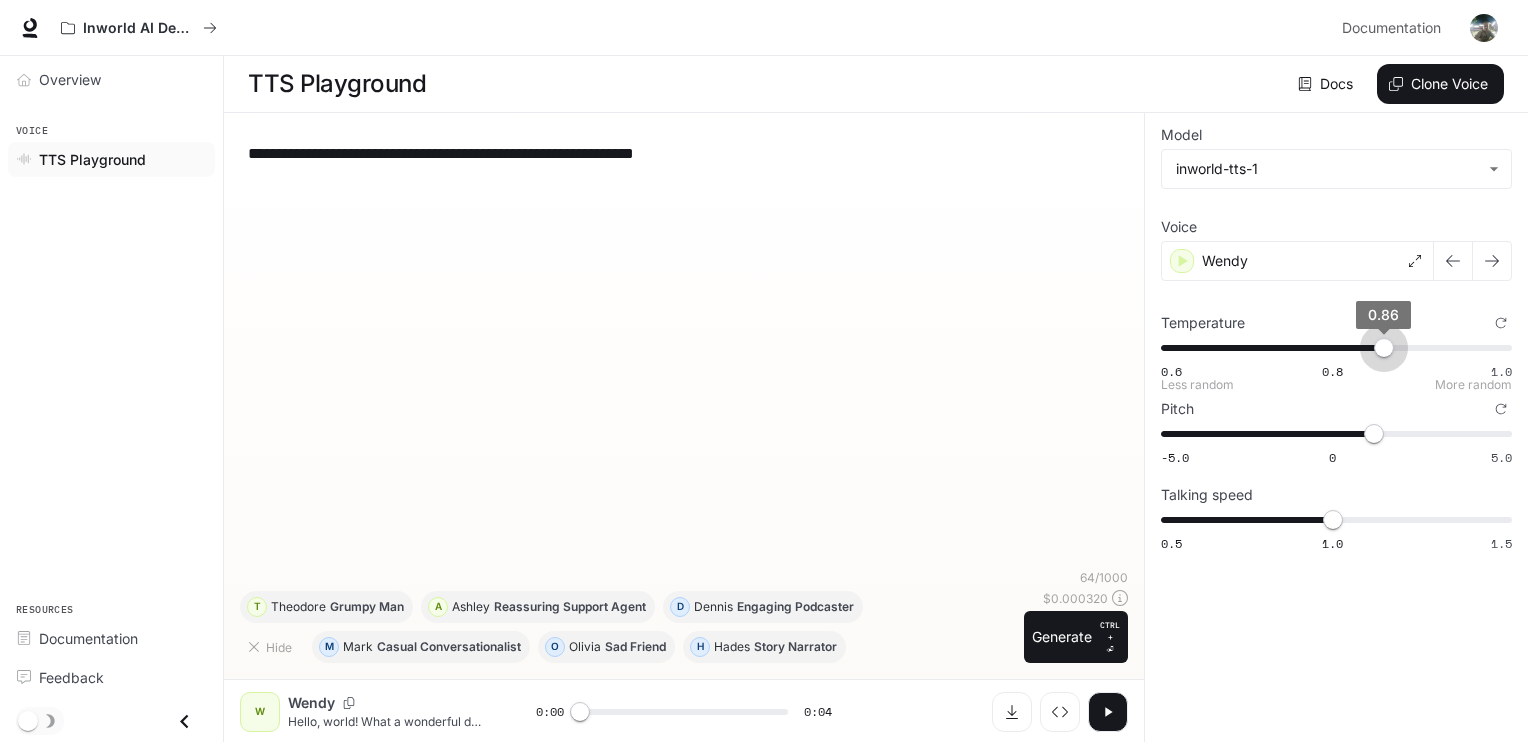 click on "0.6 0.8 1.0 0.86" at bounding box center [1332, 348] 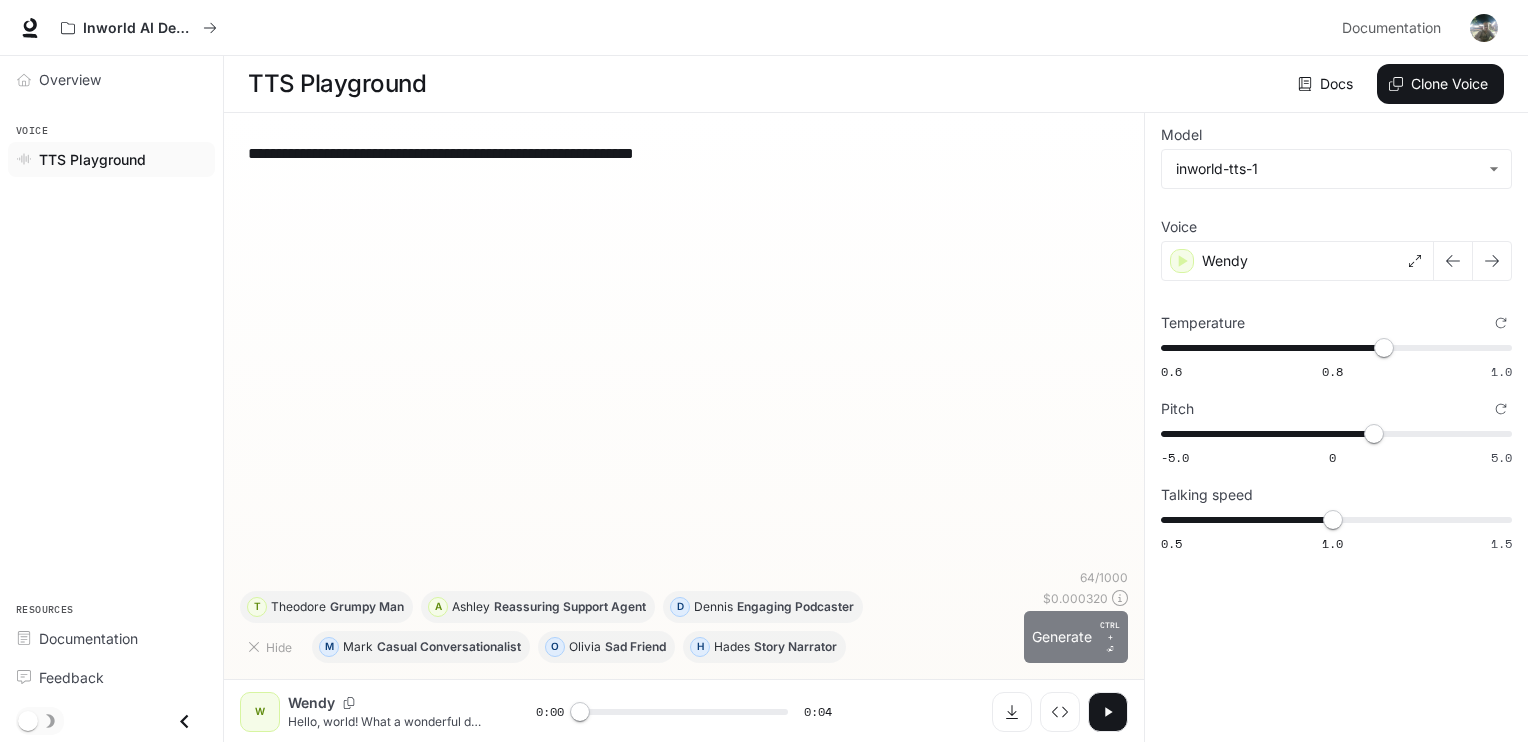 click on "Generate CTRL +  ⏎" at bounding box center (1076, 637) 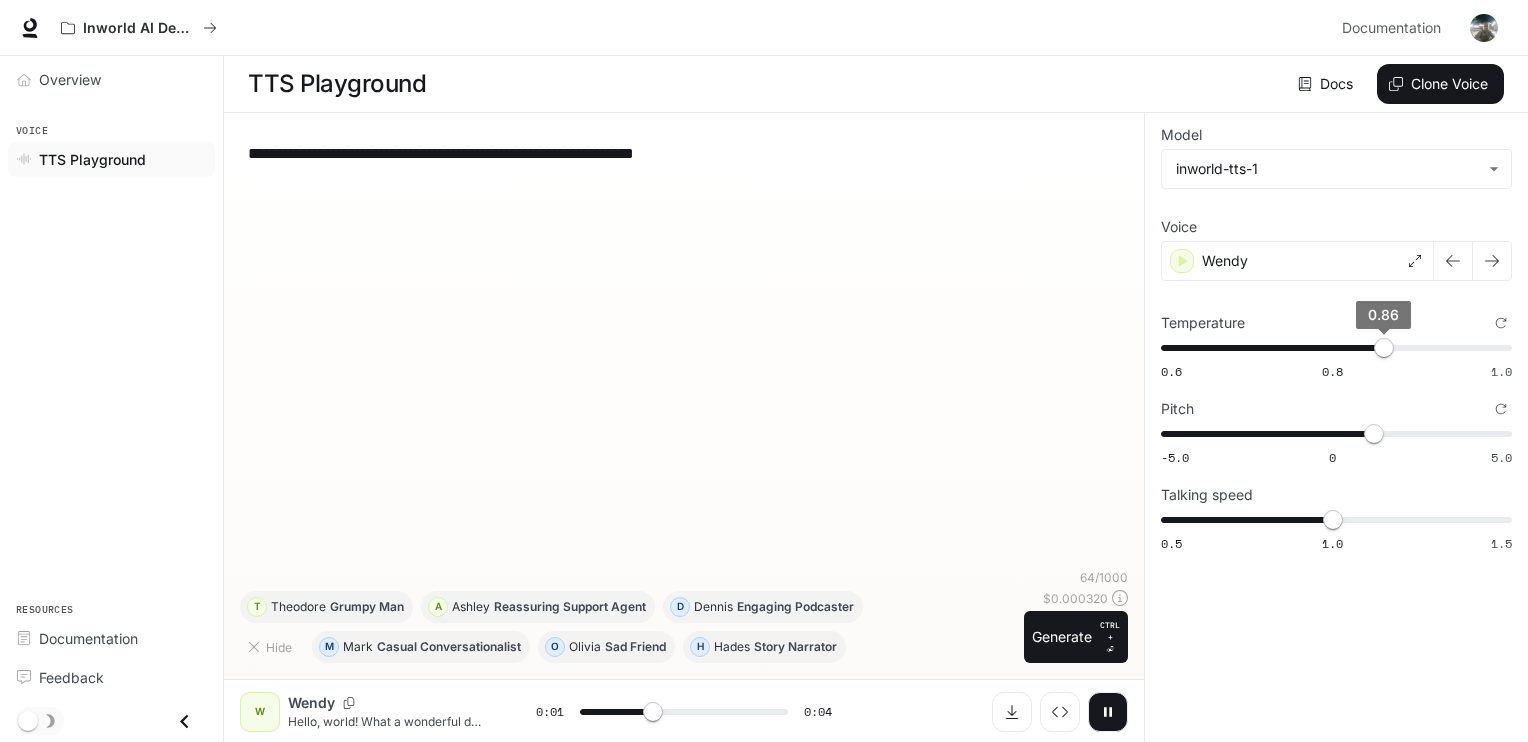 type on "***" 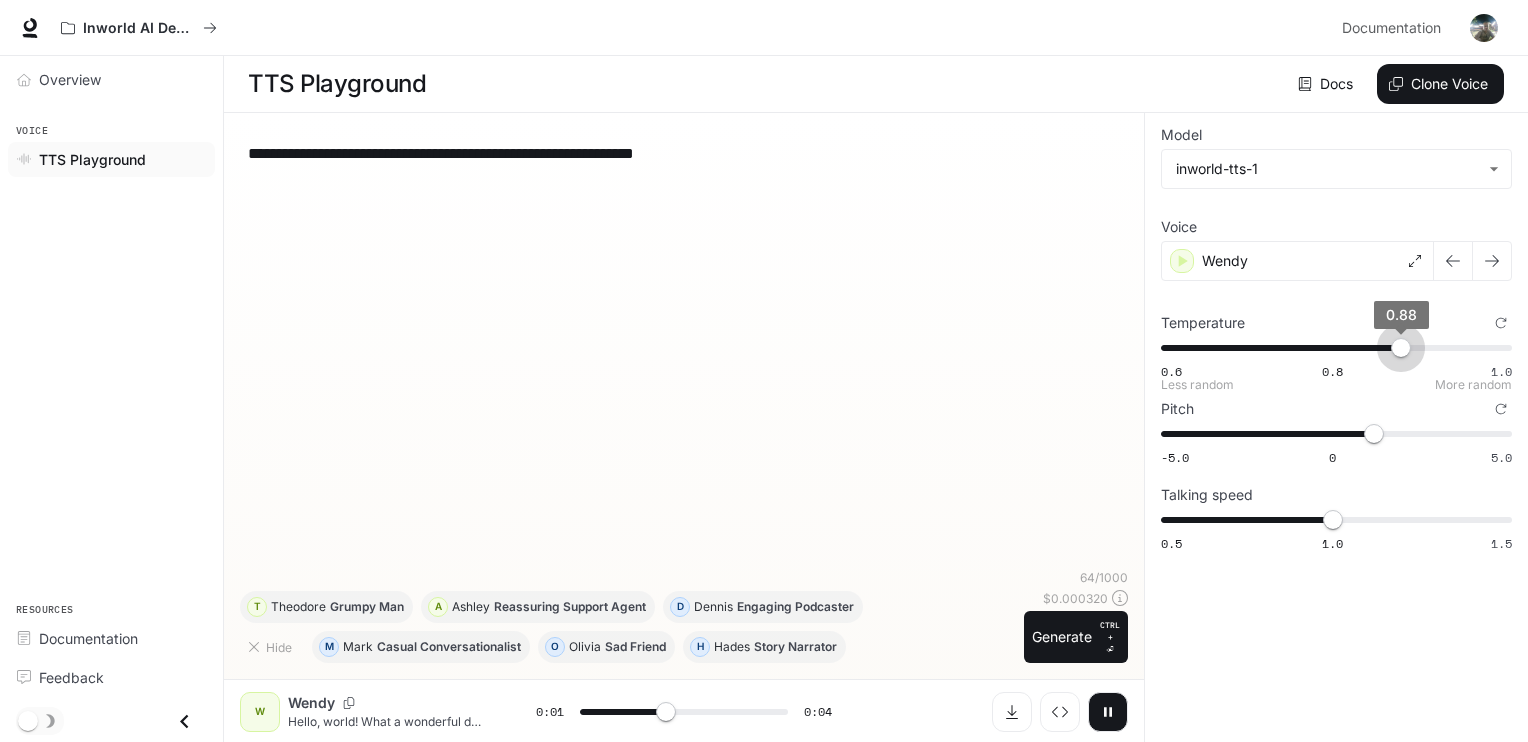 click on "0.88" at bounding box center (1401, 348) 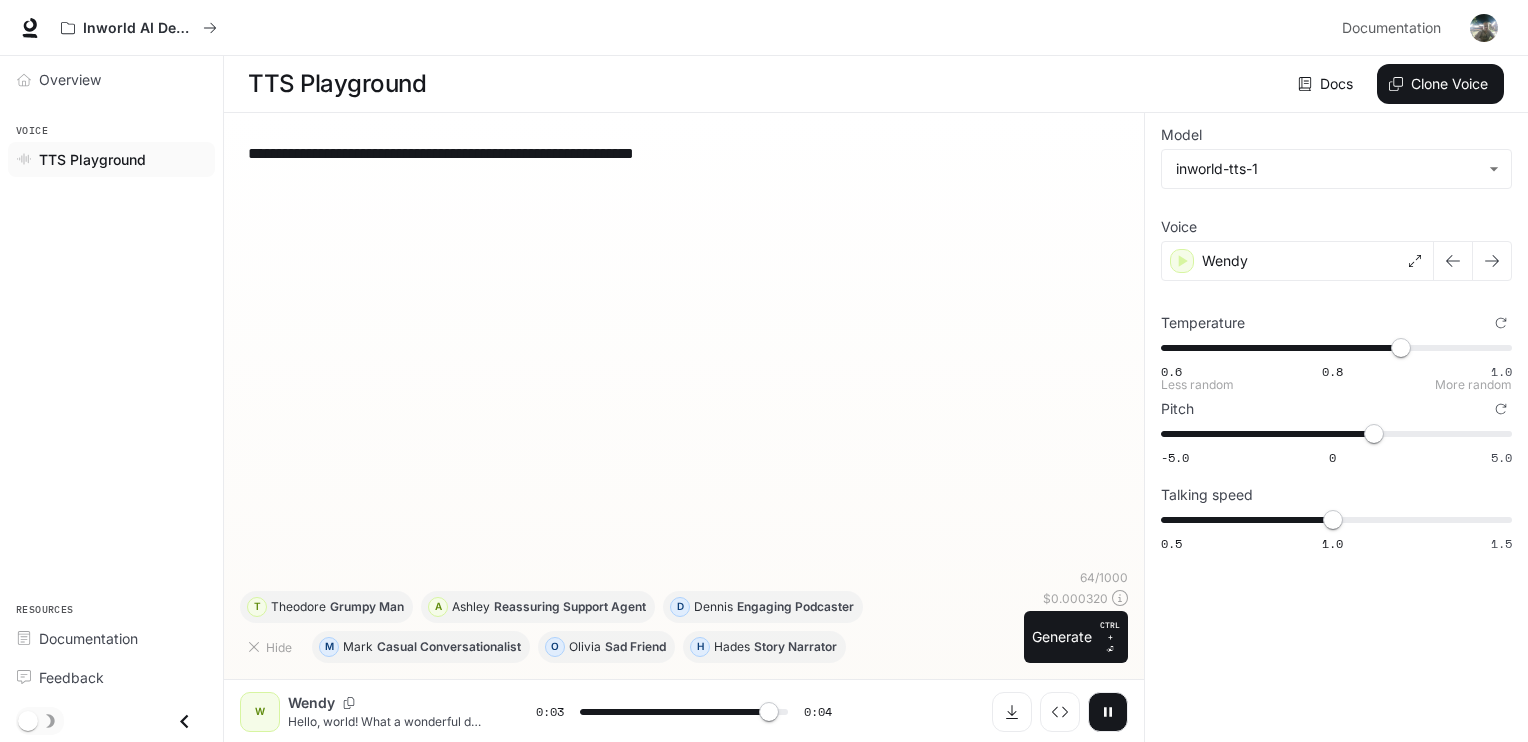 type on "*" 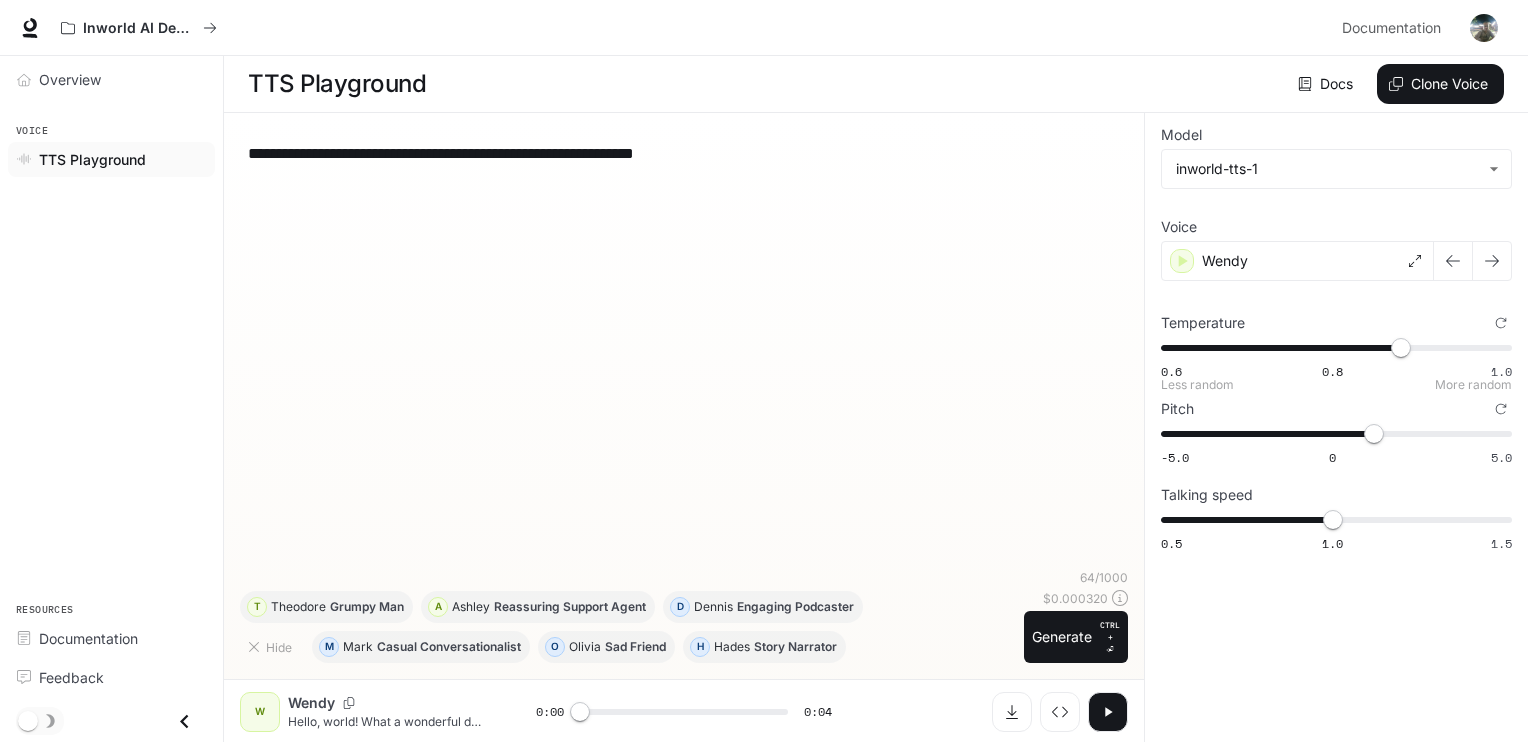 type on "****" 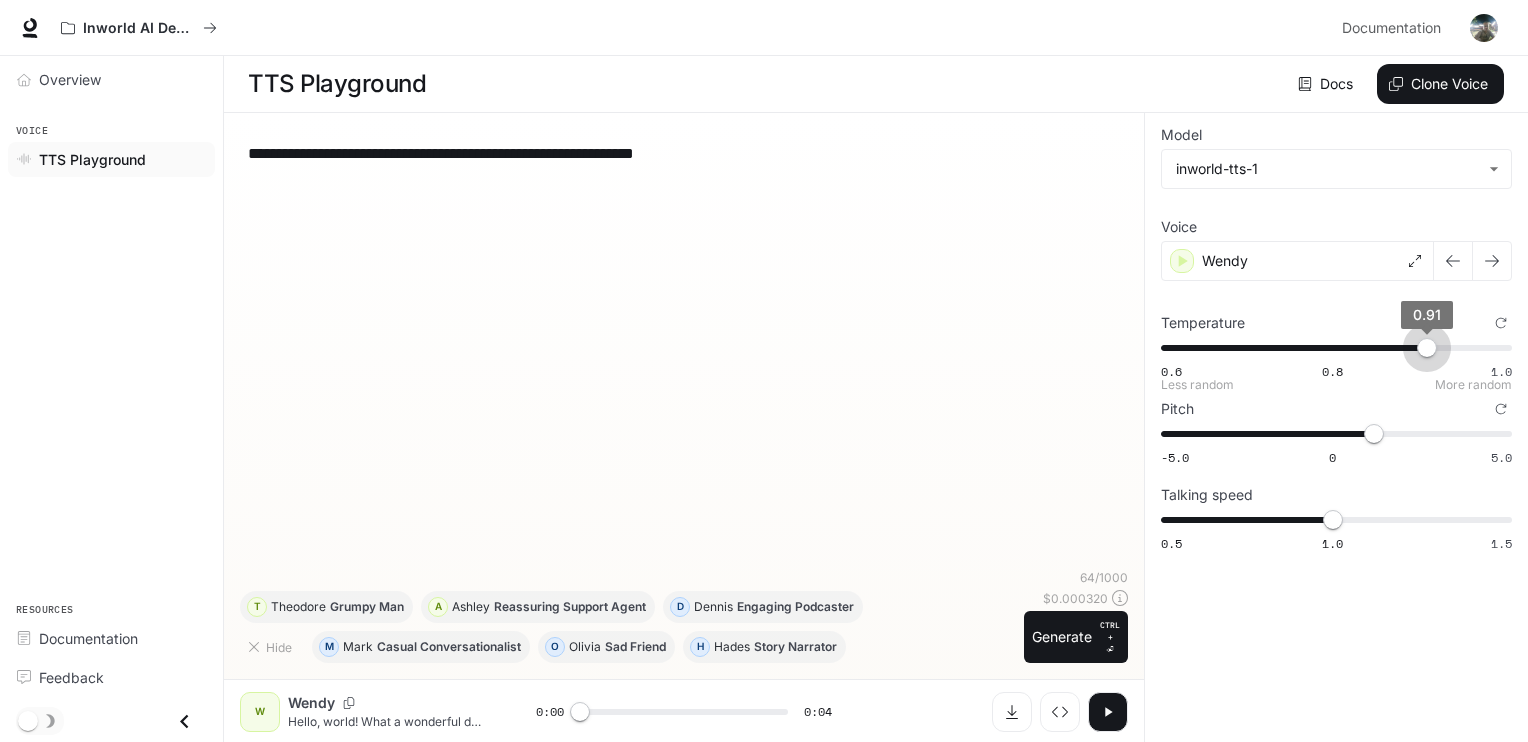 click on "0.6 0.8 1.0 0.91" at bounding box center (1332, 348) 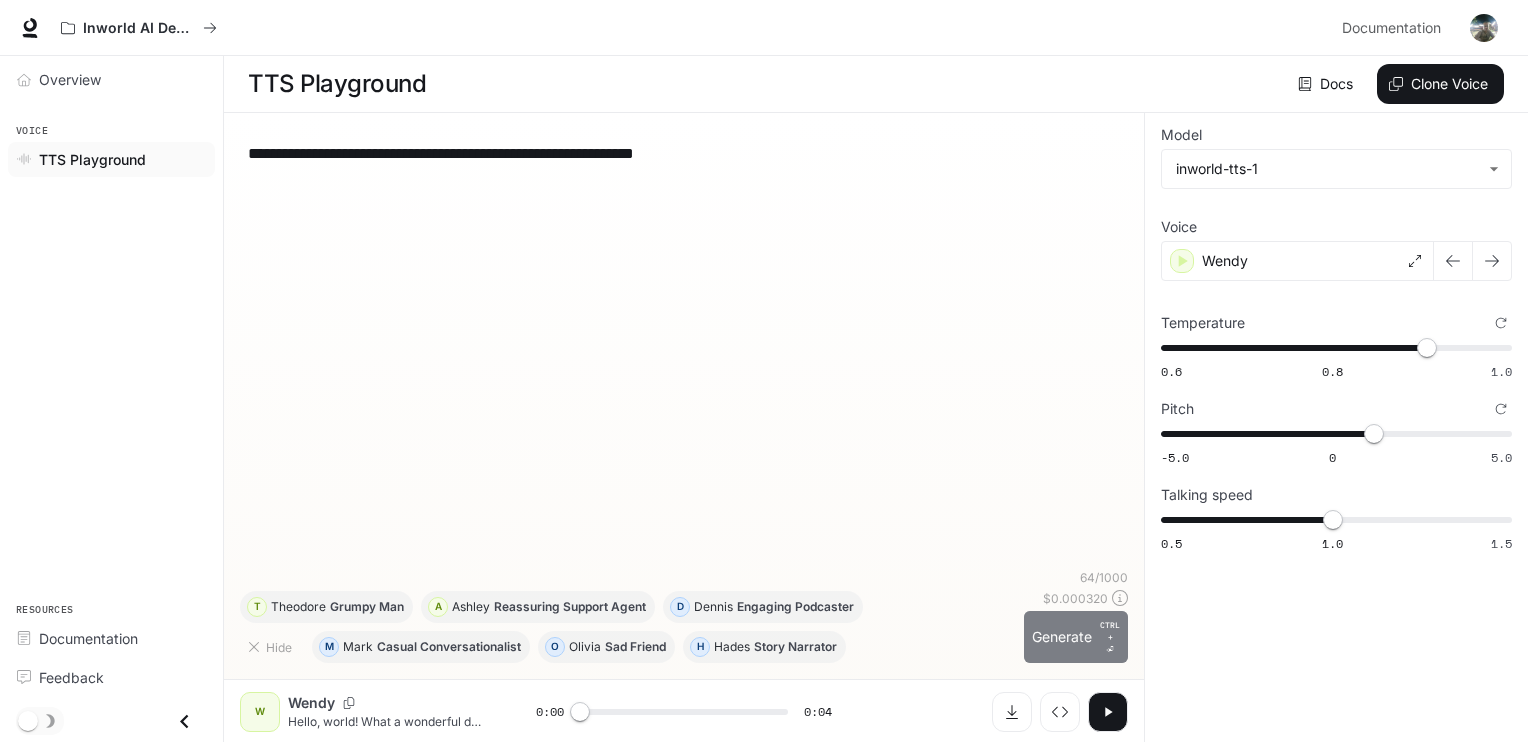 click on "Generate CTRL +  ⏎" at bounding box center [1076, 637] 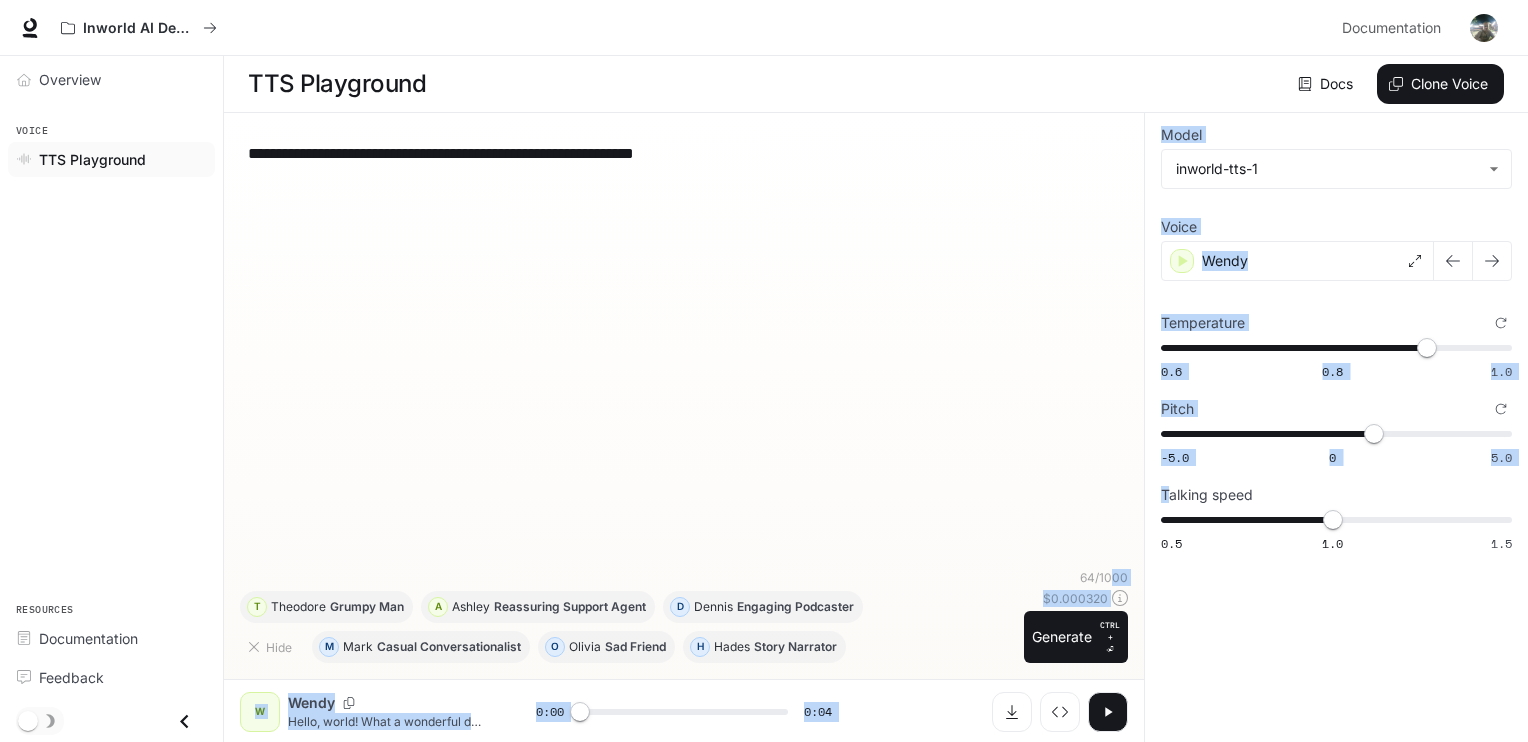 drag, startPoint x: 1117, startPoint y: 577, endPoint x: 1109, endPoint y: 565, distance: 14.422205 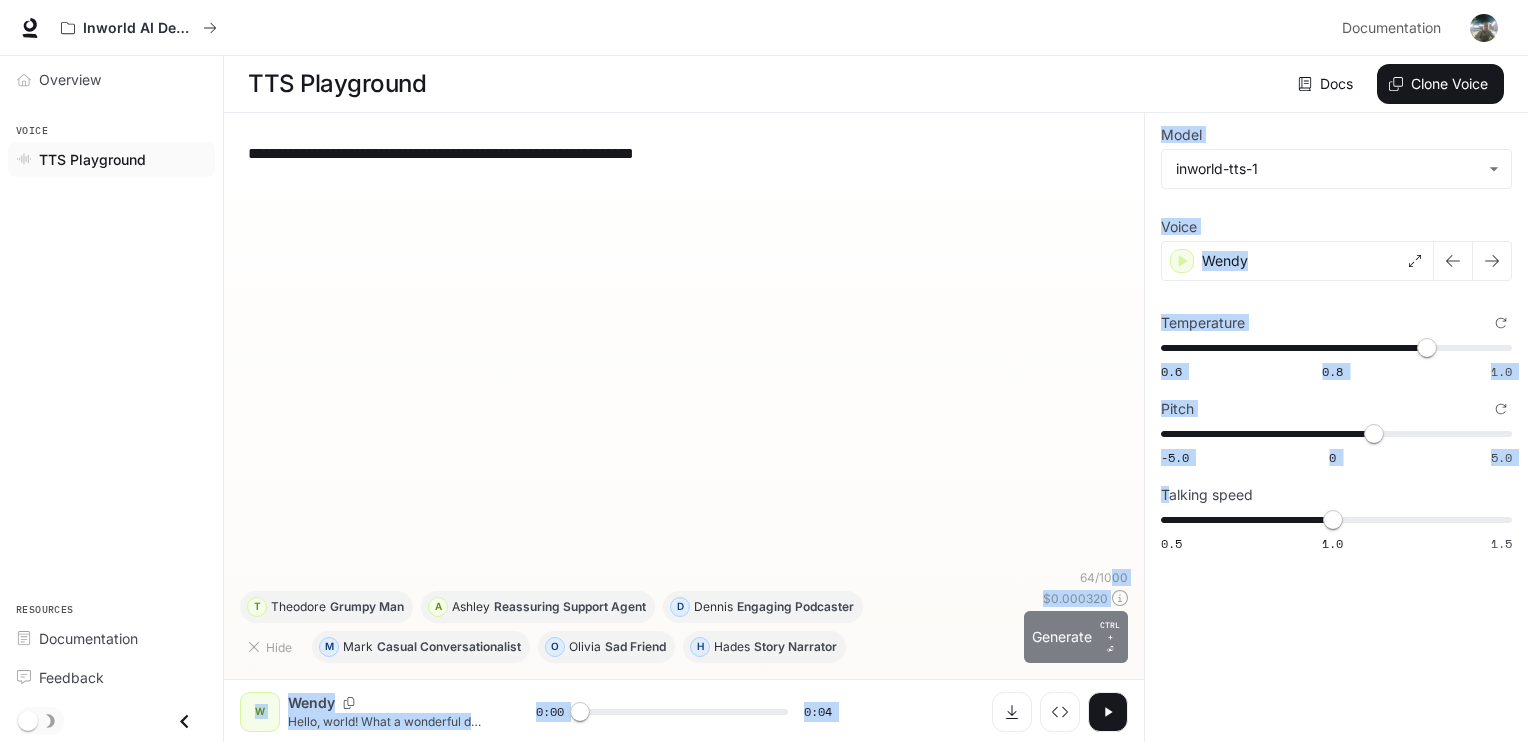 click on "Generate CTRL +  ⏎" at bounding box center [1076, 637] 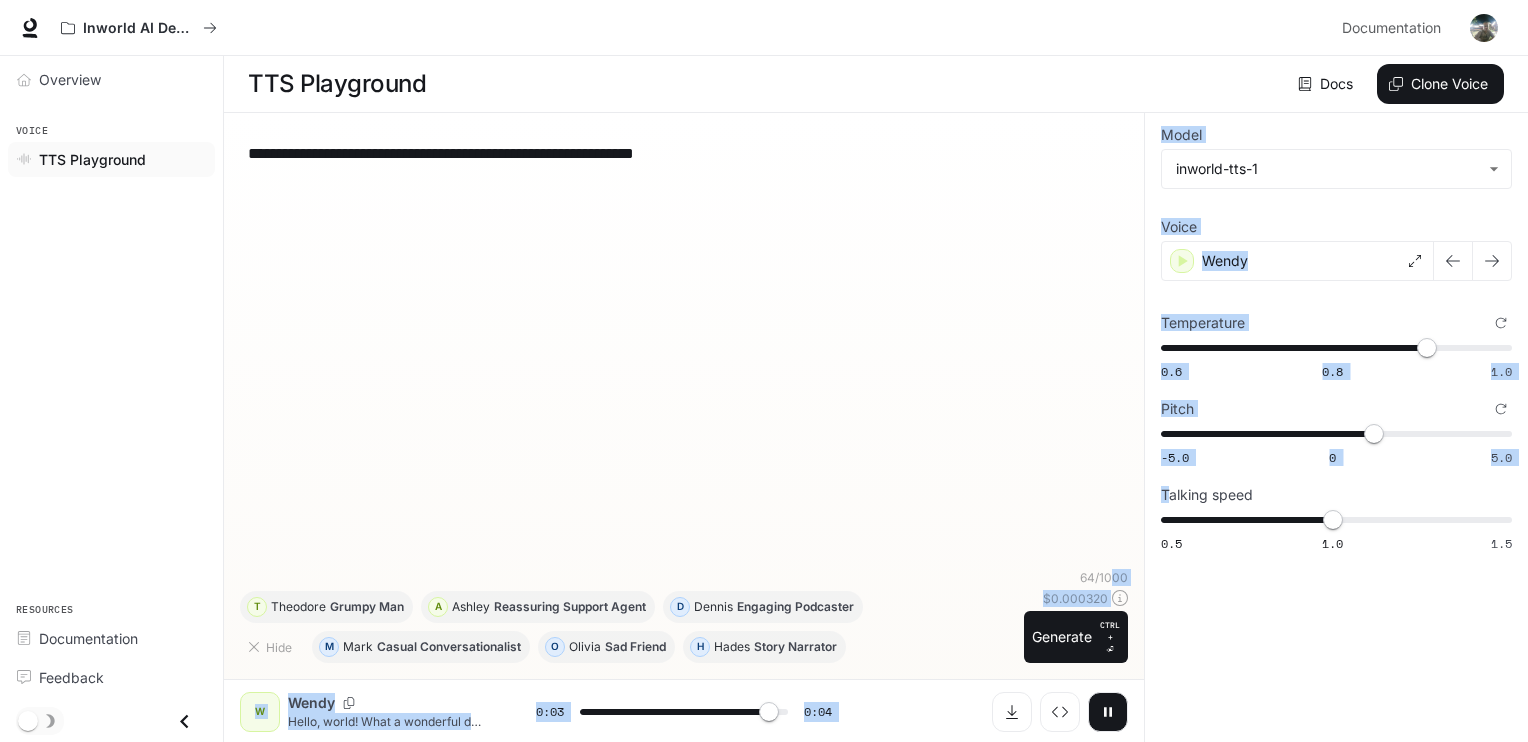type on "*" 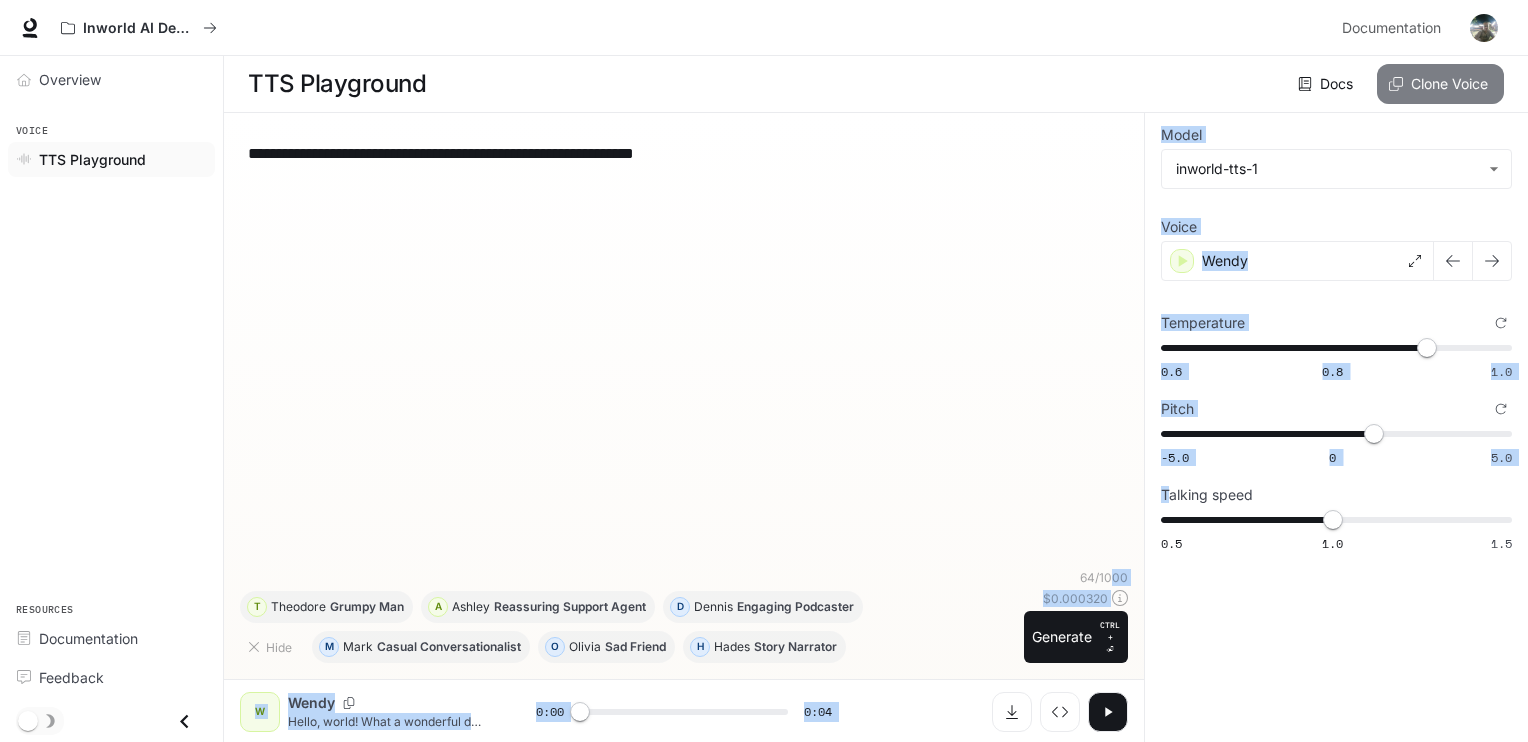 click on "Clone Voice" at bounding box center (1440, 84) 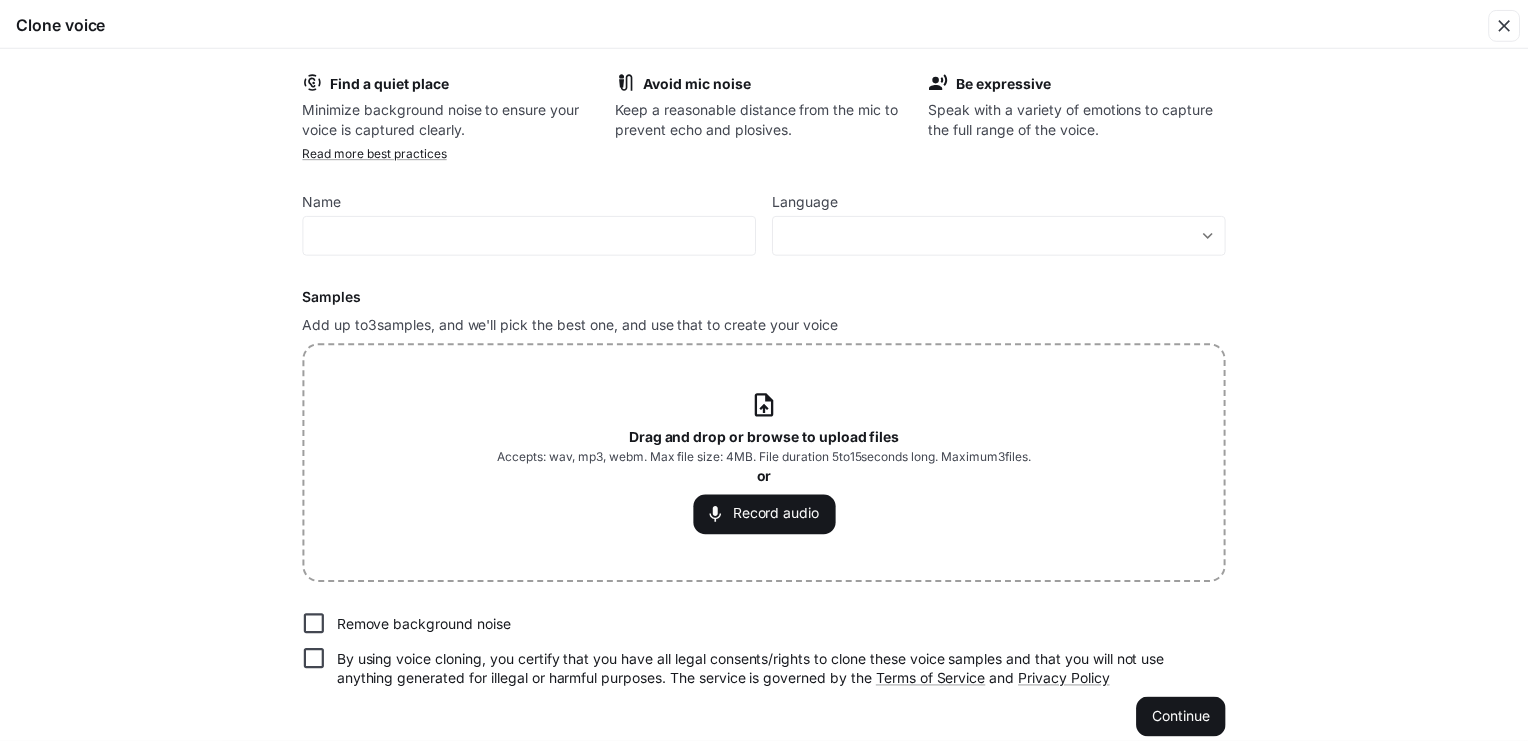scroll, scrollTop: 0, scrollLeft: 0, axis: both 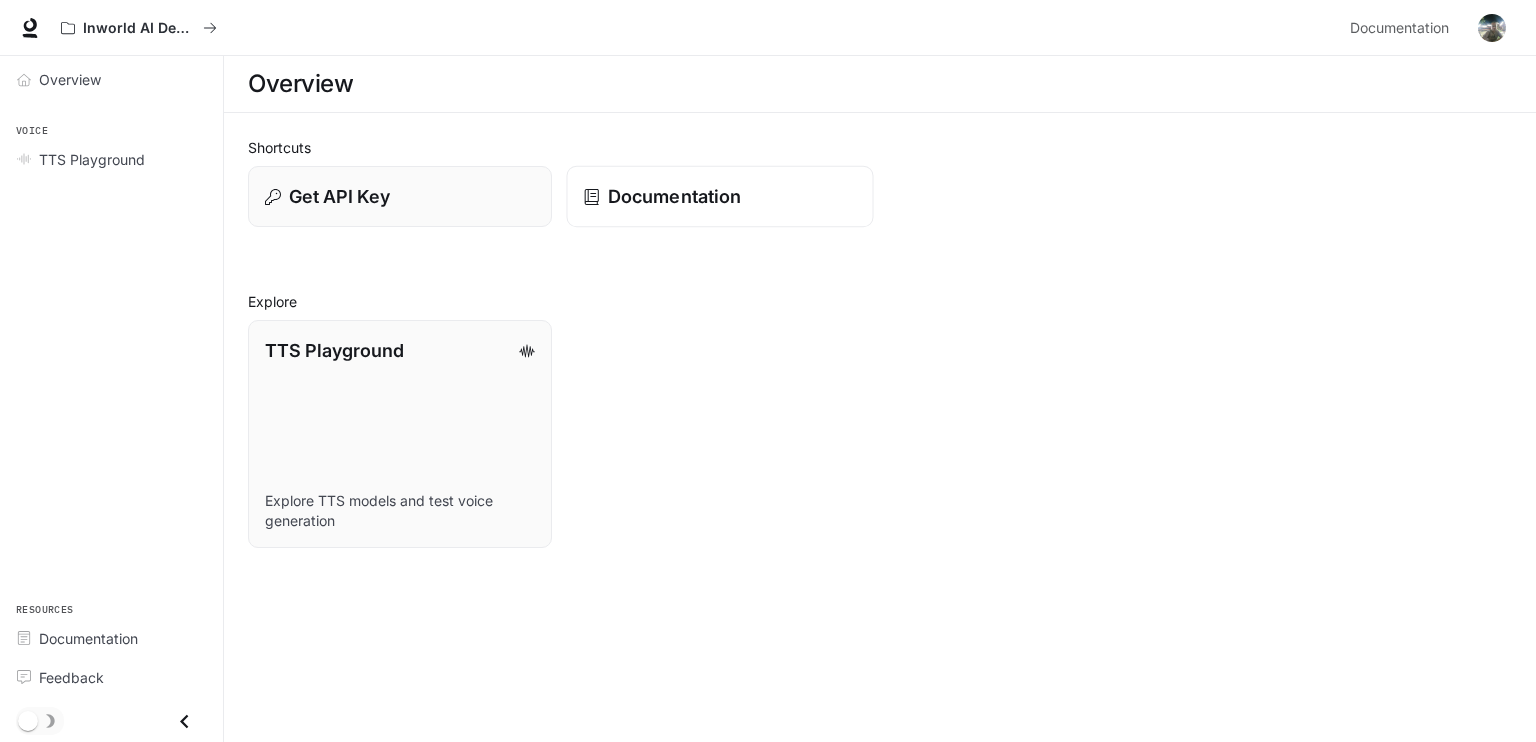 click on "Documentation" at bounding box center (674, 196) 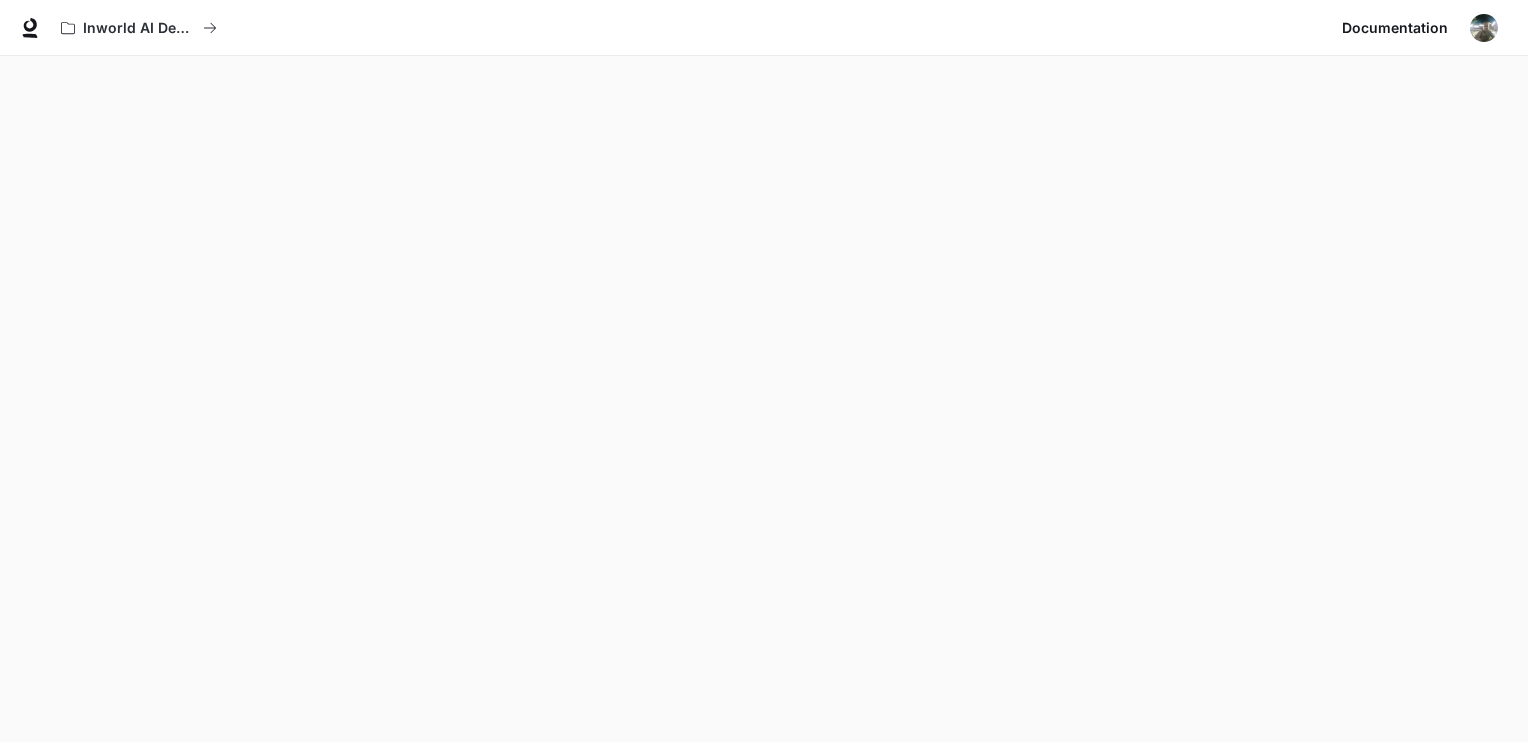 scroll, scrollTop: 56, scrollLeft: 0, axis: vertical 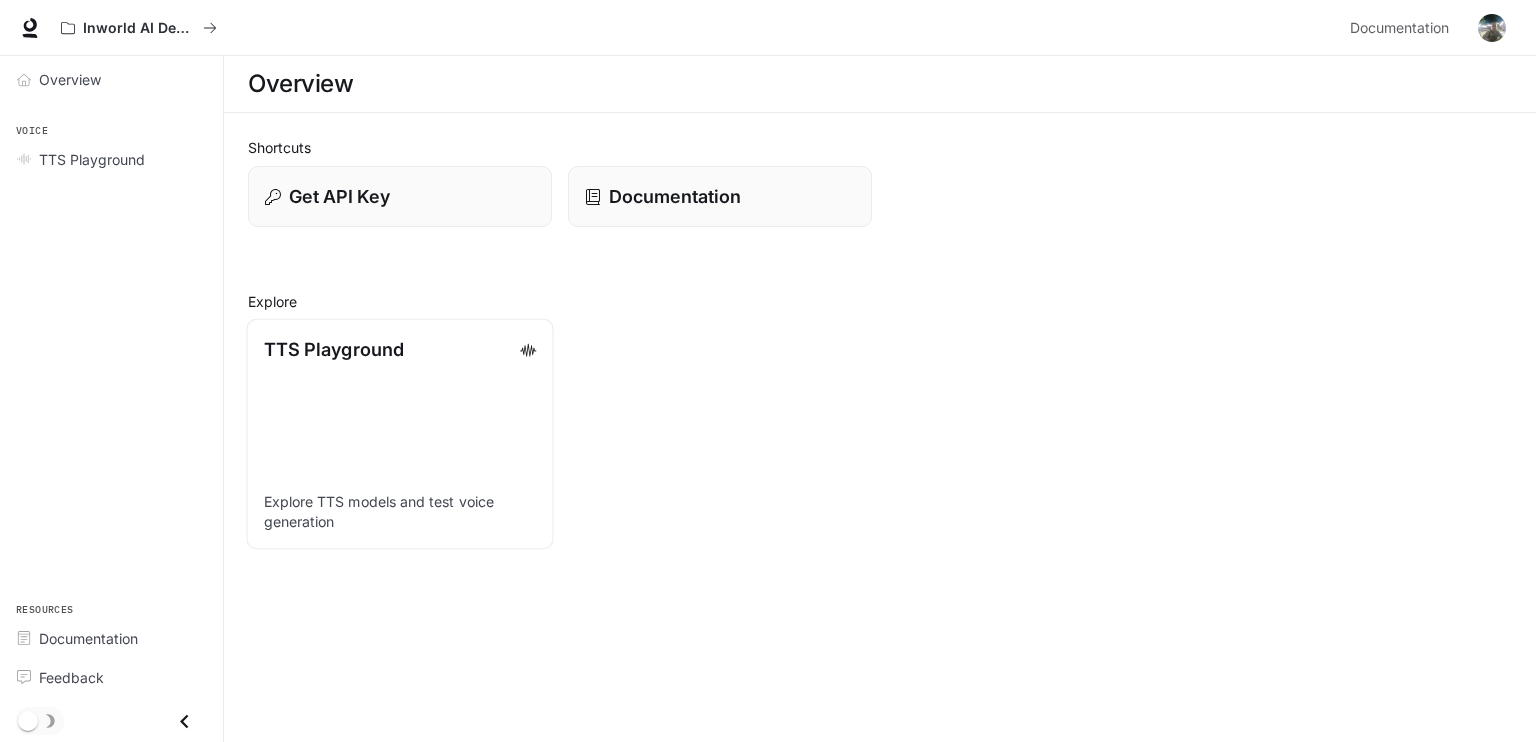 click on "TTS Playground Explore TTS models and test voice generation" at bounding box center [399, 434] 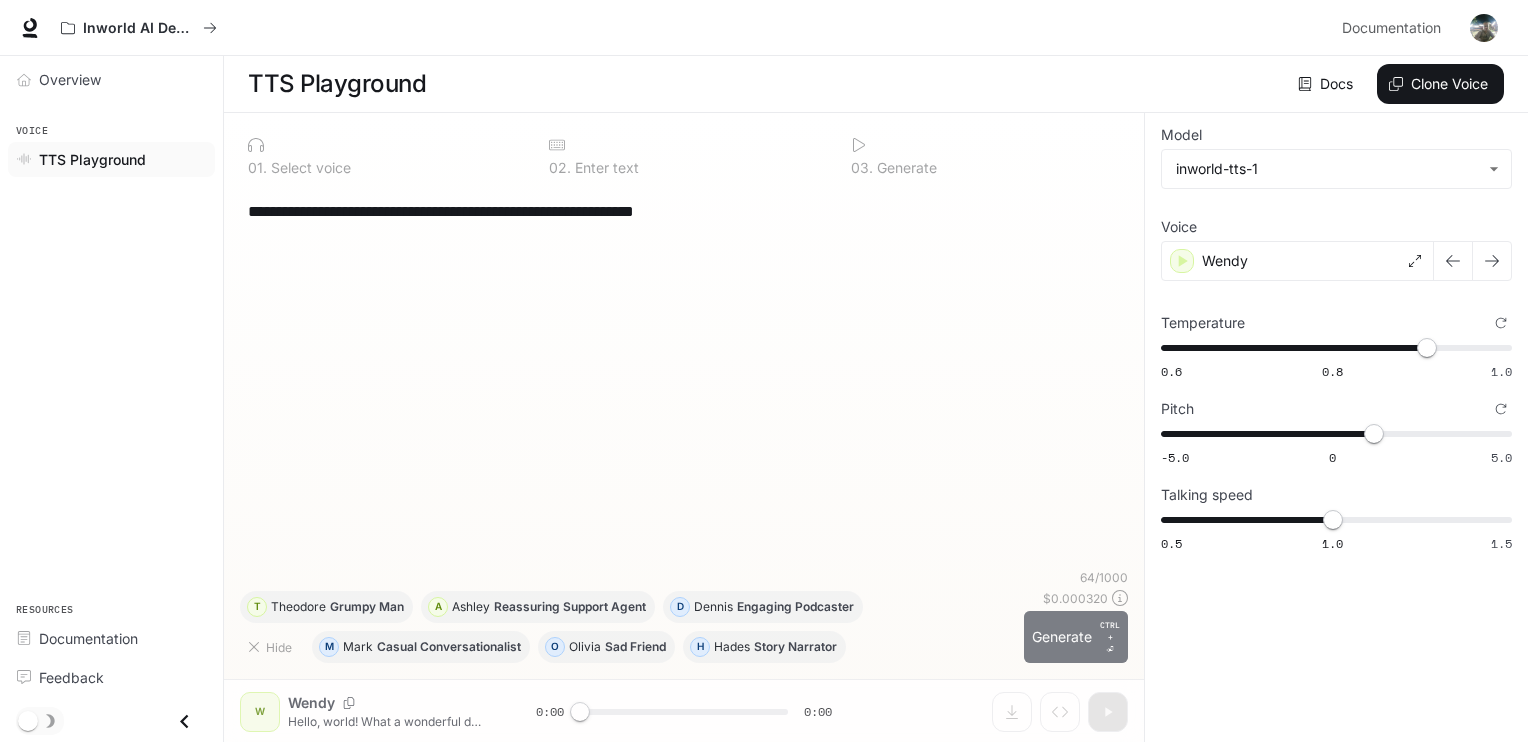 click on "Generate CTRL +  ⏎" at bounding box center [1076, 637] 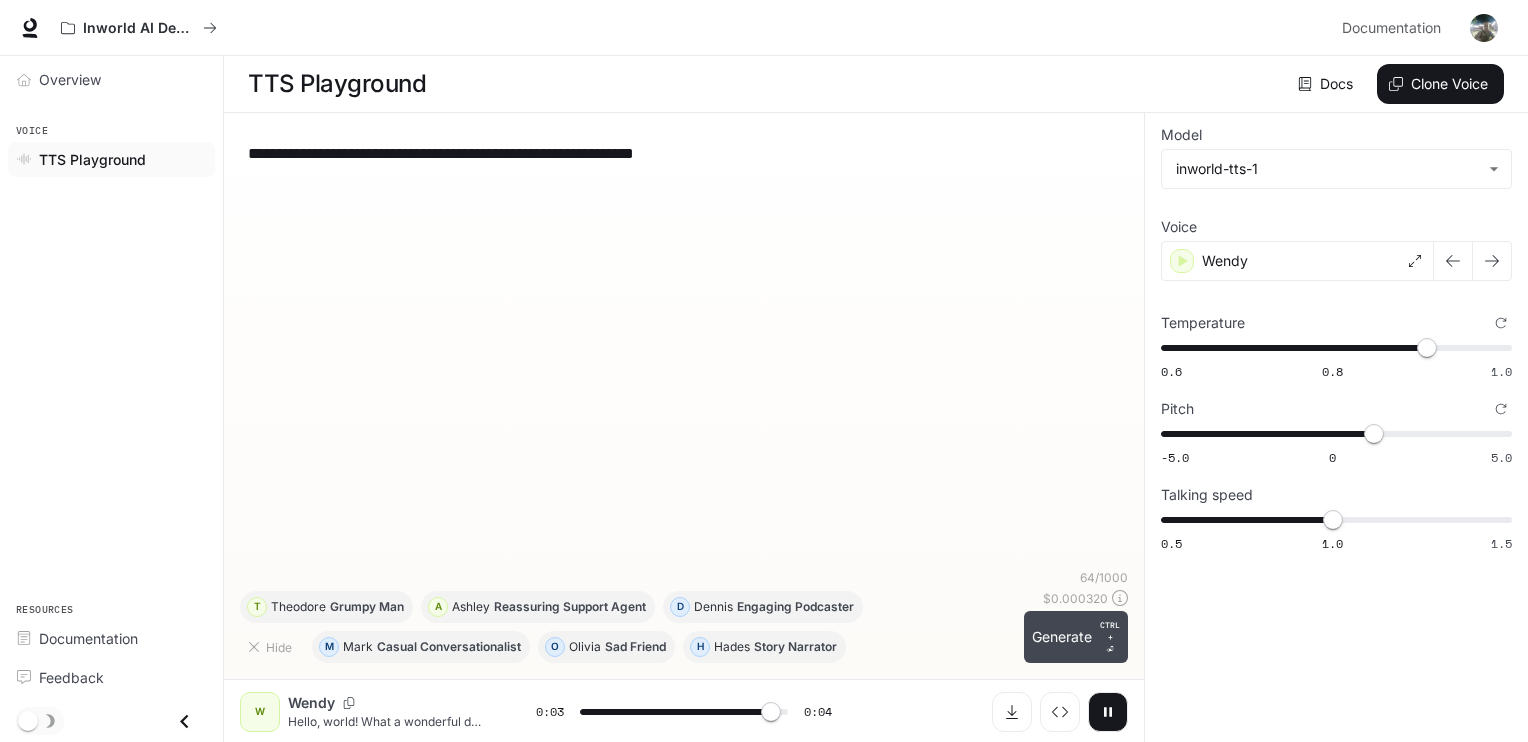 type on "*" 